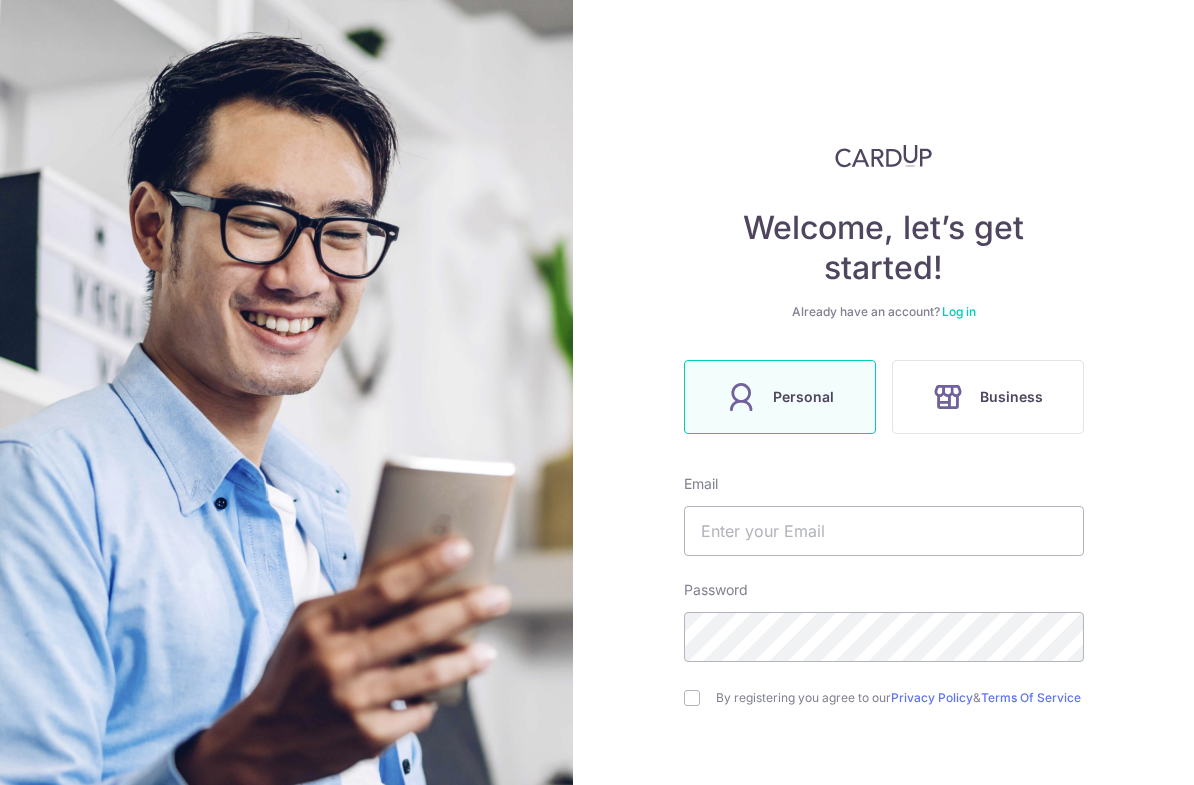 scroll, scrollTop: 0, scrollLeft: 0, axis: both 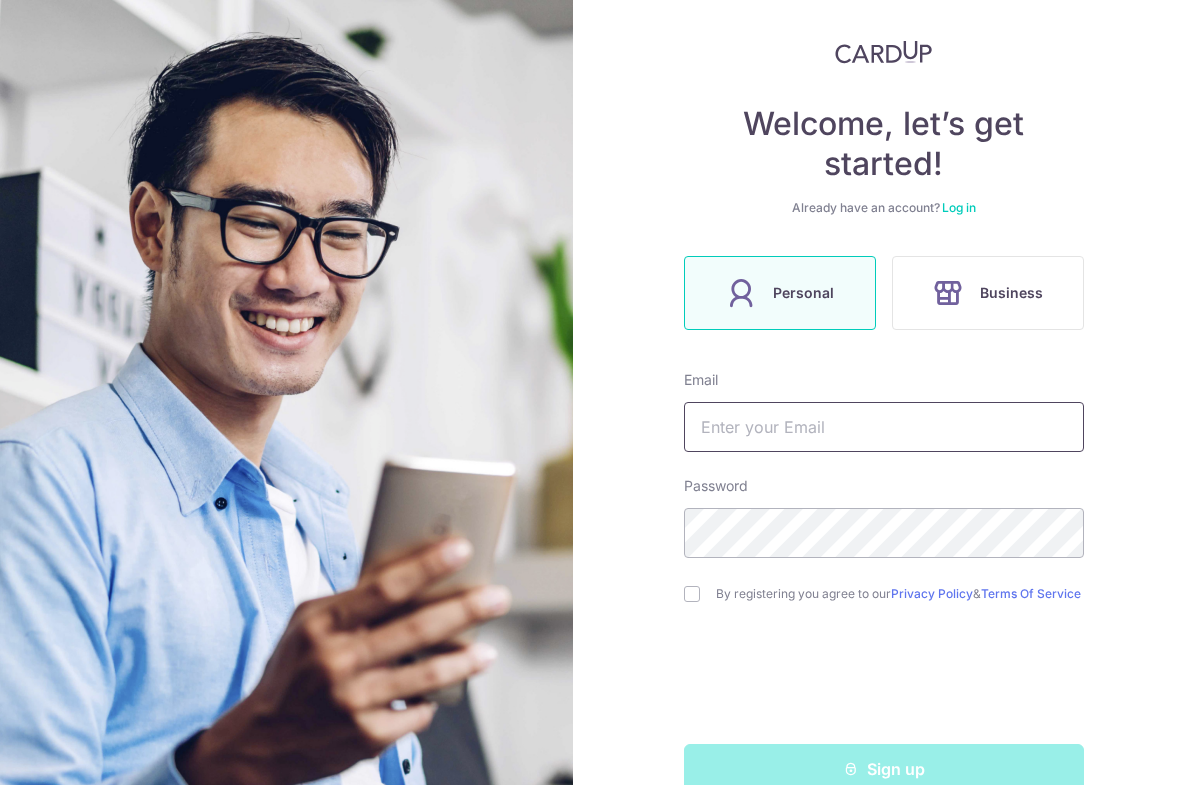 click at bounding box center [884, 427] 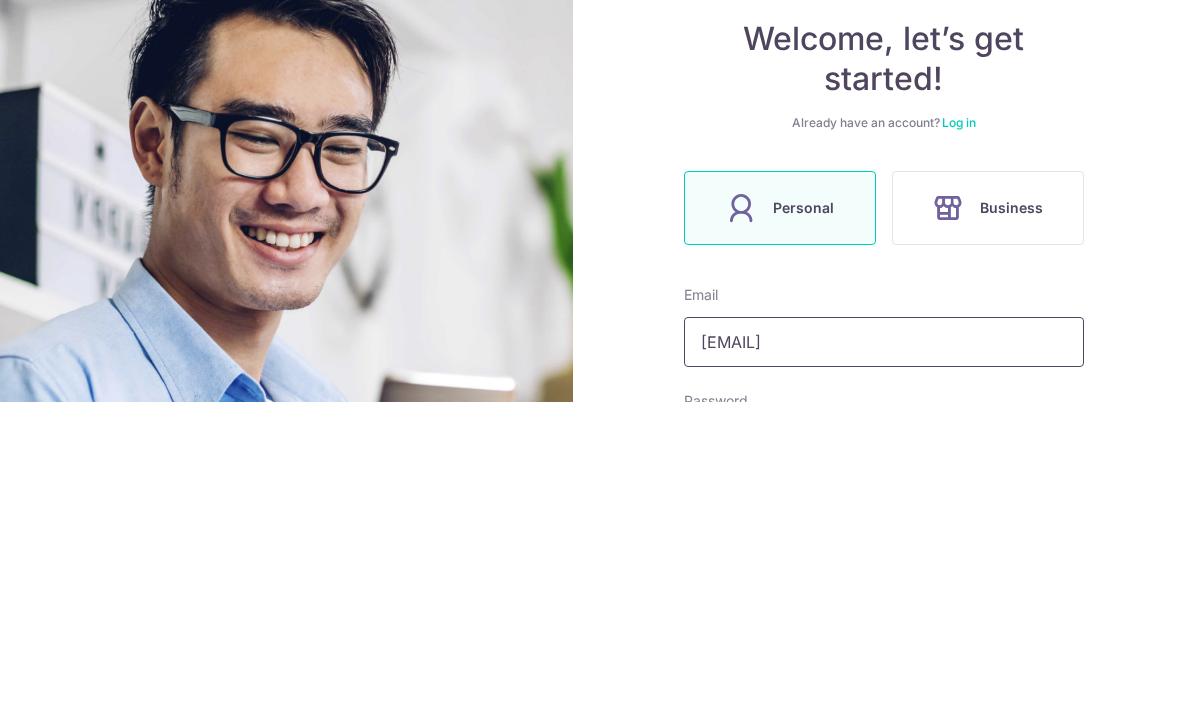 type on "Md.afiq.h@gmail.com" 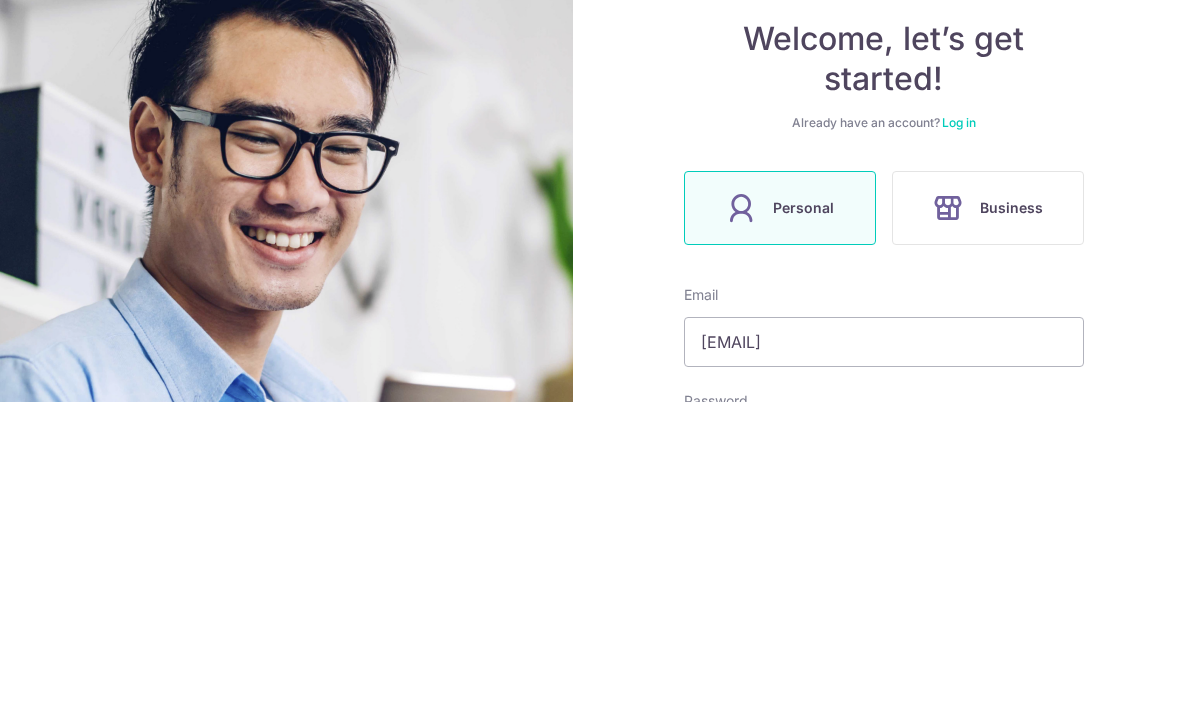 click on "Welcome, let’s get started!
Already have an account?  Log in
Personal
Business
Email
Md.afiq.h@gmail.com
Password
By registering you agree to our
Privacy Policy
&  Terms Of Service
Sign up" at bounding box center [883, 578] 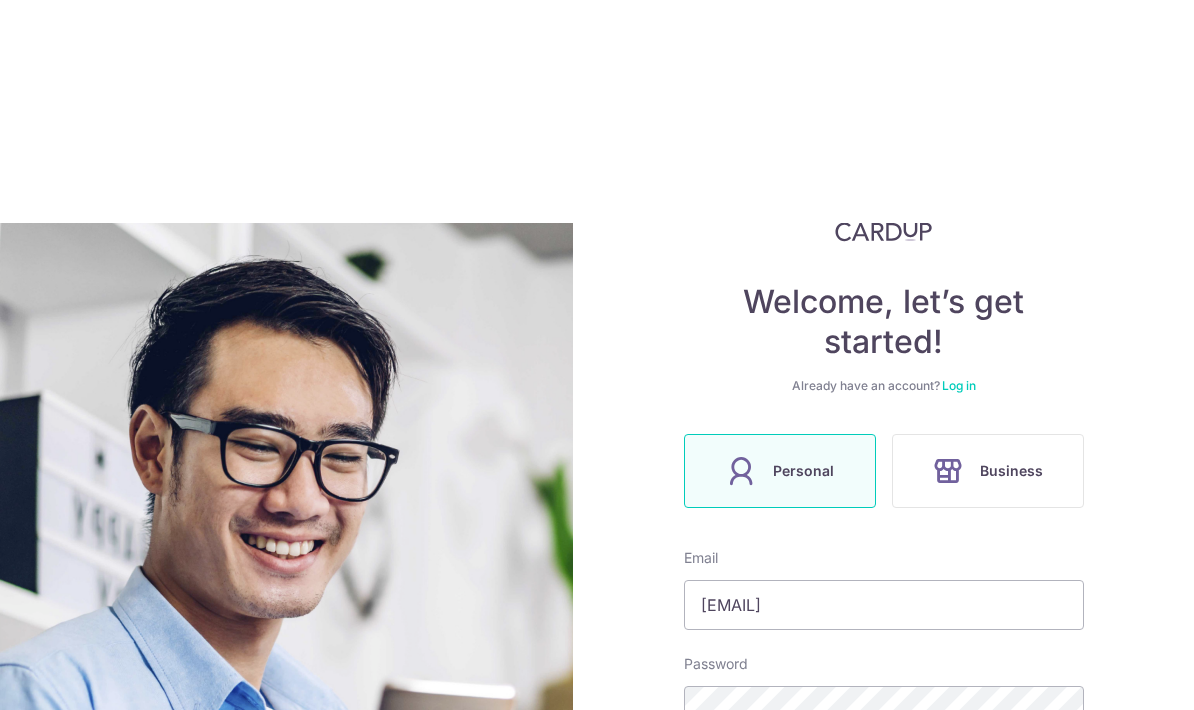 scroll, scrollTop: 148, scrollLeft: 0, axis: vertical 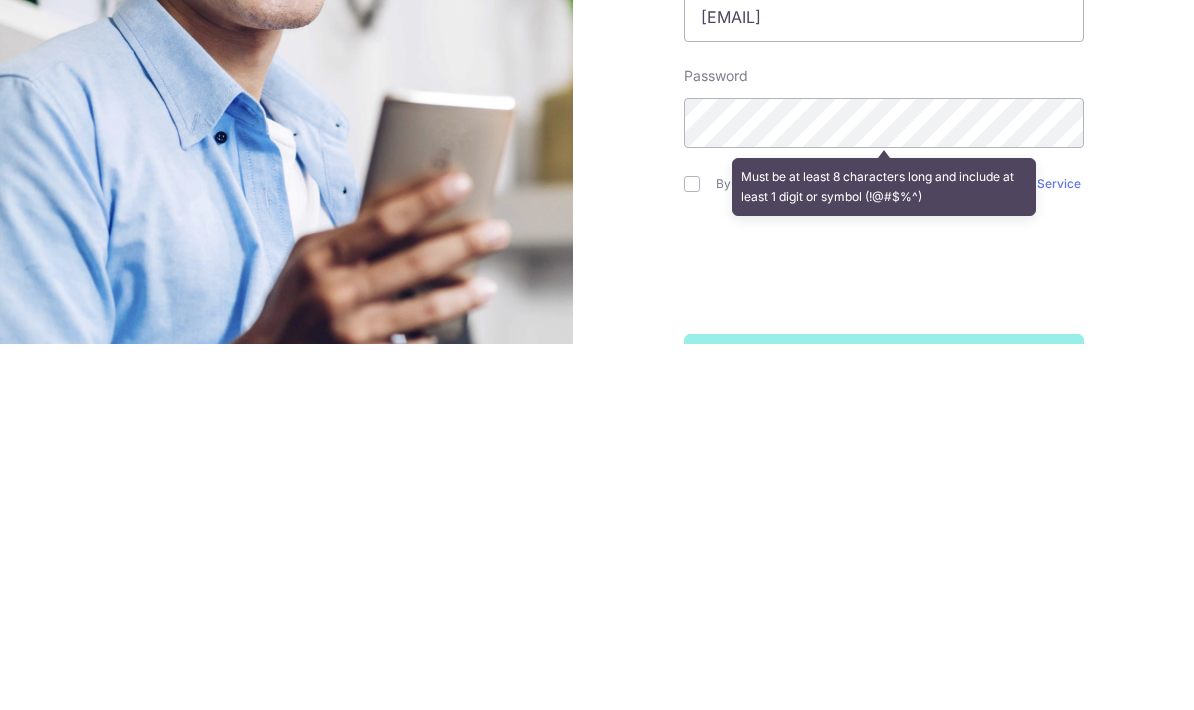 click on "Welcome, let’s get started!
Already have an account?  Log in
Personal
Business
Email
Md.afiq.h@gmail.com
Password
Must be at least 8 characters long and include at least 1 digit or symbol (!@#$%^)
By registering you agree to our
Privacy Policy
&  Terms Of Service
Sign up" at bounding box center (883, 355) 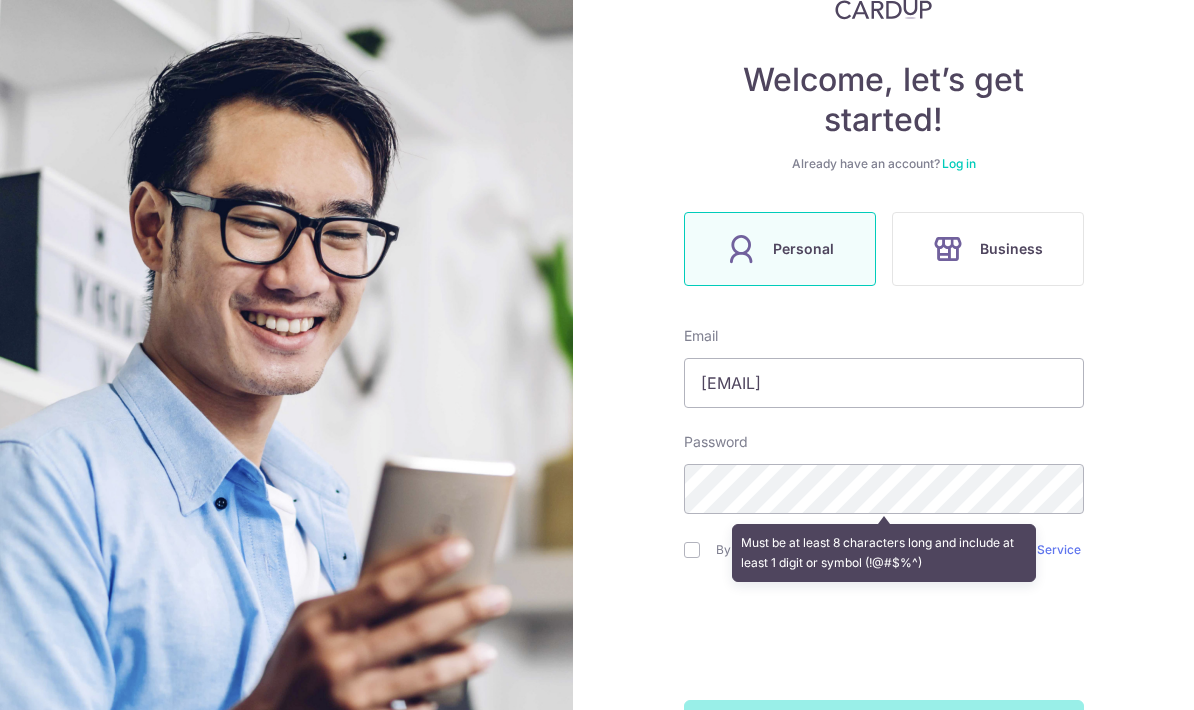click on "Welcome, let’s get started!
Already have an account?  Log in
Personal
Business
Email
Md.afiq.h@gmail.com
Password
Must be at least 8 characters long and include at least 1 digit or symbol (!@#$%^)
By registering you agree to our
Privacy Policy
&  Terms Of Service
Sign up" at bounding box center (883, 355) 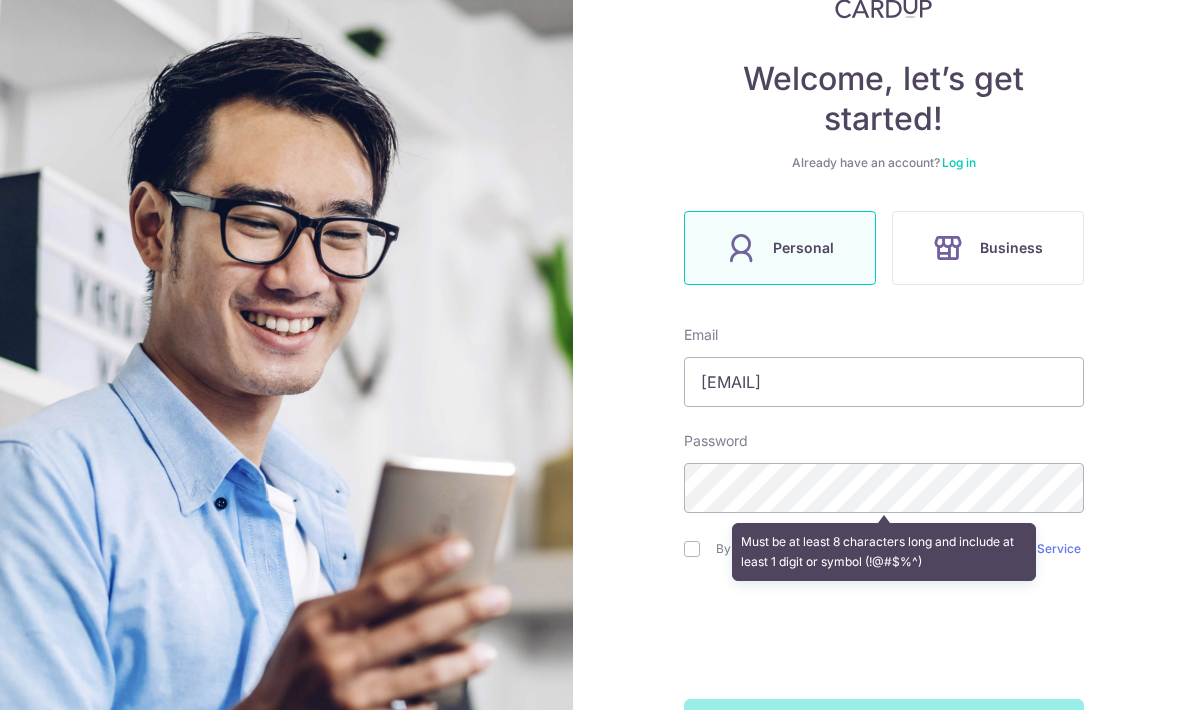 scroll, scrollTop: 148, scrollLeft: 0, axis: vertical 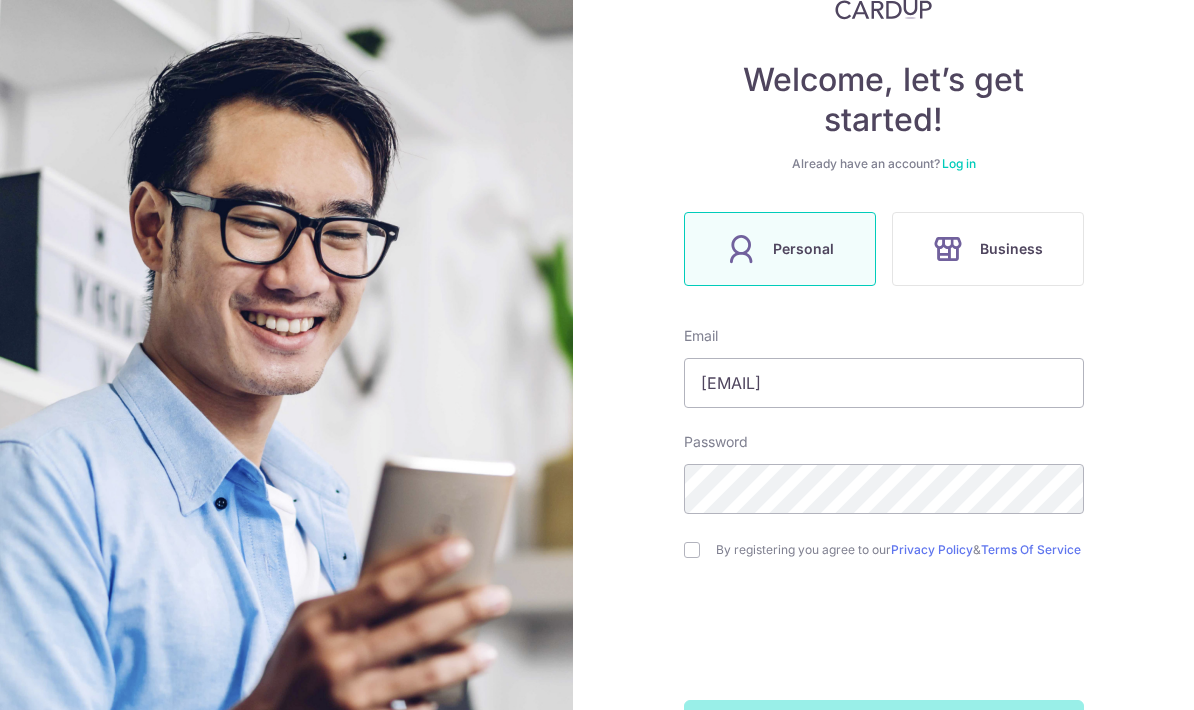 click at bounding box center [692, 550] 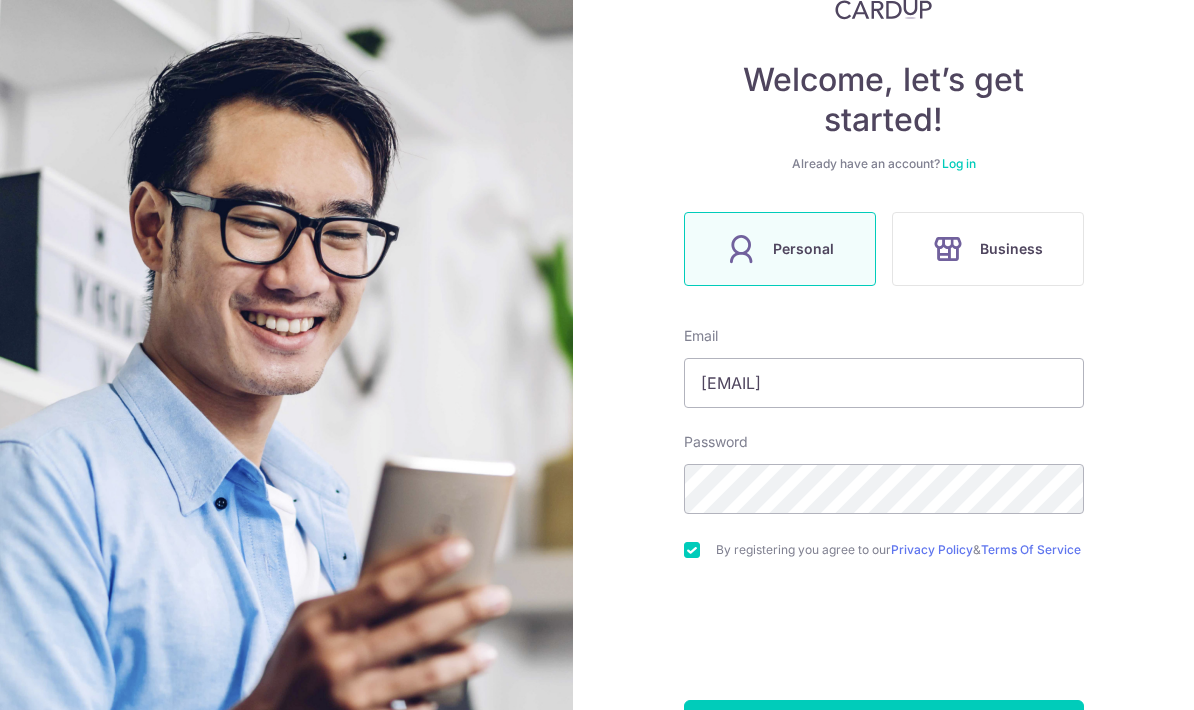 click on "Sign up" at bounding box center [884, 725] 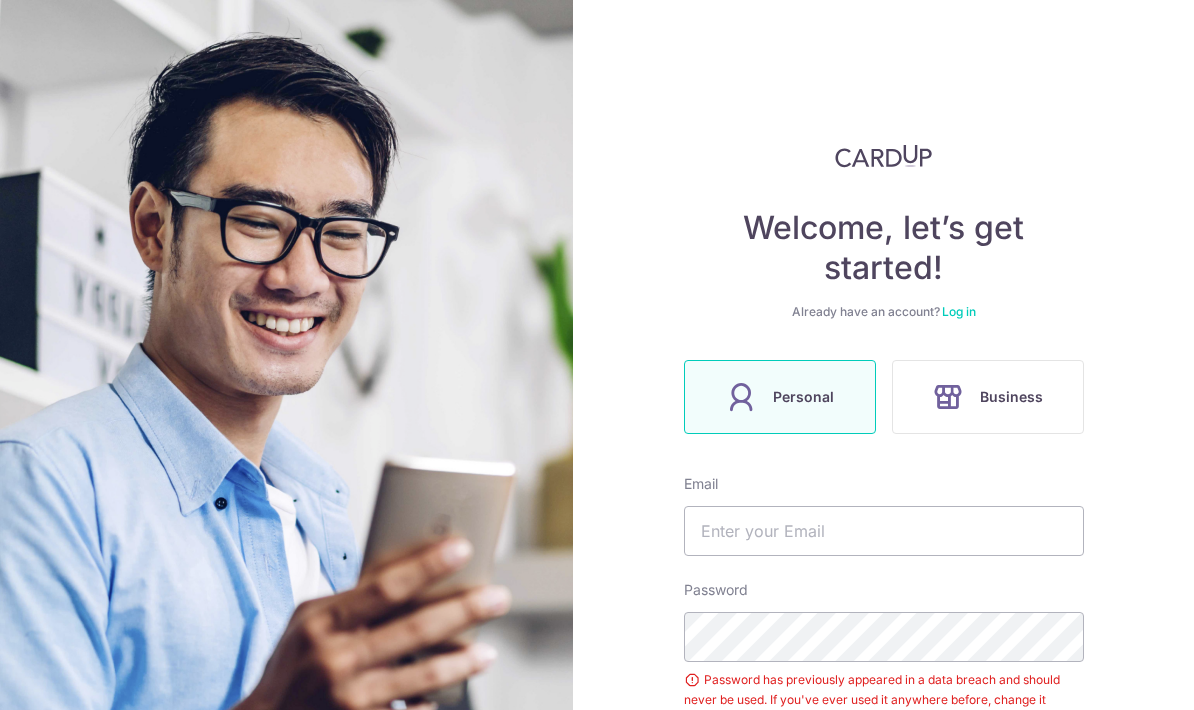 scroll, scrollTop: 80, scrollLeft: 0, axis: vertical 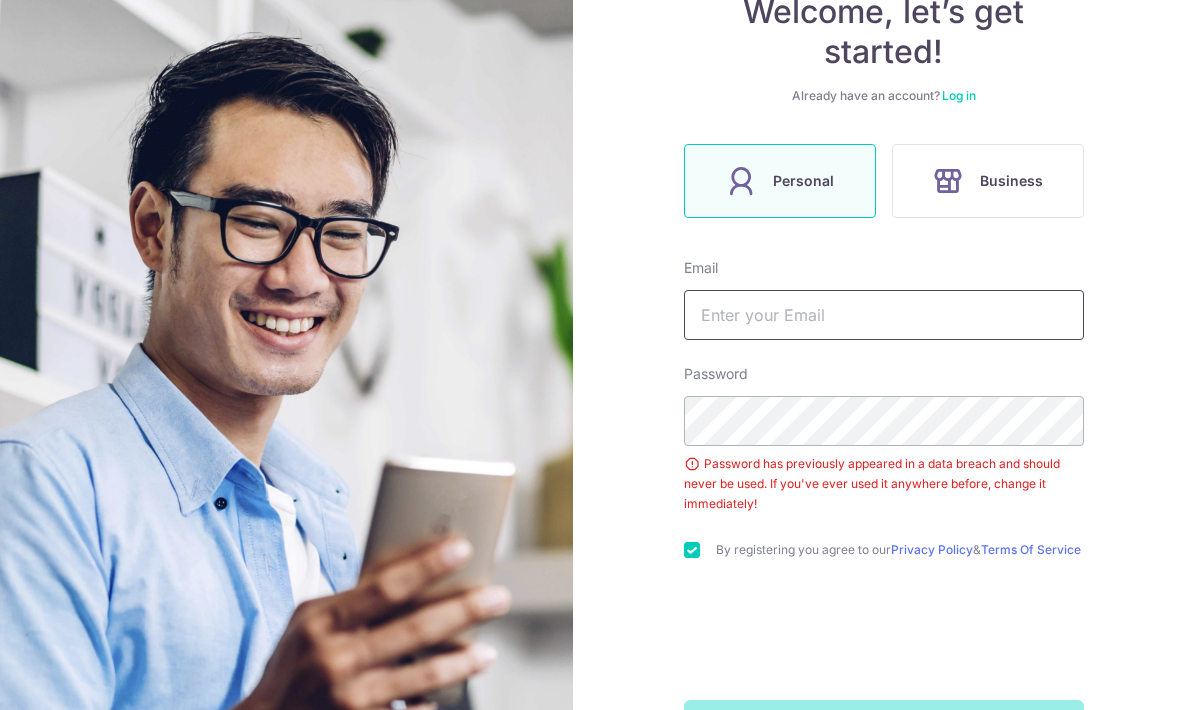 click at bounding box center (884, 315) 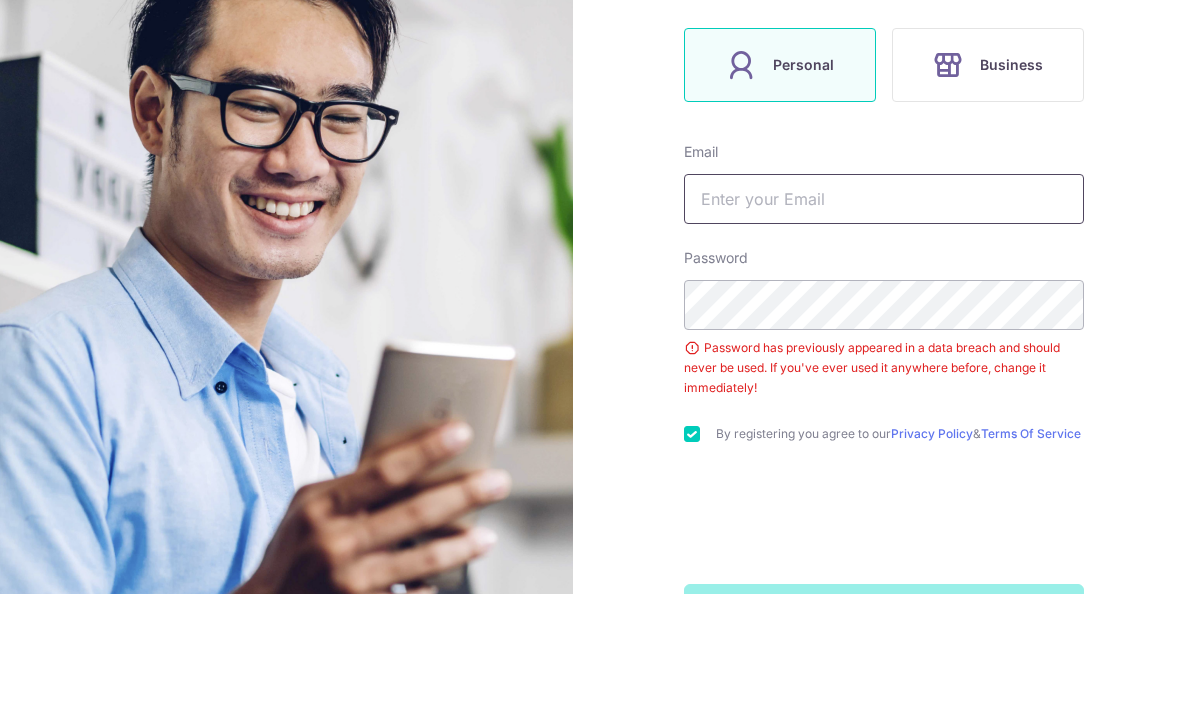 type on "md.afiq.h@gmail.com" 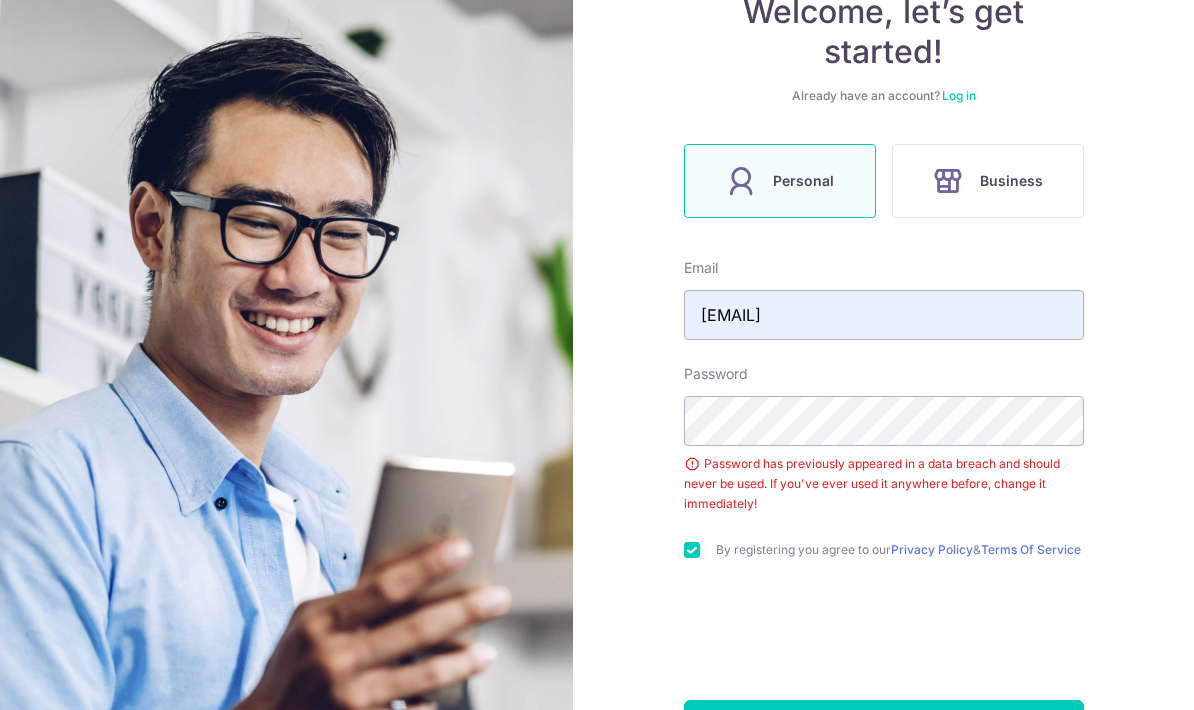 click on "Sign up" at bounding box center [884, 725] 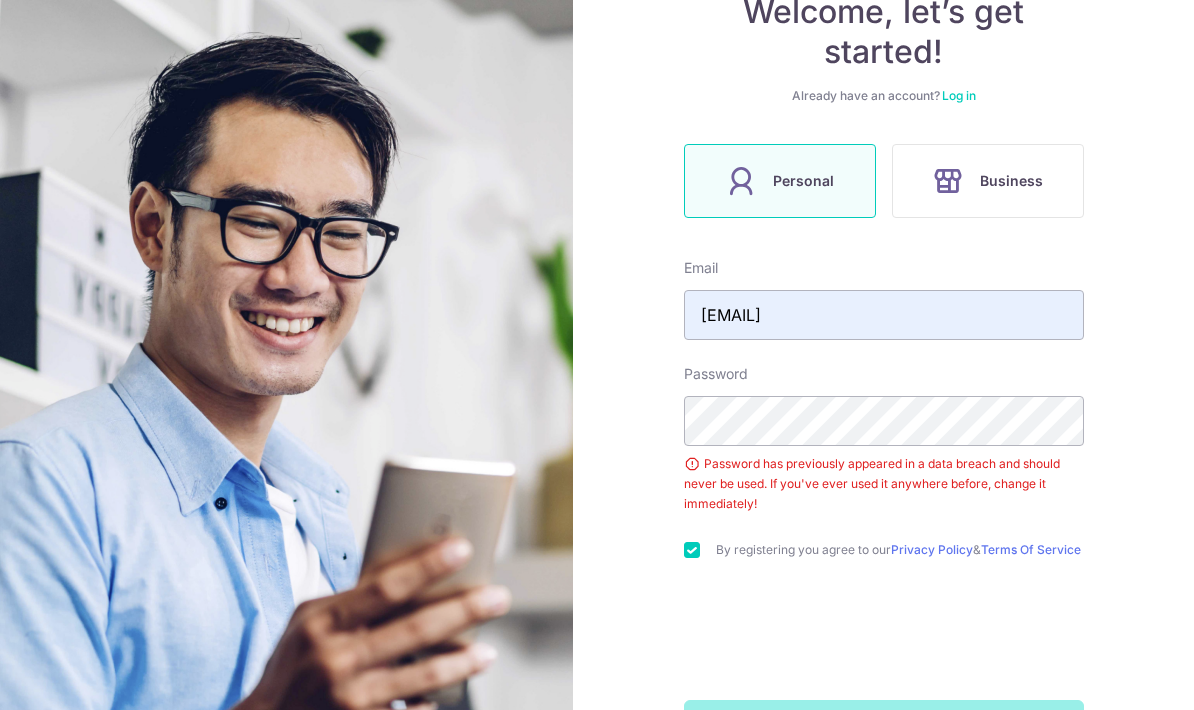 click on "Sign up" at bounding box center [884, 725] 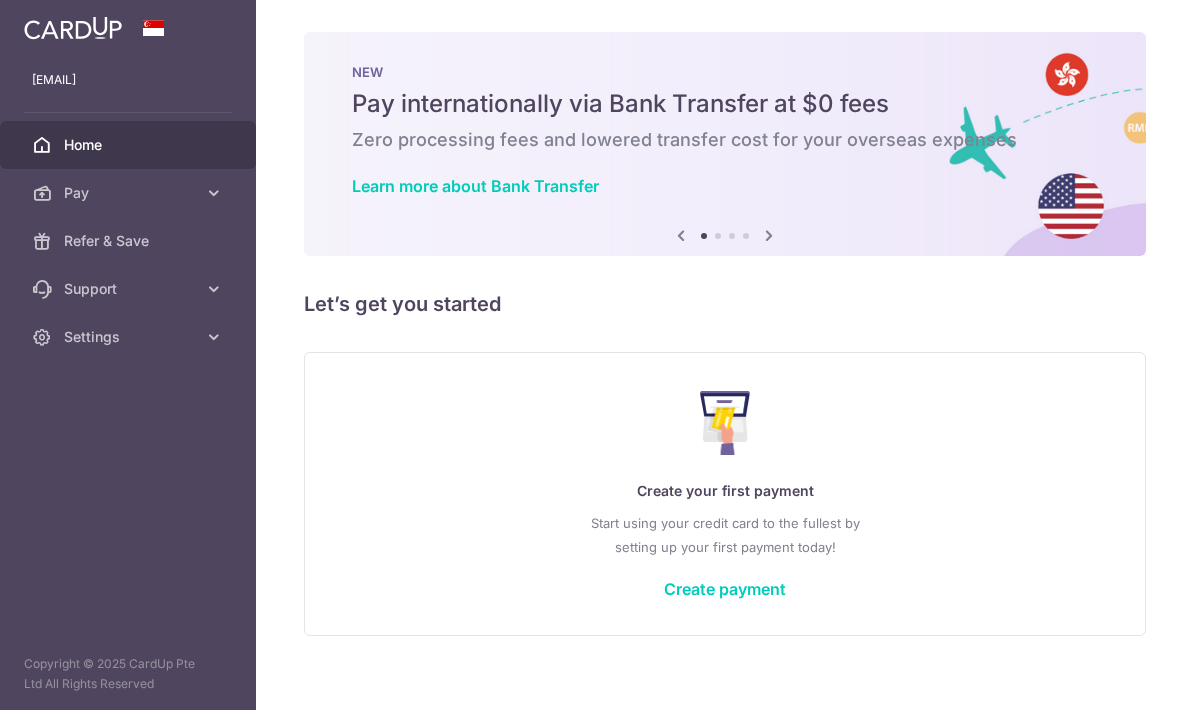 scroll, scrollTop: 0, scrollLeft: 0, axis: both 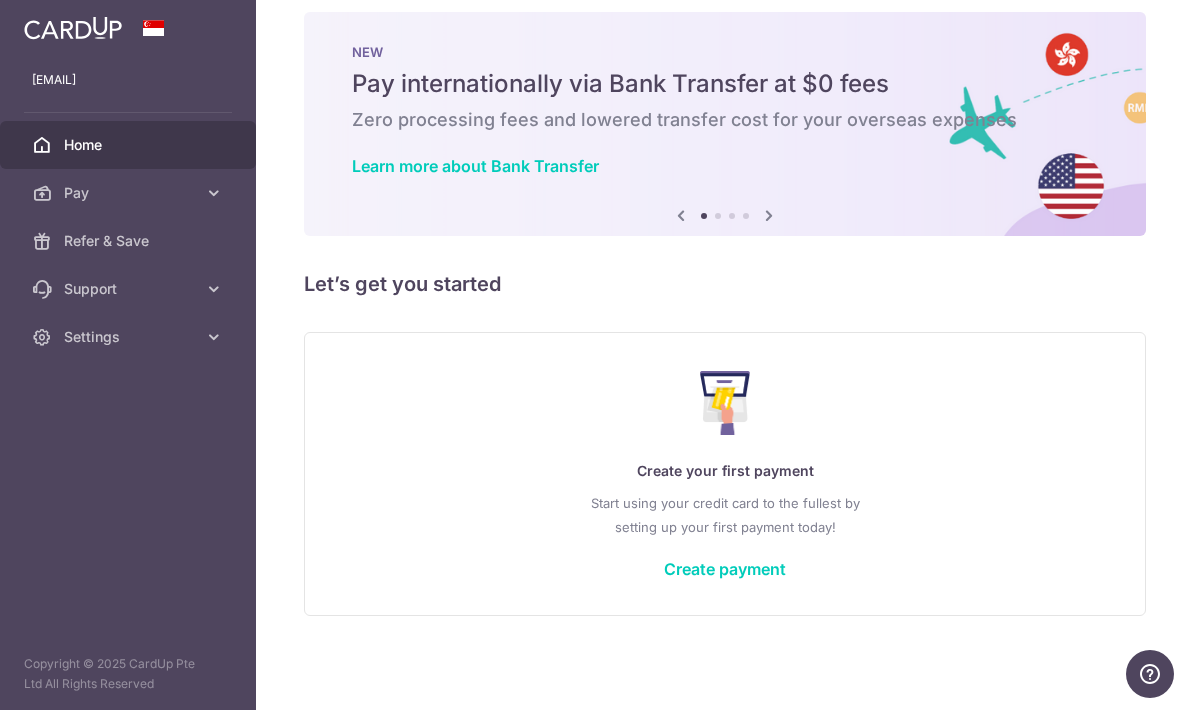 click on "Create payment" at bounding box center [725, 569] 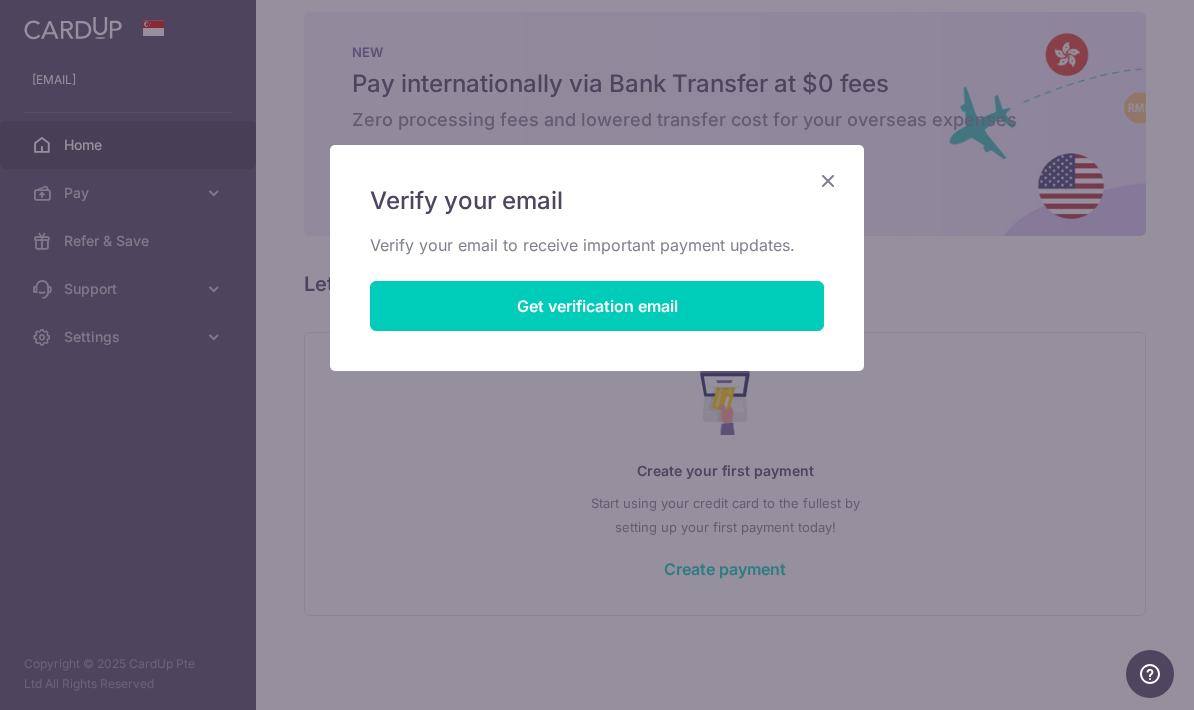 click on "Get verification email" at bounding box center (597, 306) 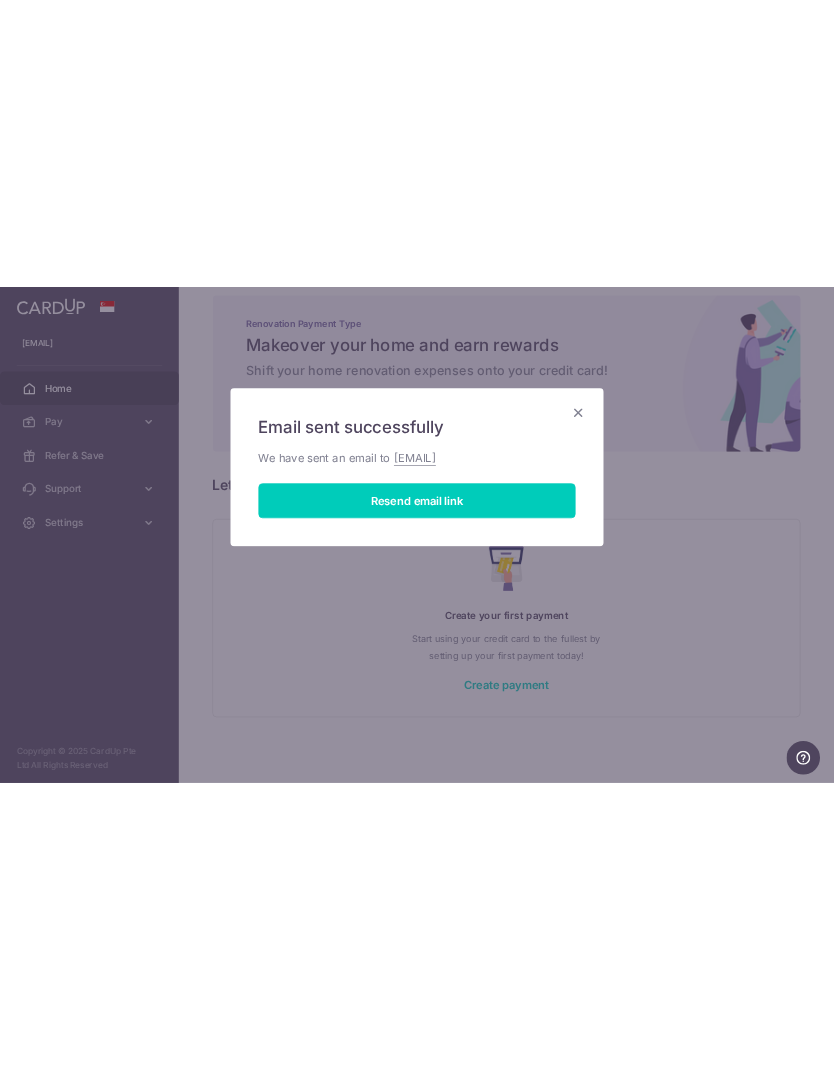 scroll, scrollTop: 0, scrollLeft: 0, axis: both 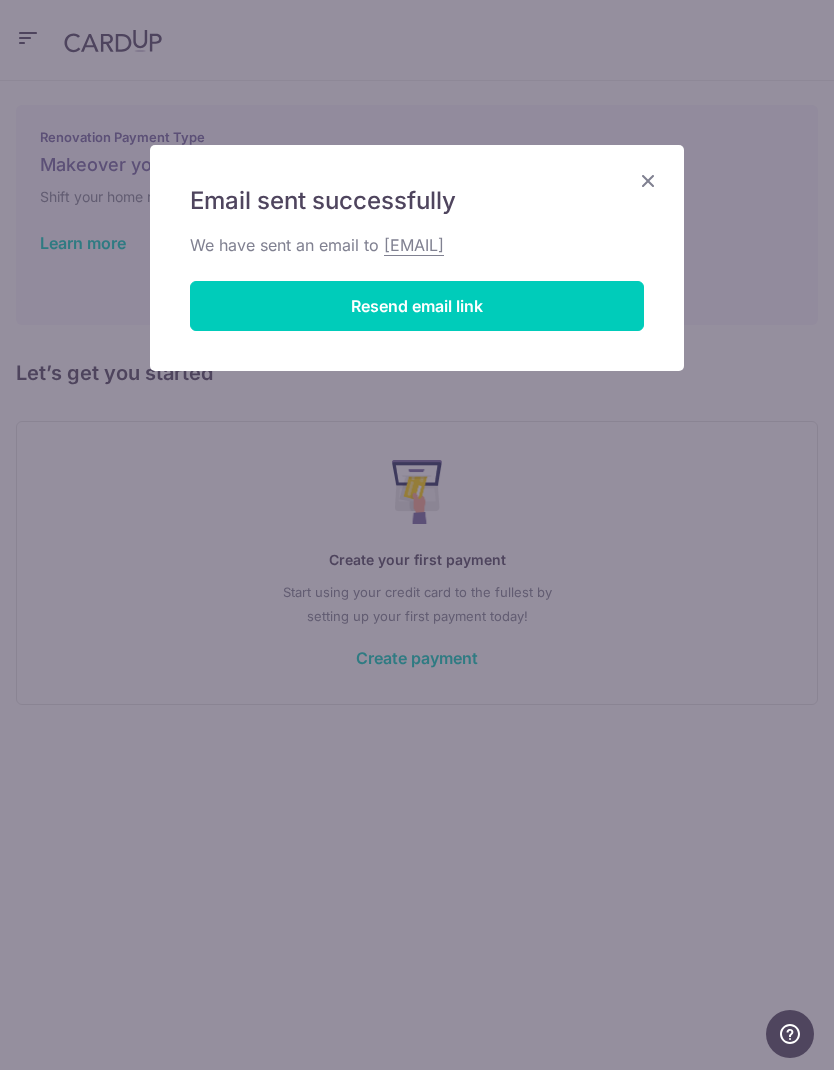 click at bounding box center (648, 180) 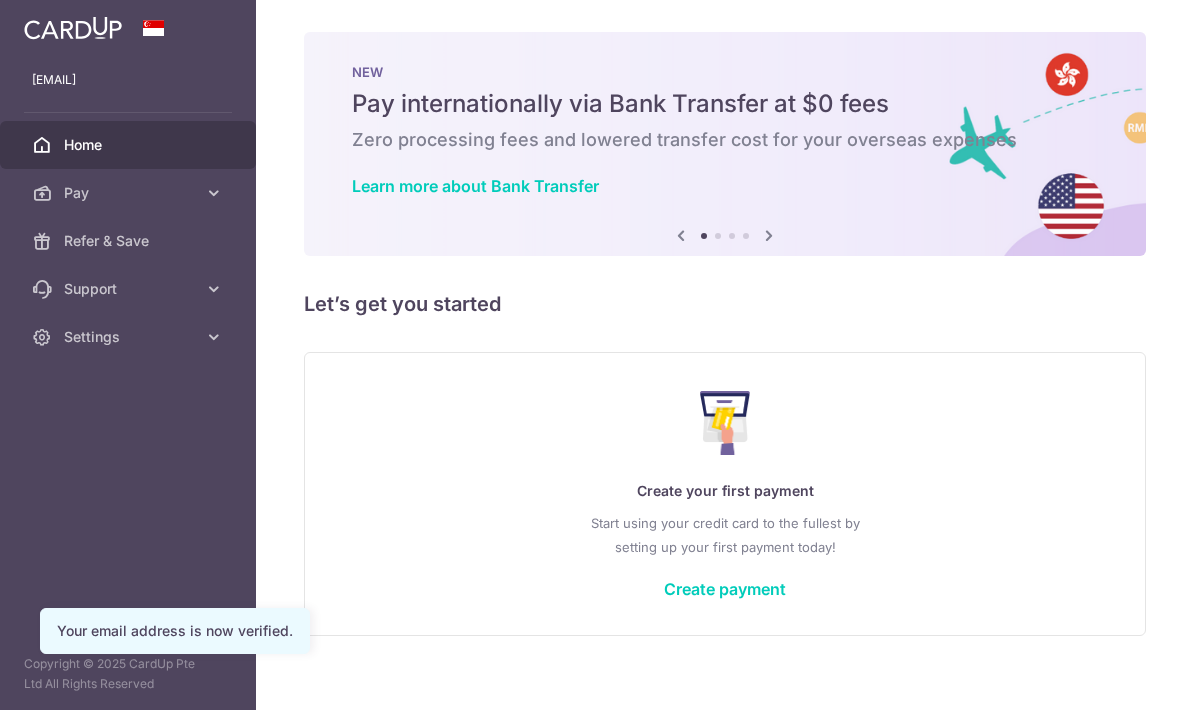 scroll, scrollTop: 0, scrollLeft: 0, axis: both 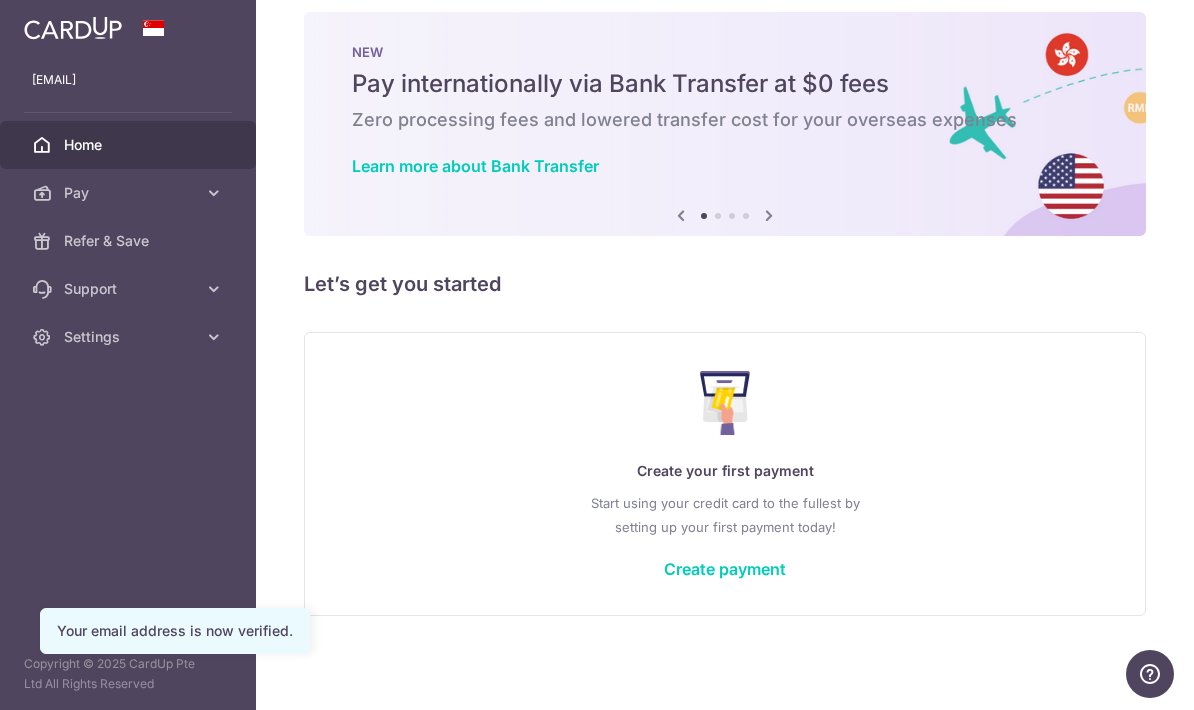 click on "Create payment" at bounding box center [725, 569] 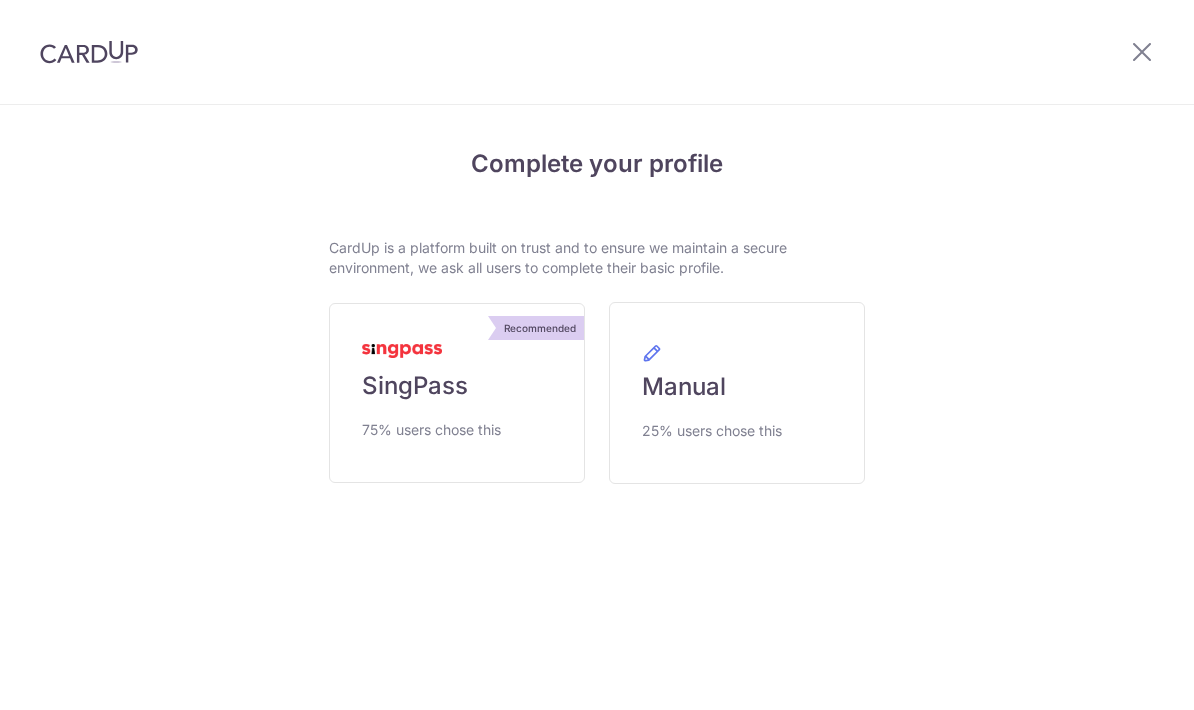 scroll, scrollTop: 0, scrollLeft: 0, axis: both 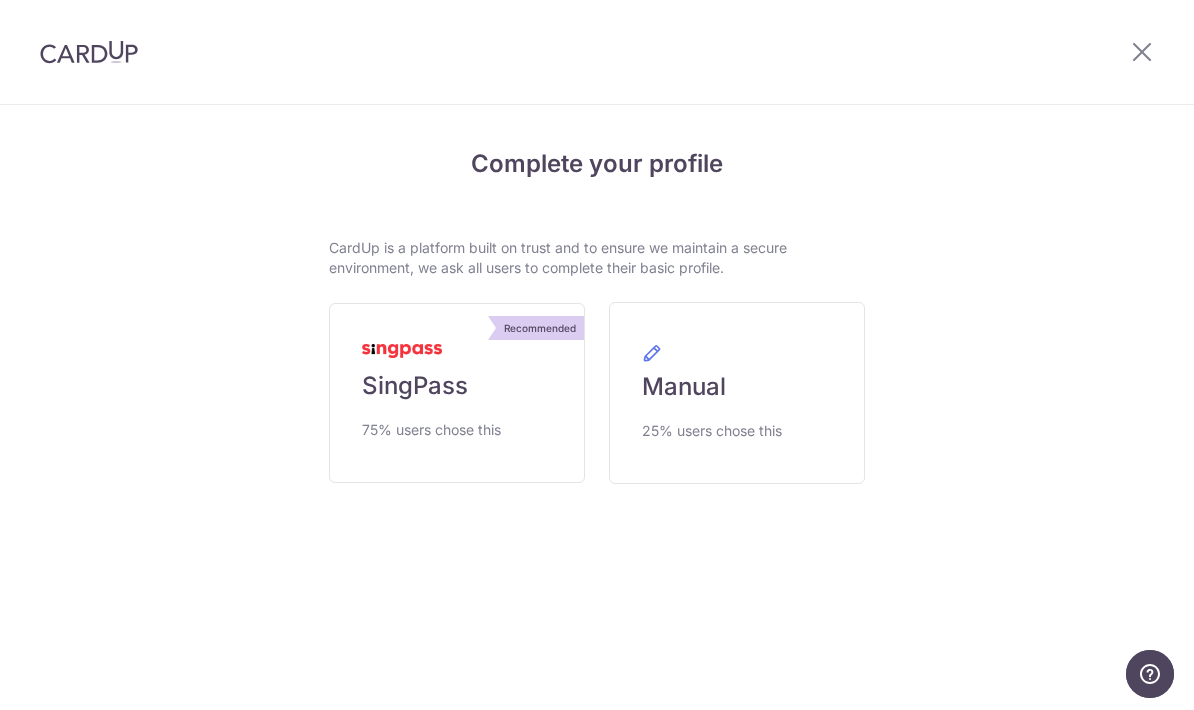 click on "Recommended
SingPass
75% users chose this" at bounding box center (457, 393) 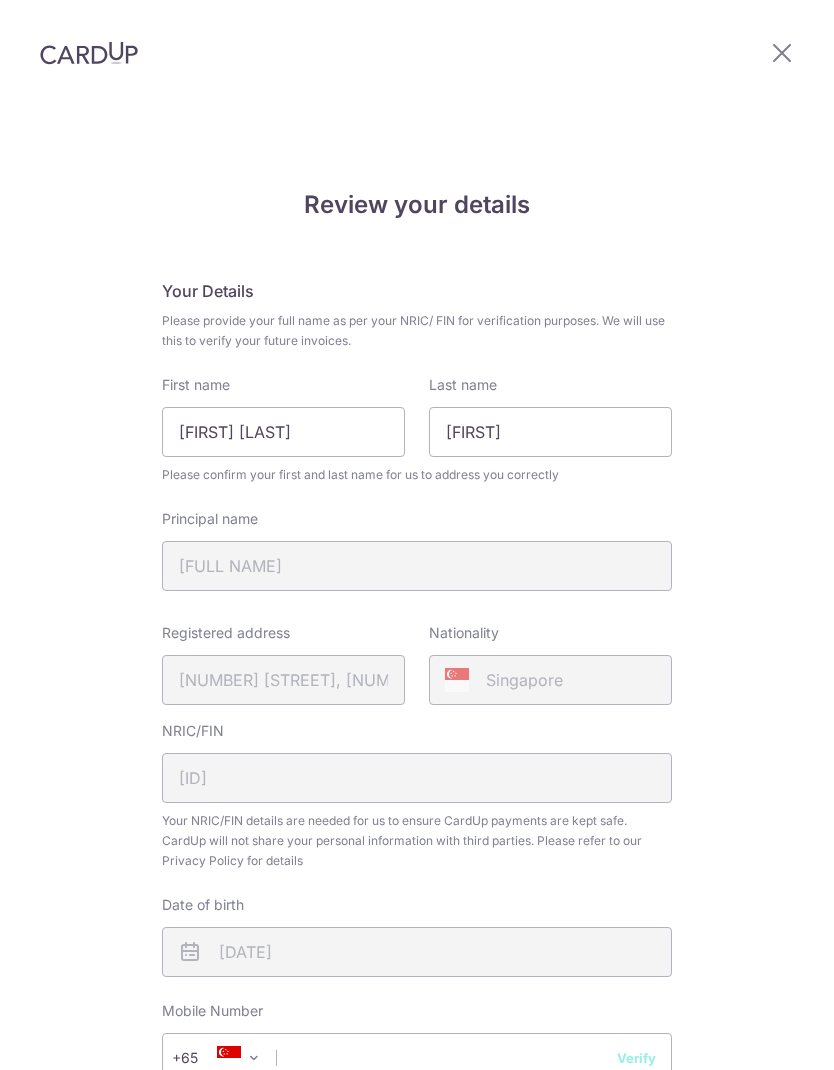 scroll, scrollTop: 80, scrollLeft: 0, axis: vertical 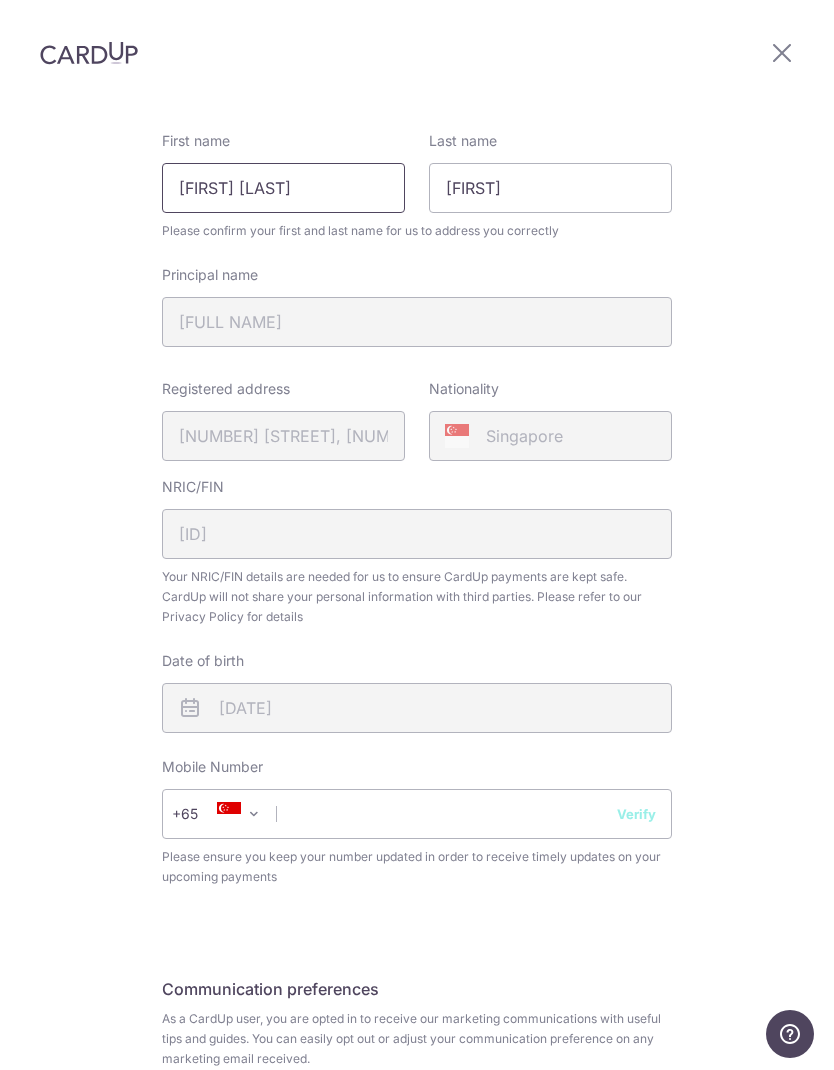 click on "[FIRST] [LAST]" at bounding box center (283, 188) 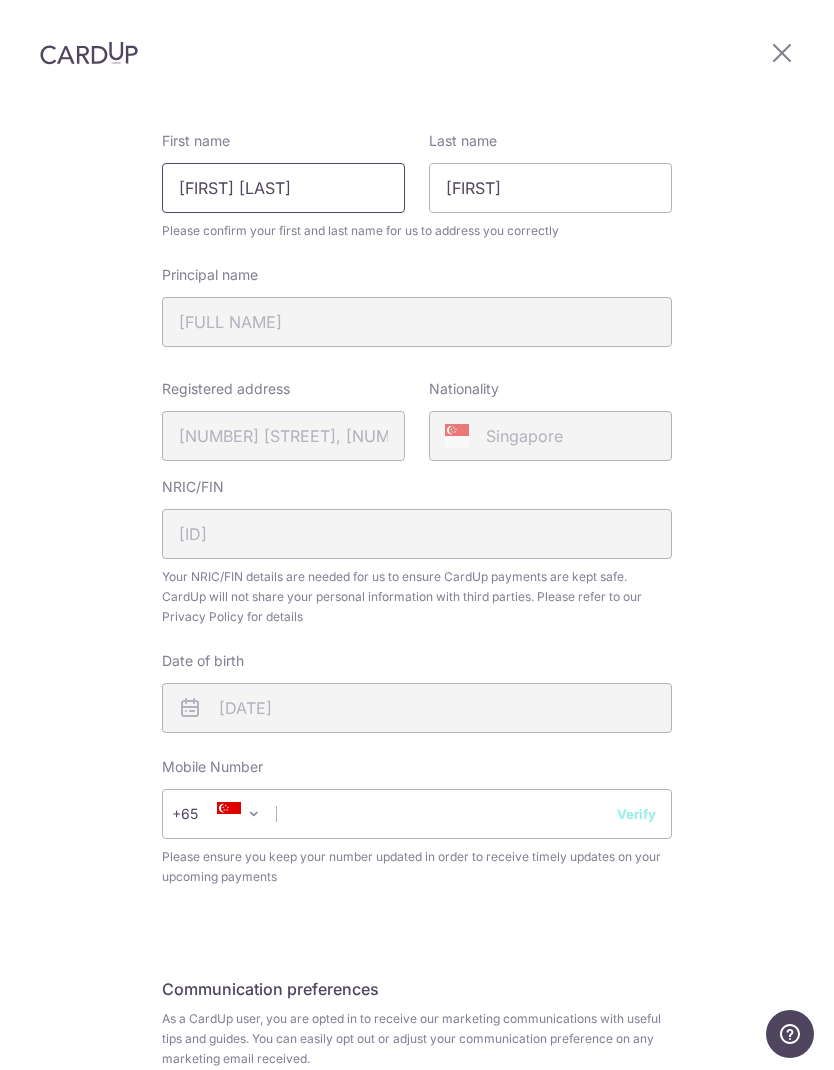 click on "Afiq Bin Hamdan" at bounding box center [283, 188] 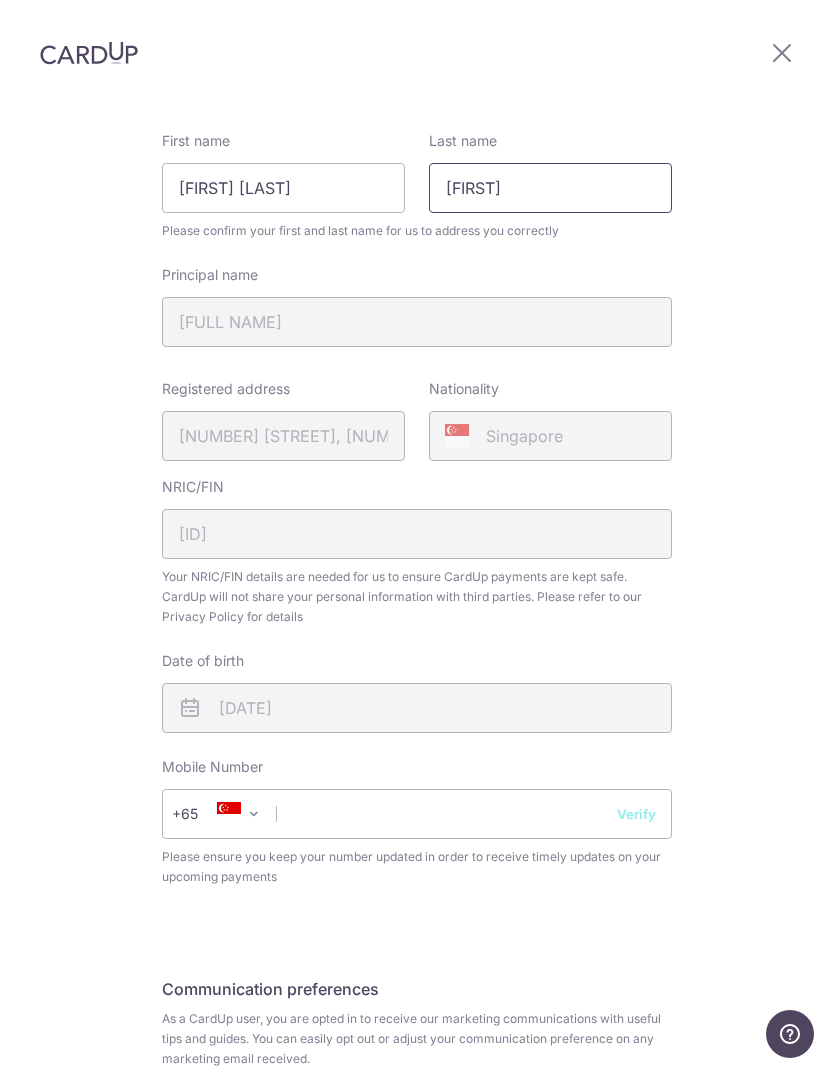 click on "Muhammad" at bounding box center (550, 188) 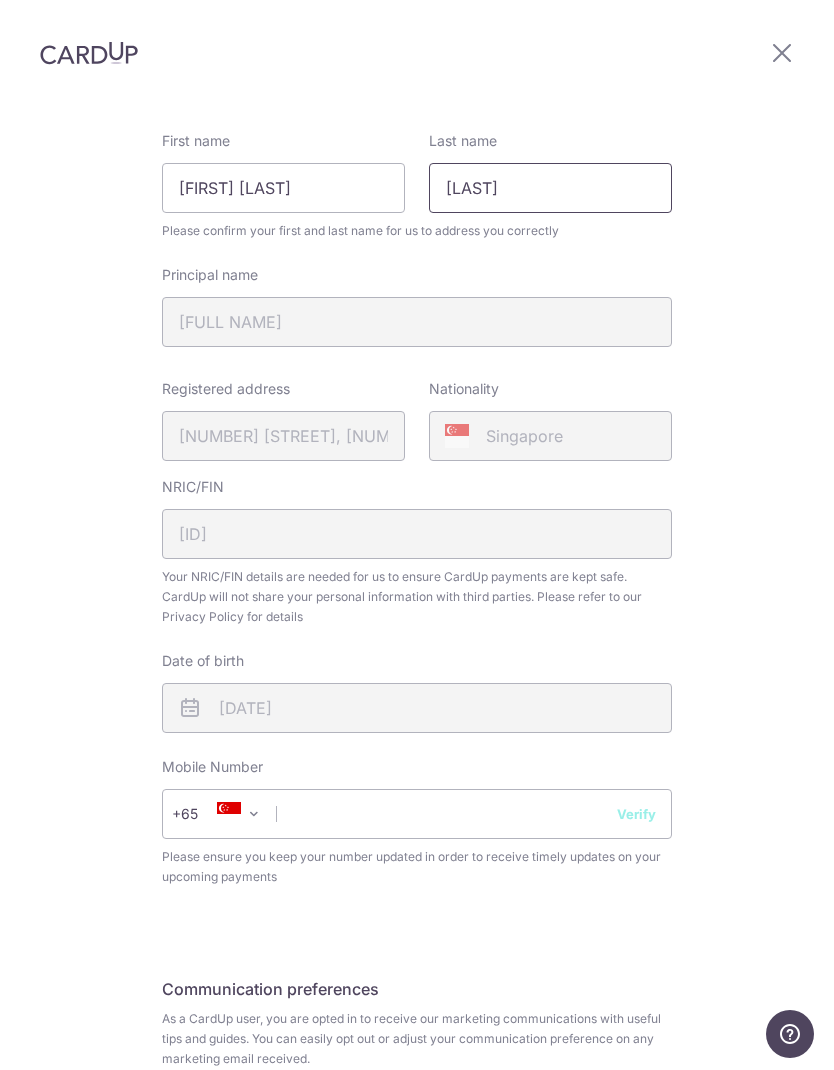 type on "Hamdan" 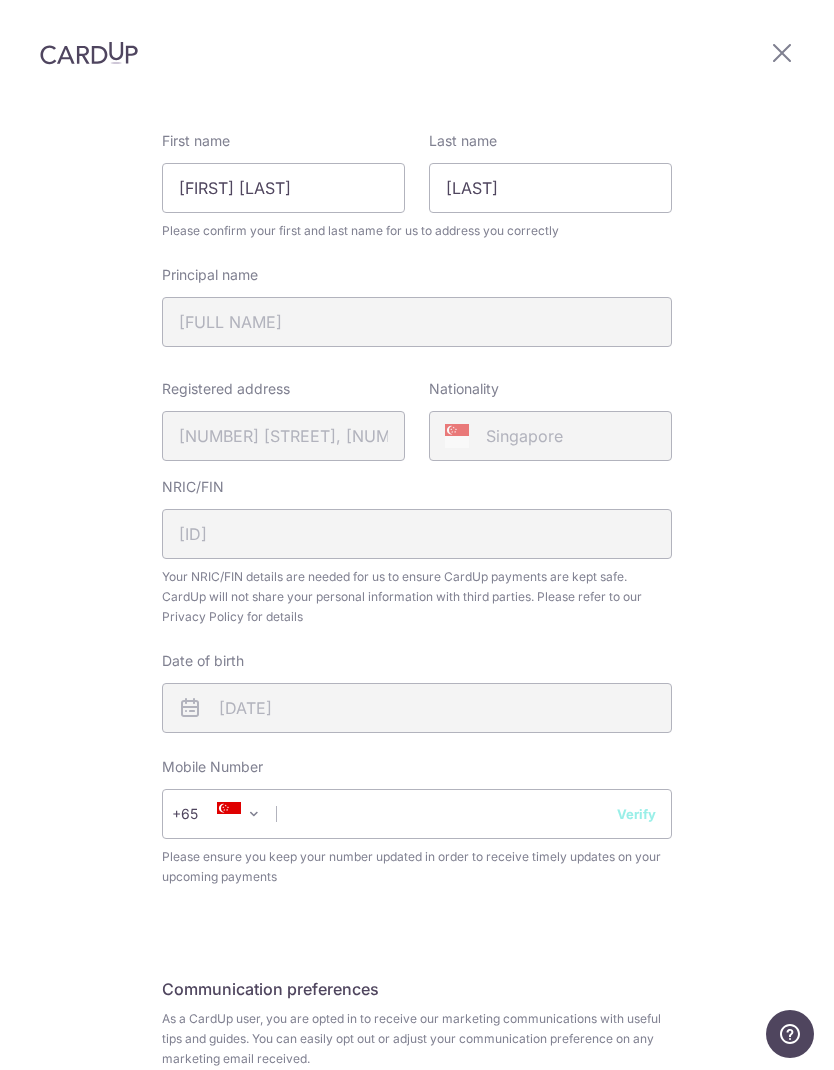 click on "Review your details
Your Details
Please provide your full name as per your NRIC/ FIN for verification purposes. We will use this to verify your future invoices.
First name
Muhammad Afiq
Last name
Hamdan
Please confirm your first and last name for us to address you correctly
Principal name
MUHAMMAD AFIQ BIN HAMDAN
Registered address
129C, PLANTATION CRESCENT, 11, 475, SINGAPORE, 693129" at bounding box center (417, 557) 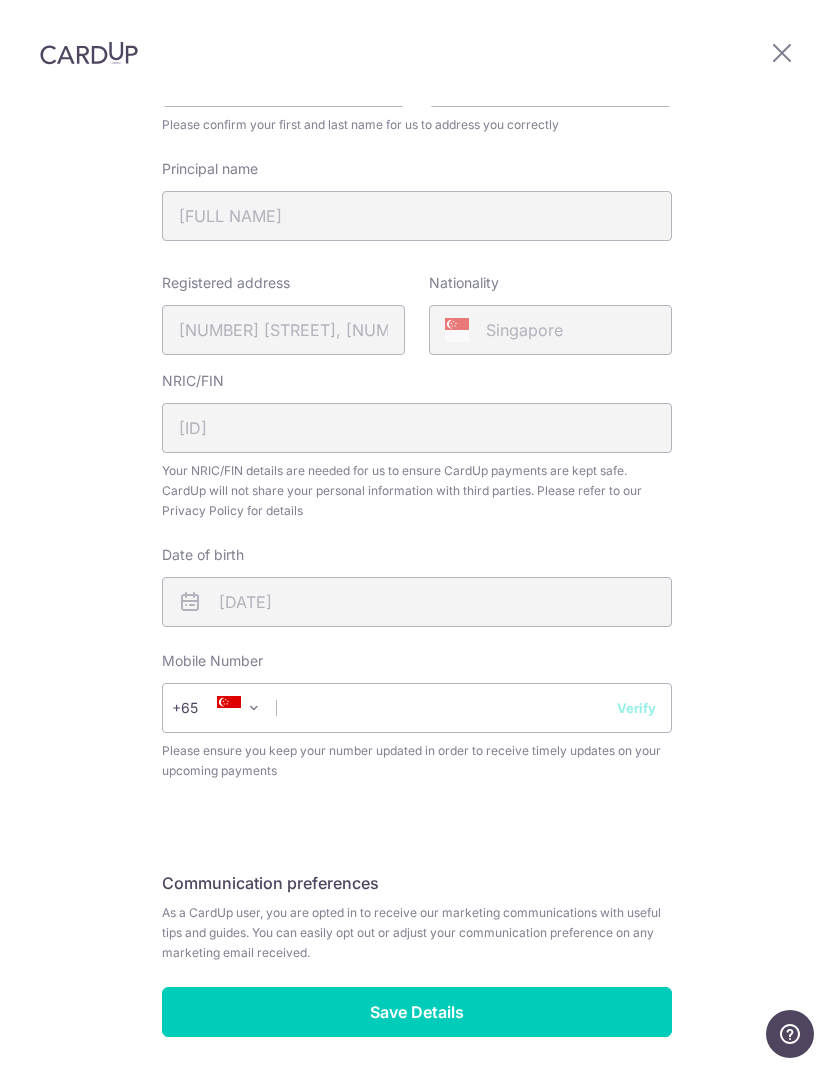 scroll, scrollTop: 347, scrollLeft: 0, axis: vertical 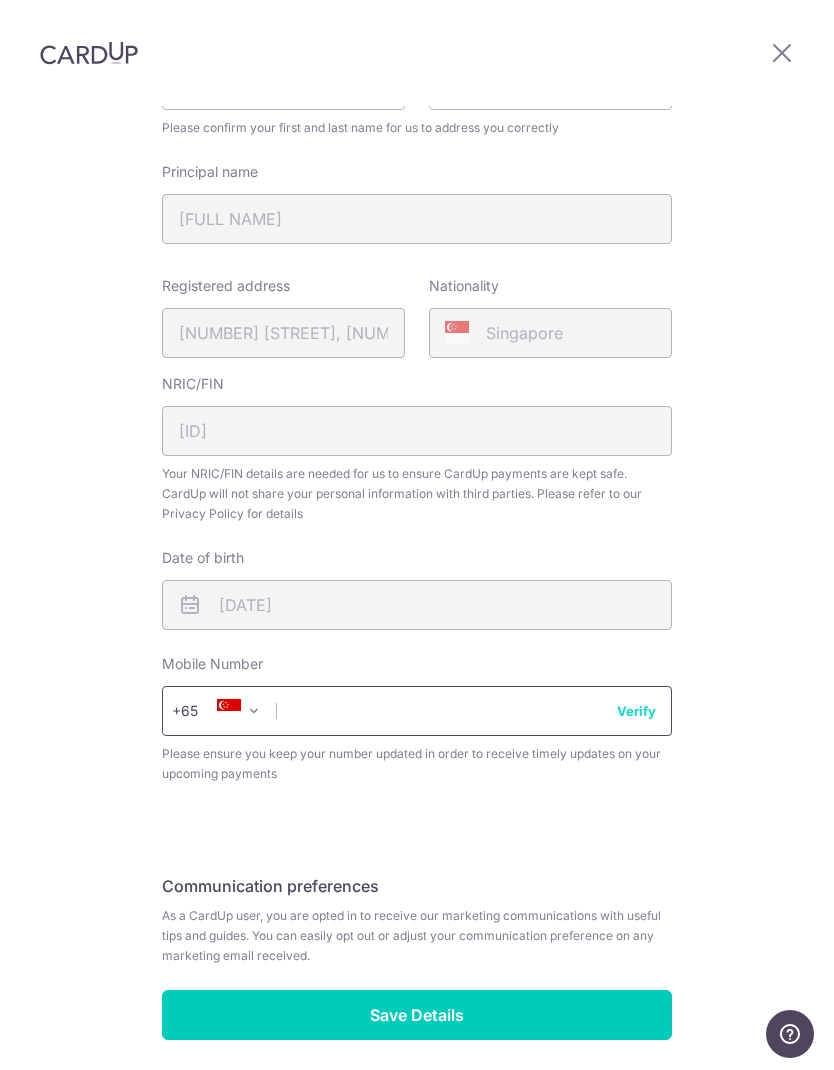 click at bounding box center [417, 711] 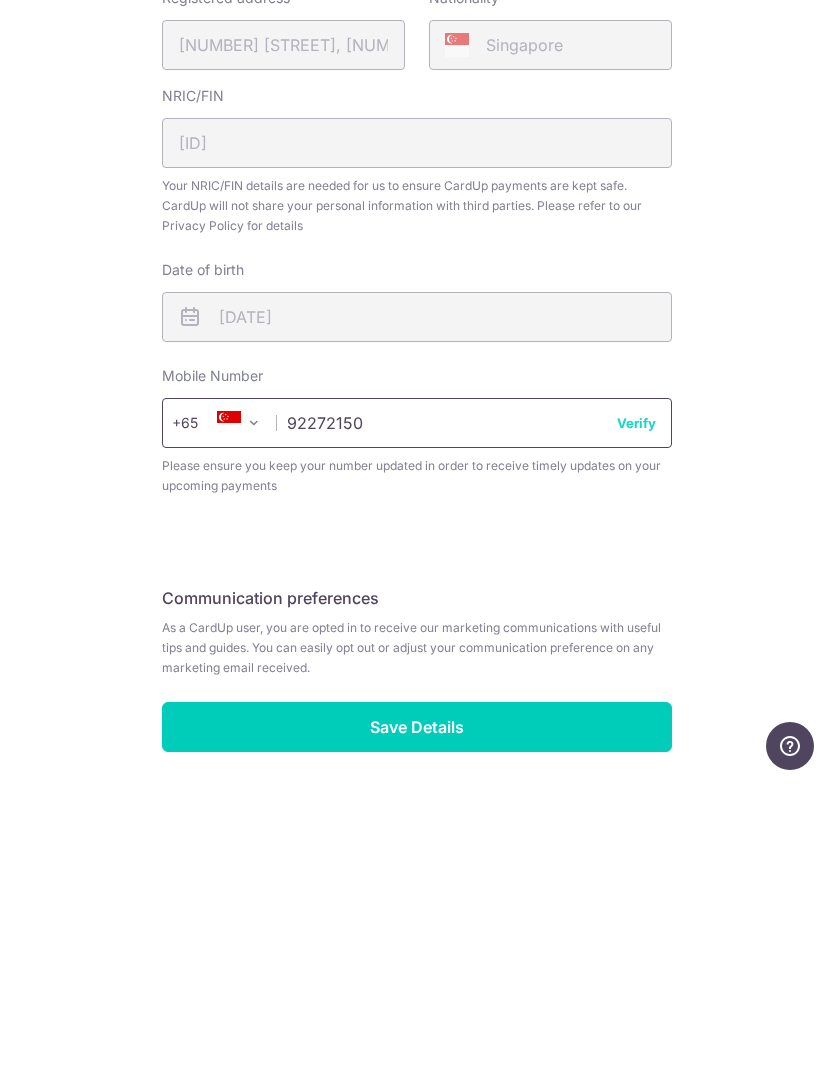 type on "92272150" 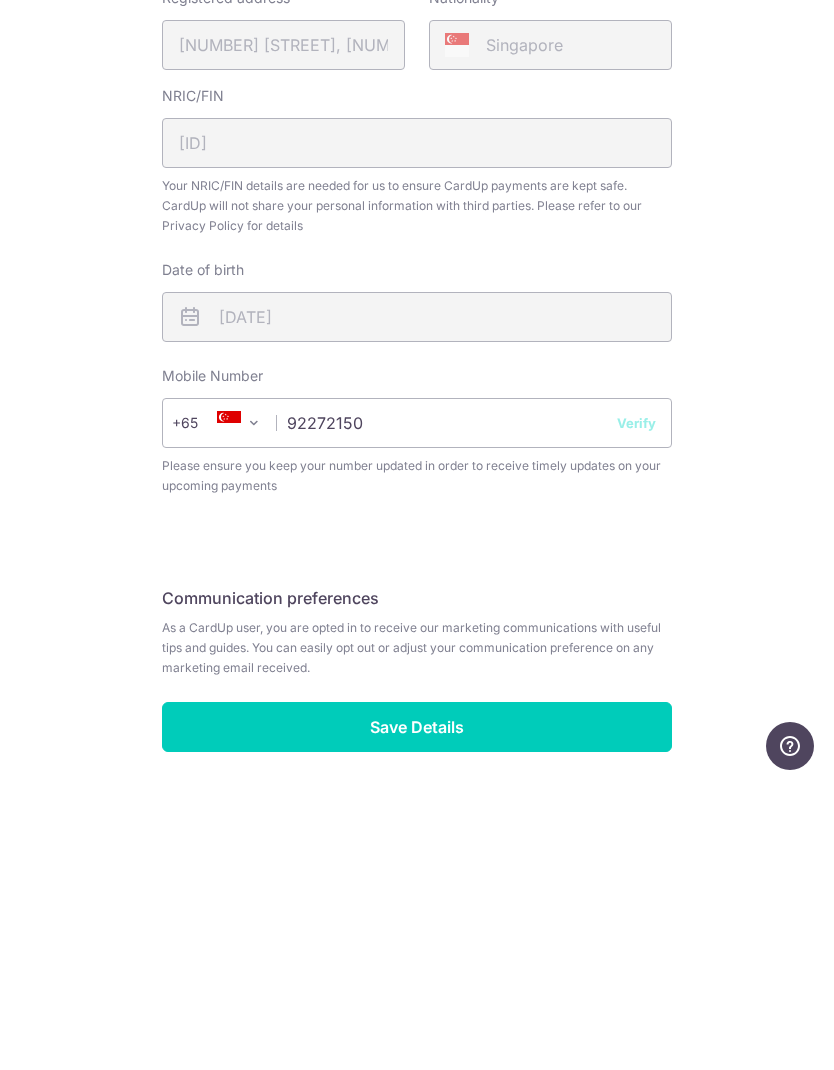 click on "Verify" at bounding box center [636, 711] 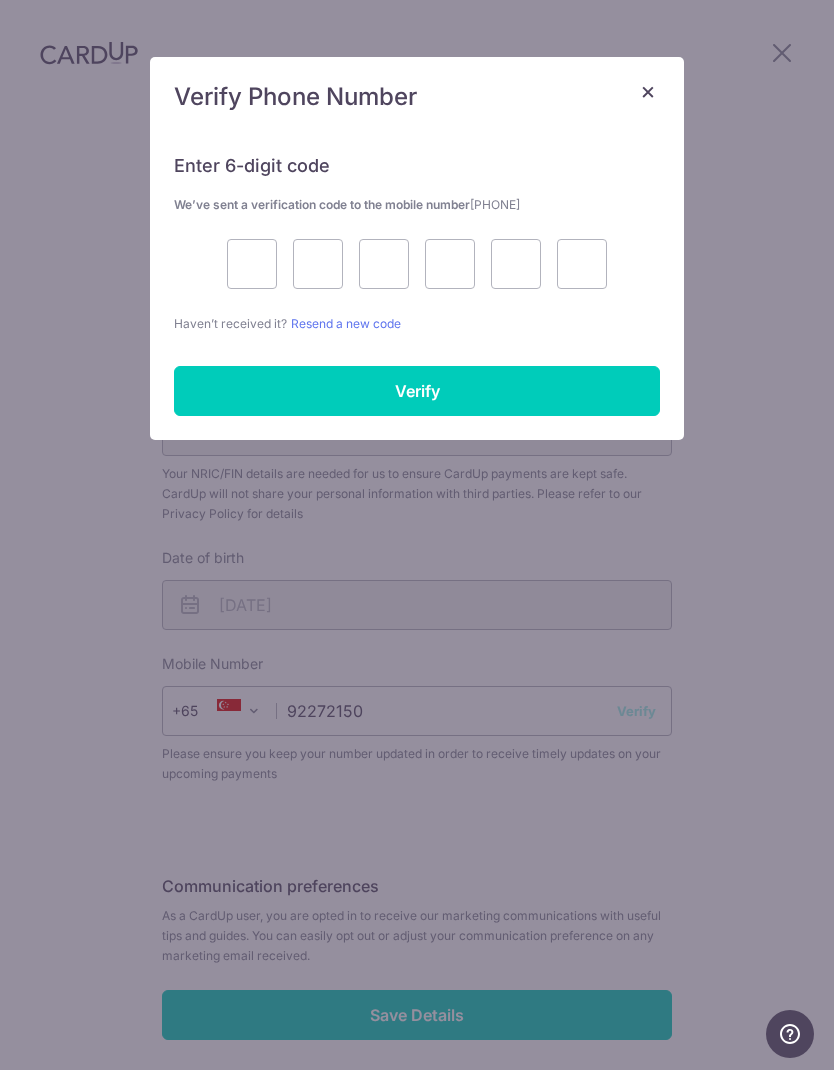 click at bounding box center (417, 264) 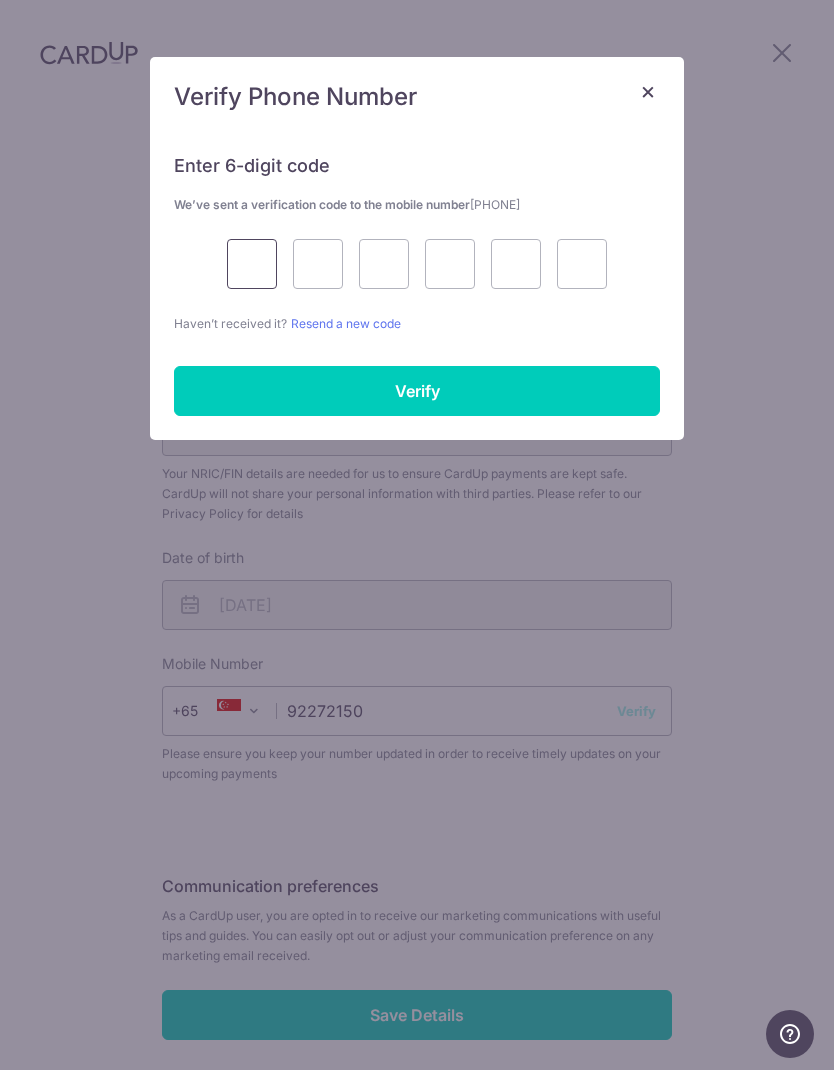 click at bounding box center (252, 264) 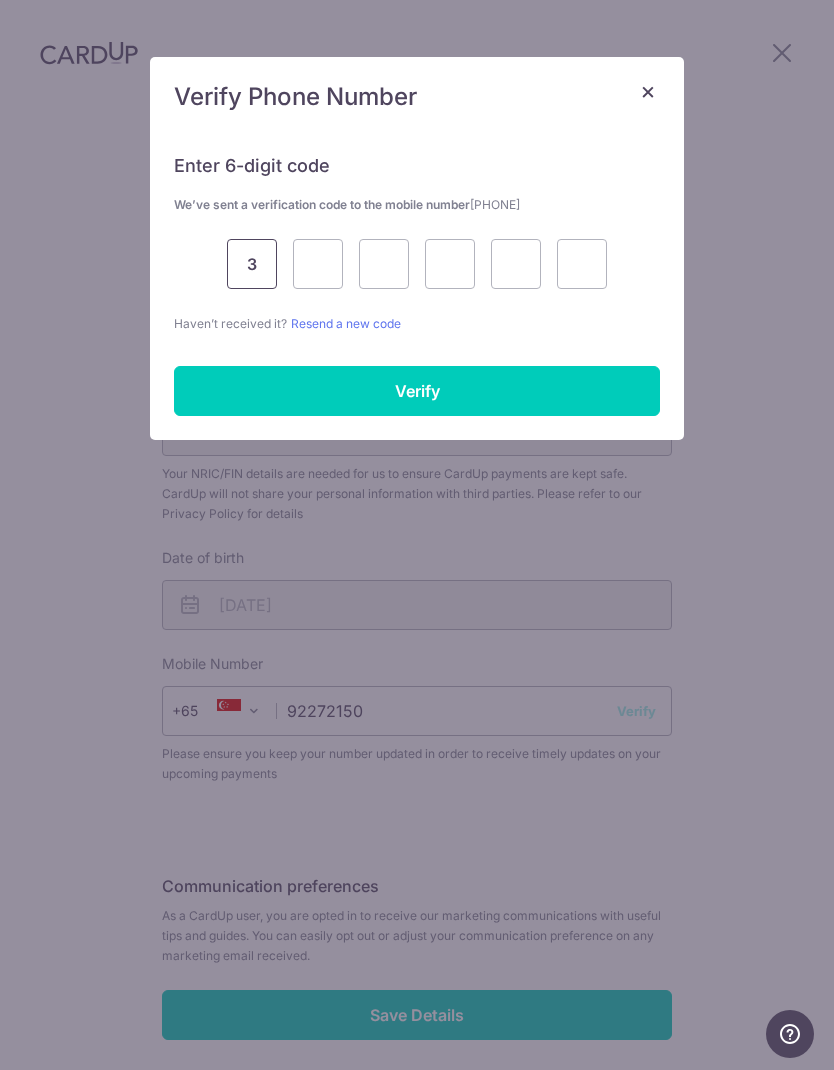 type on "3" 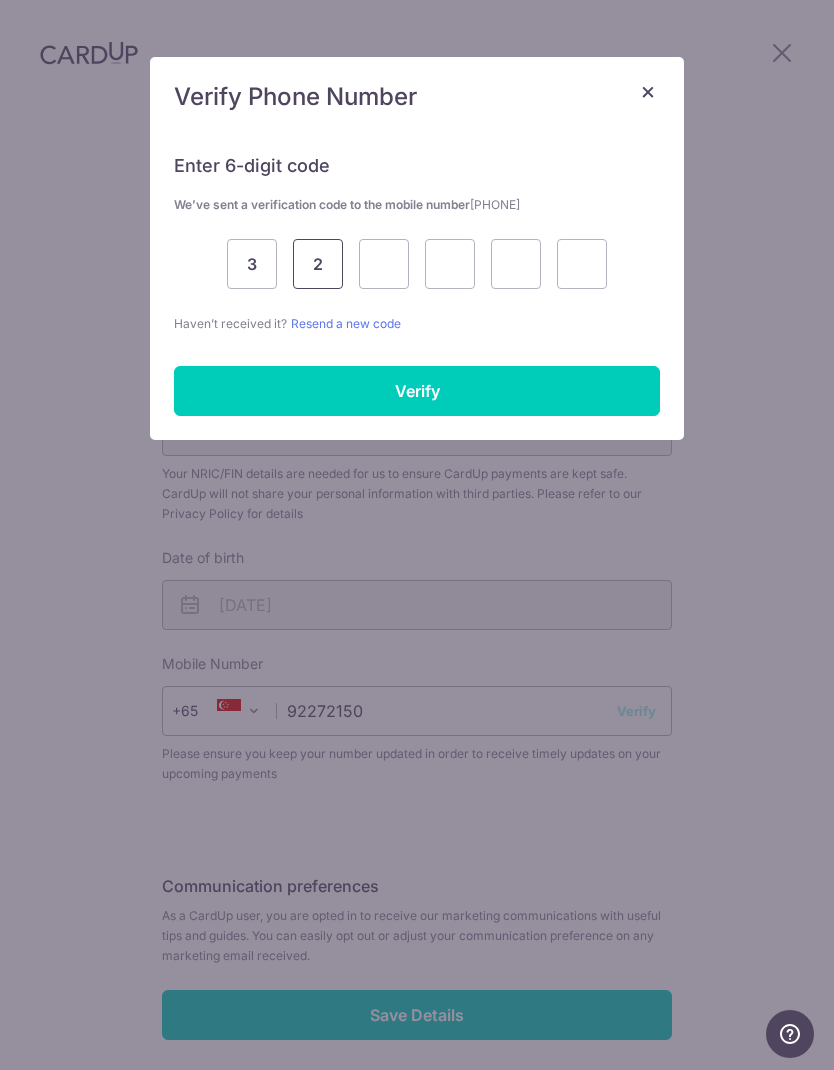 type on "2" 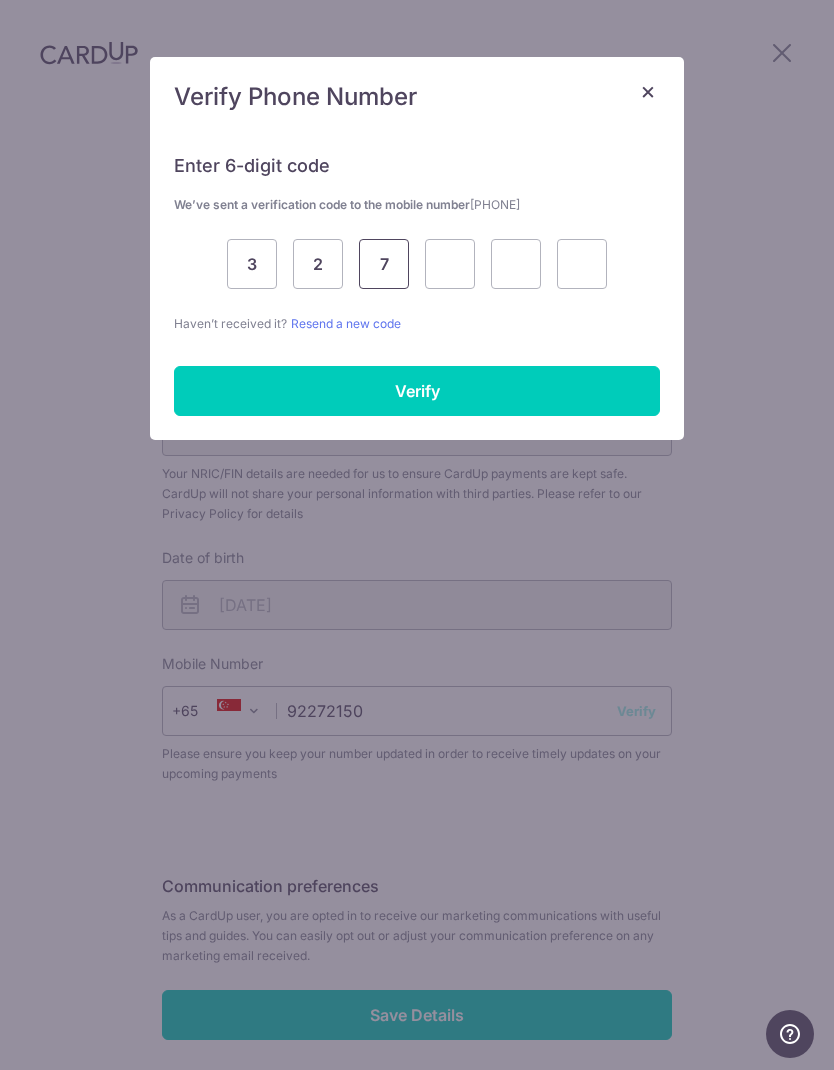 type on "7" 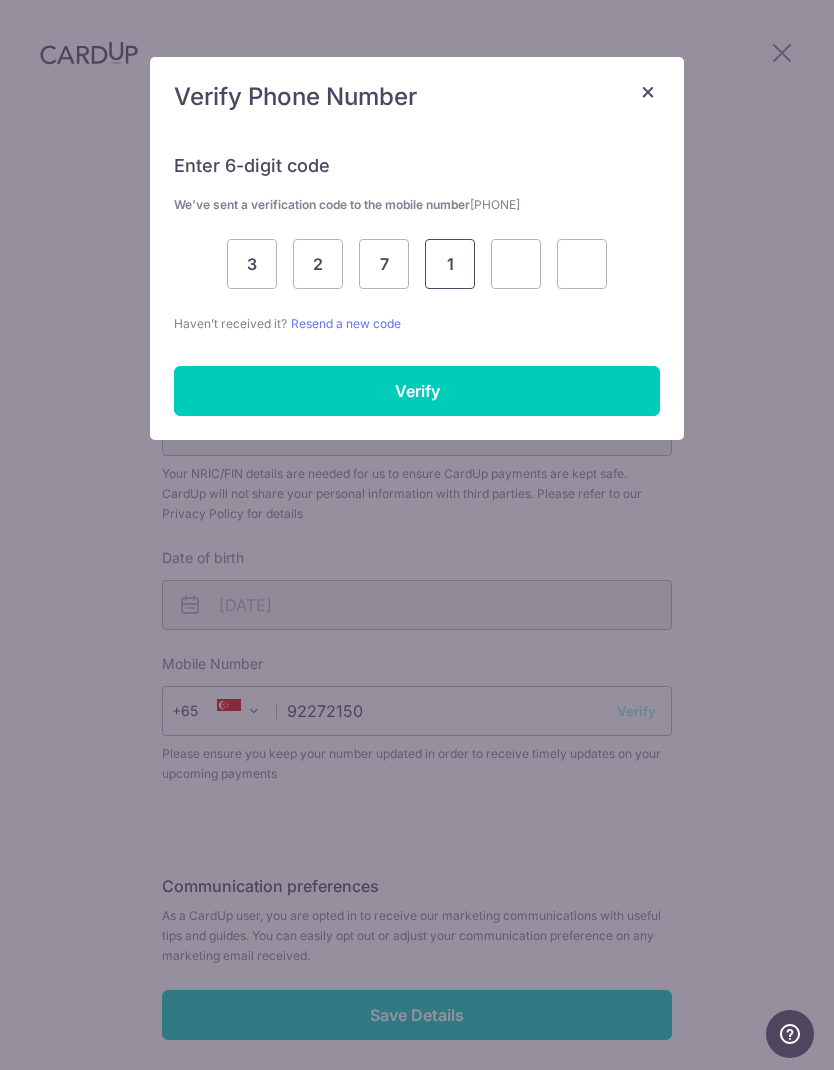 type on "1" 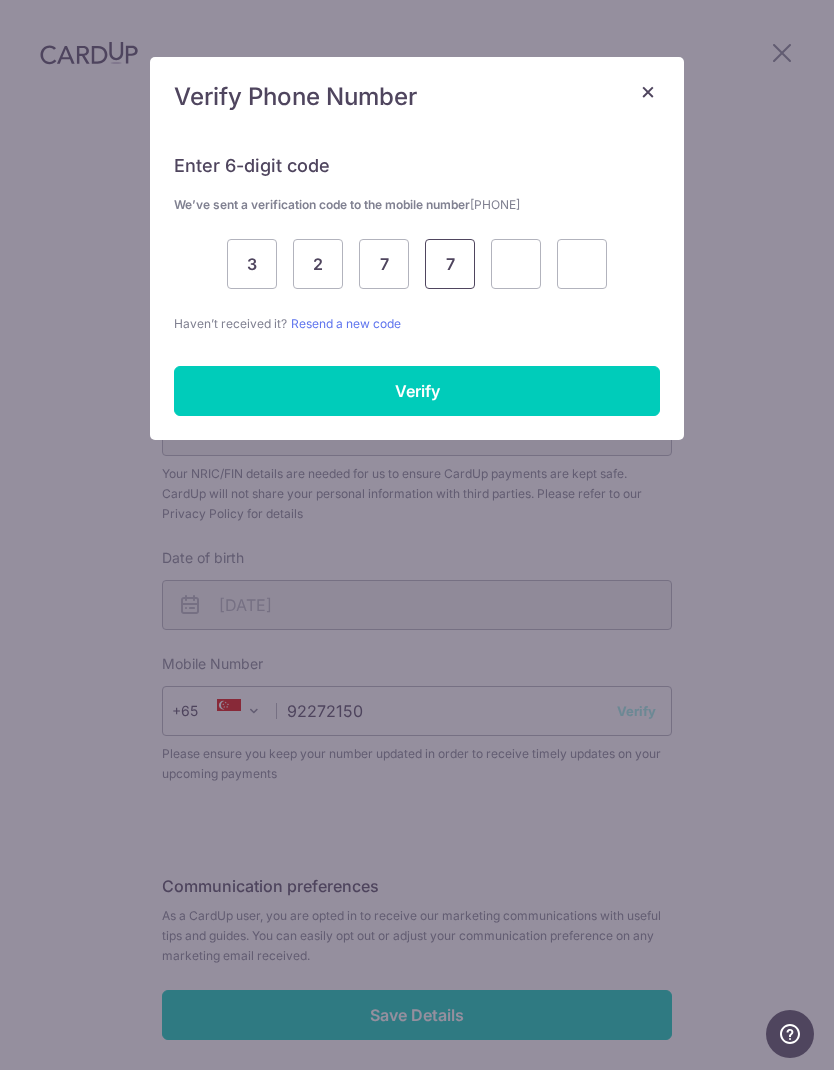 type on "7" 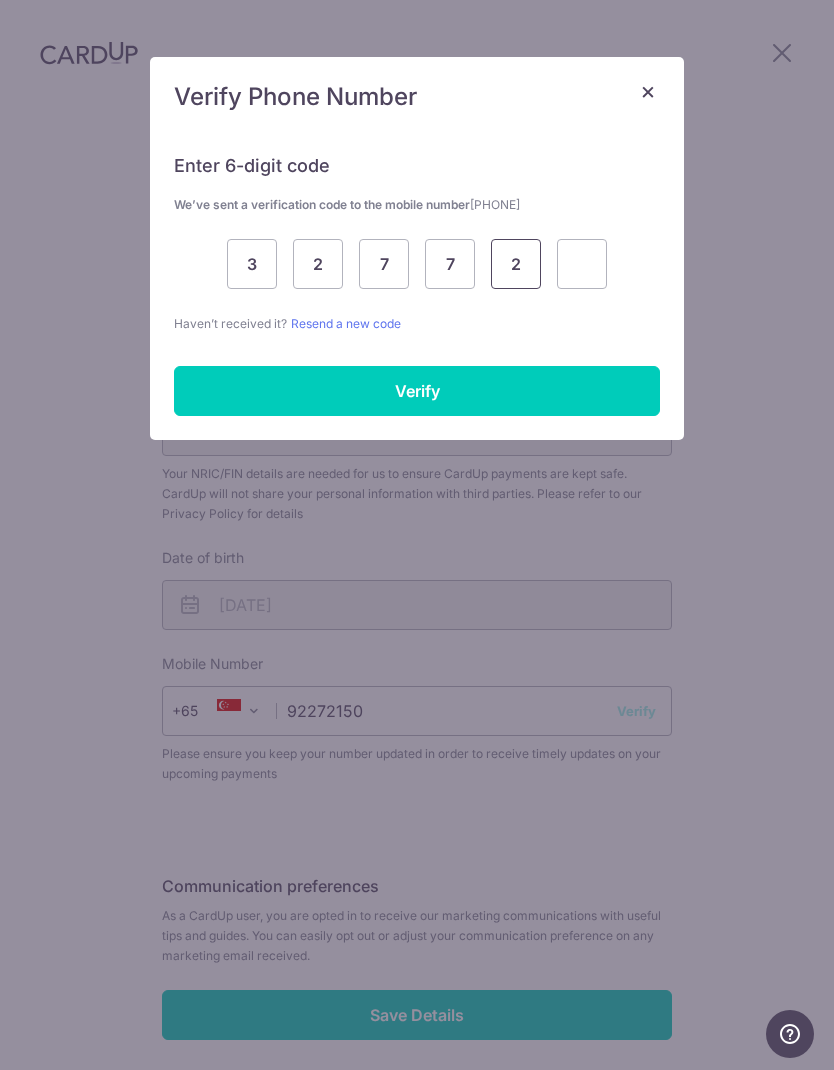 type on "2" 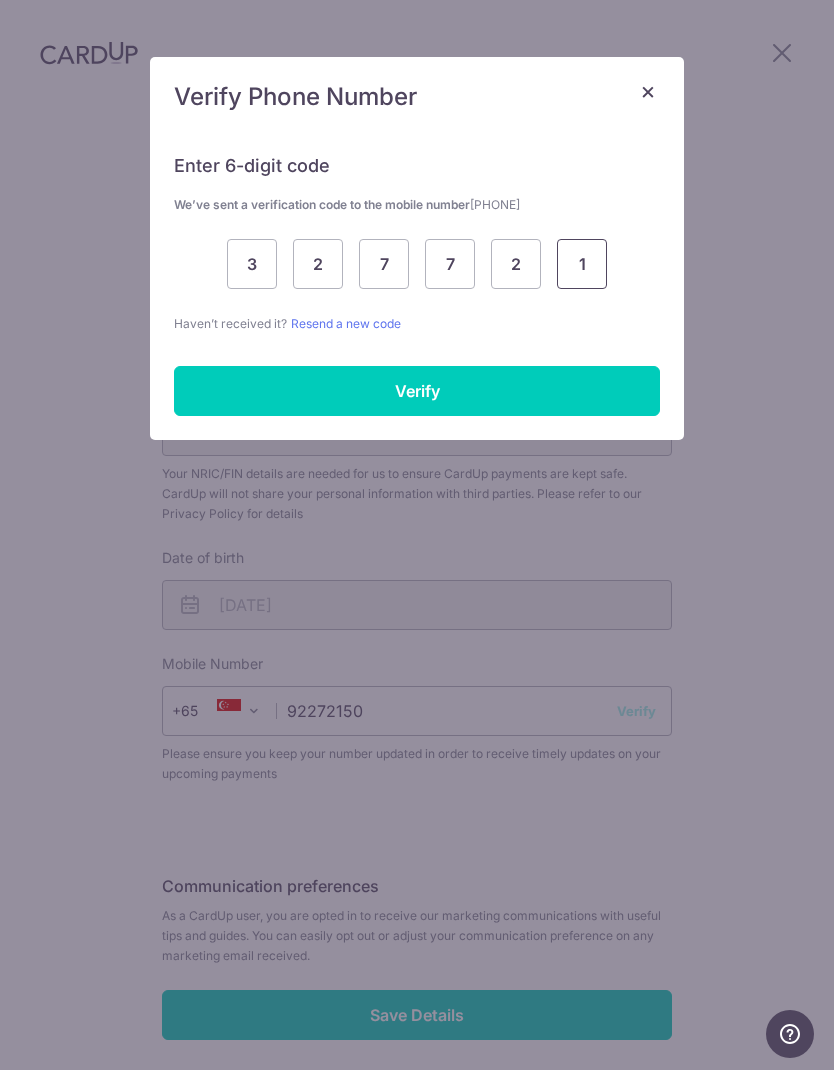 type on "1" 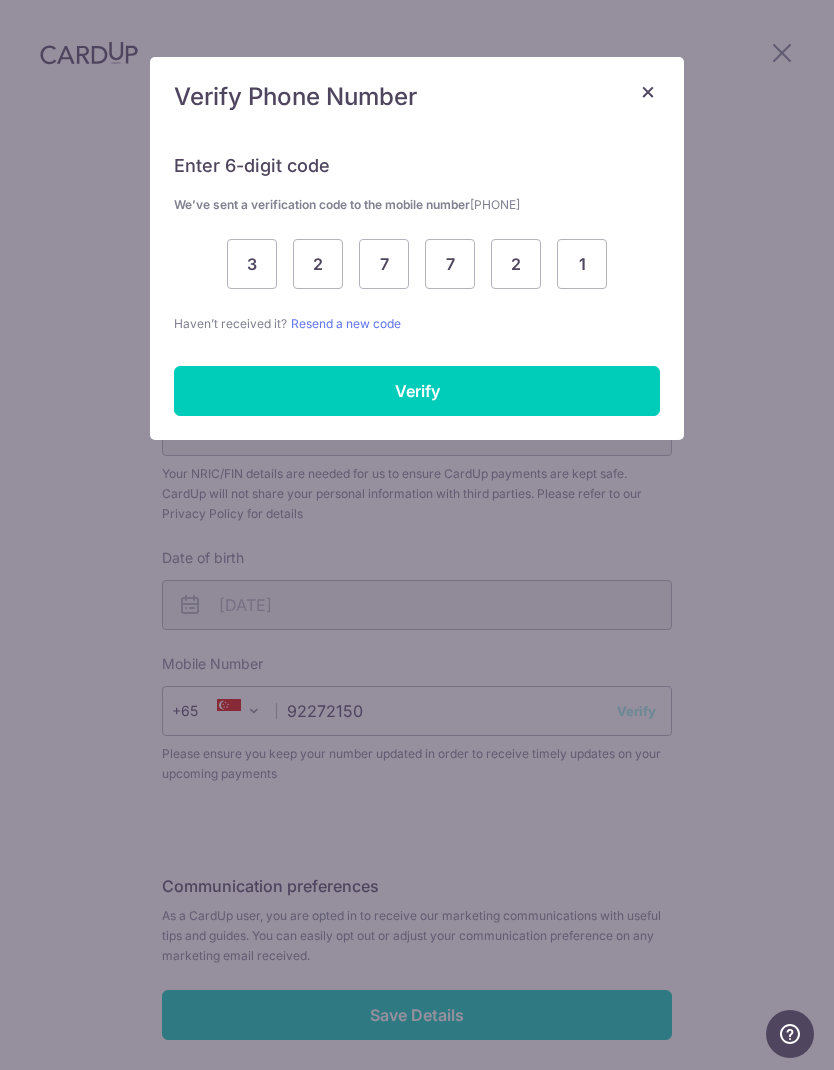 click on "Verify" at bounding box center [417, 391] 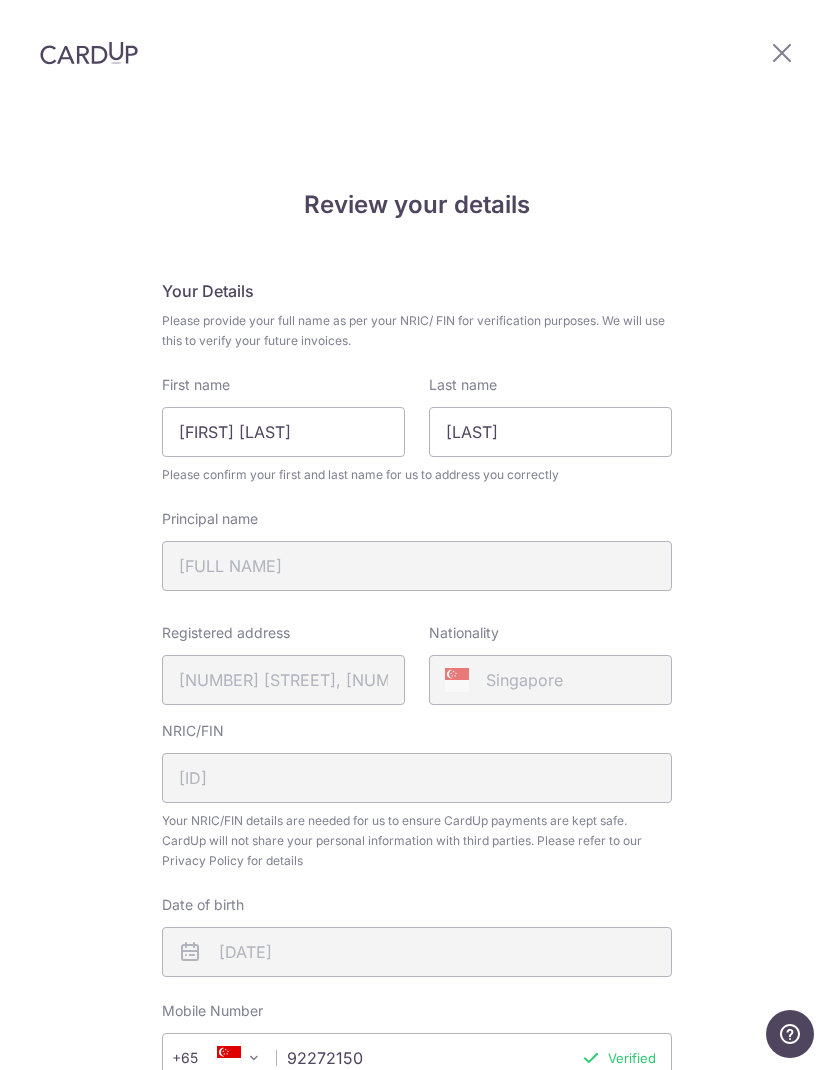 scroll, scrollTop: 0, scrollLeft: 0, axis: both 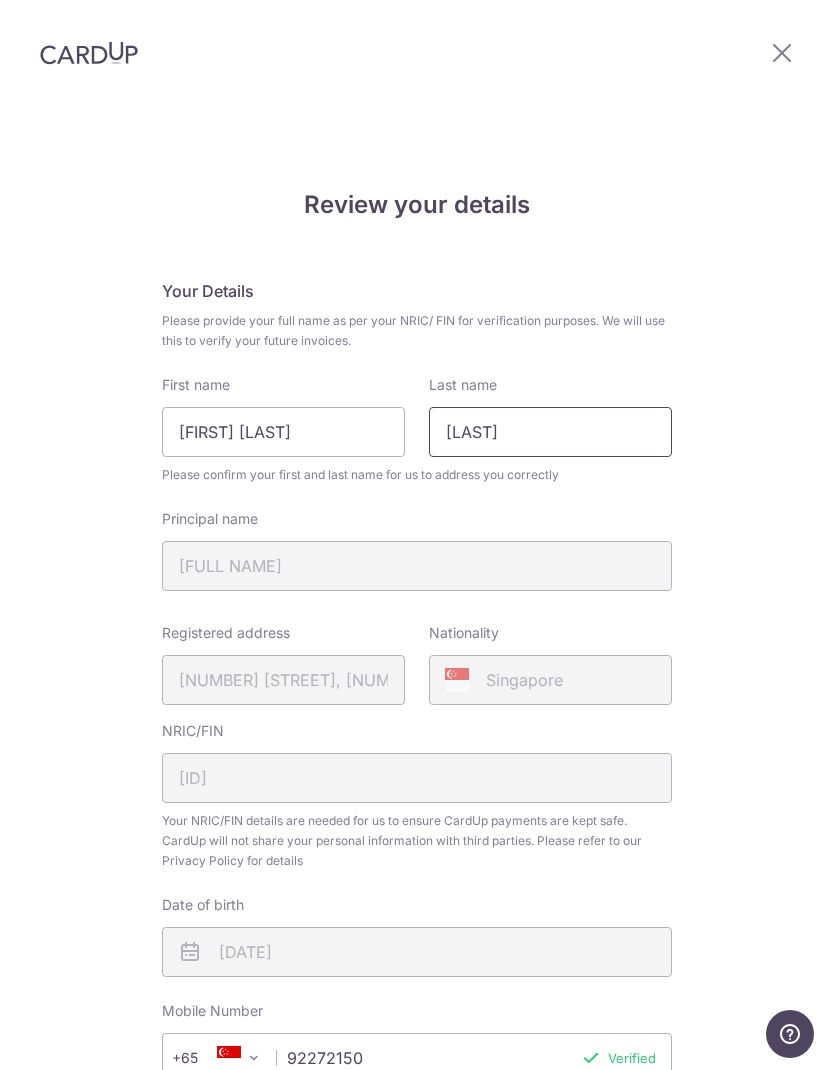 click on "Hamdan" at bounding box center (550, 432) 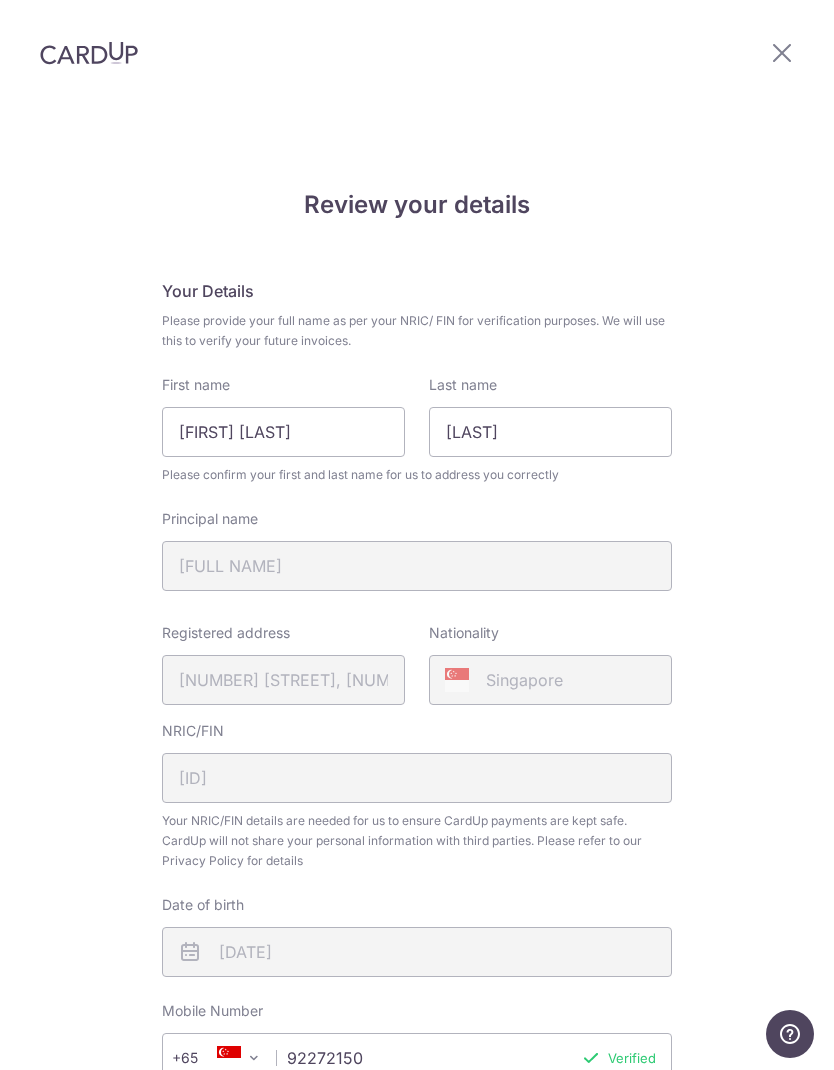 scroll, scrollTop: 0, scrollLeft: 0, axis: both 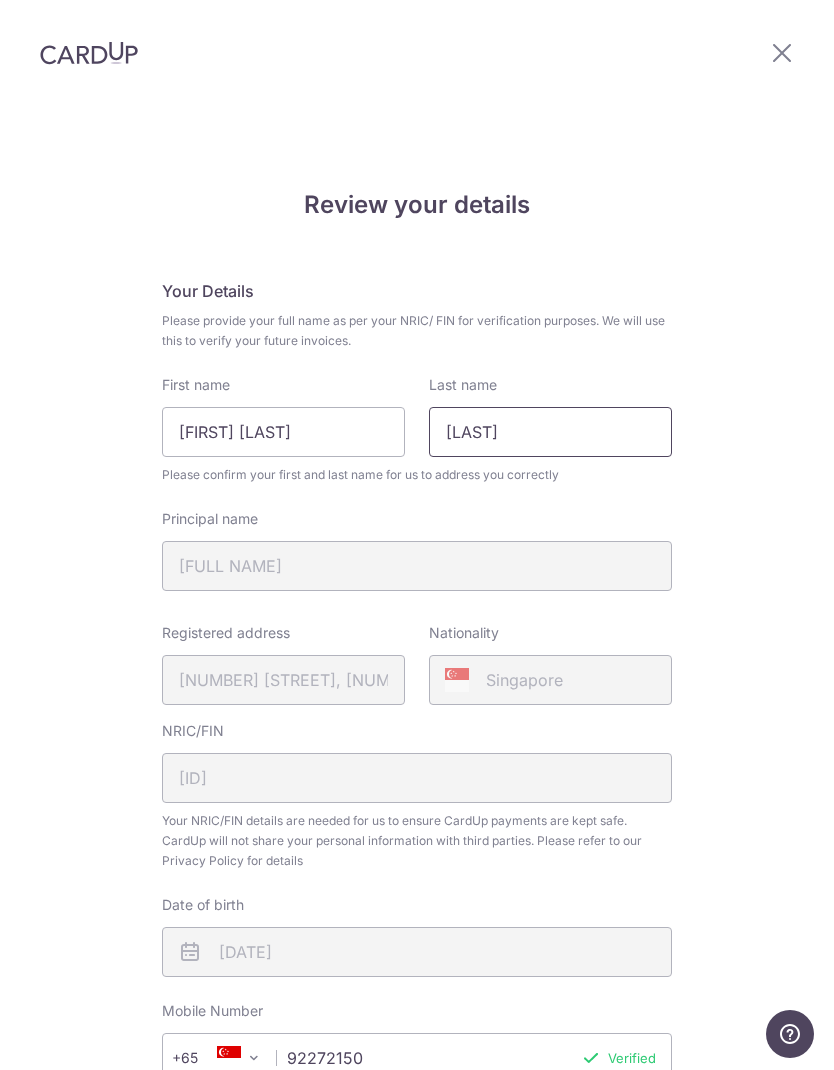click on "Bin Hamdan" at bounding box center (550, 432) 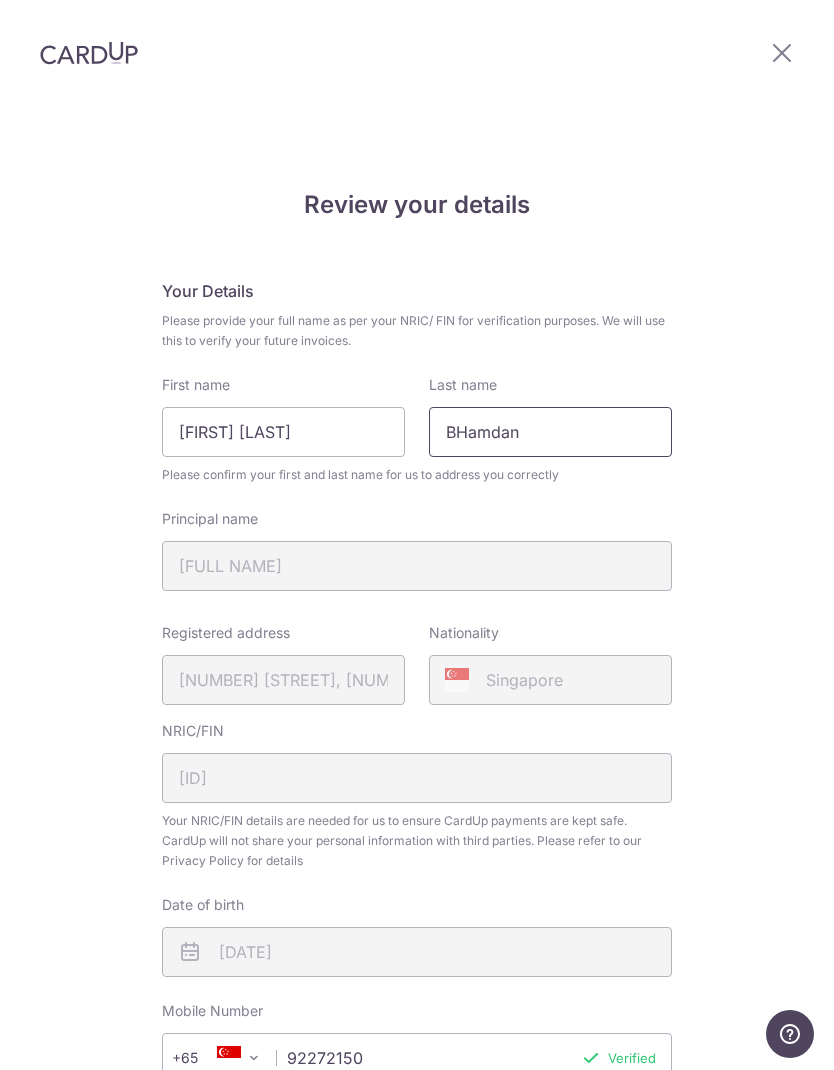 type on "Hamdan" 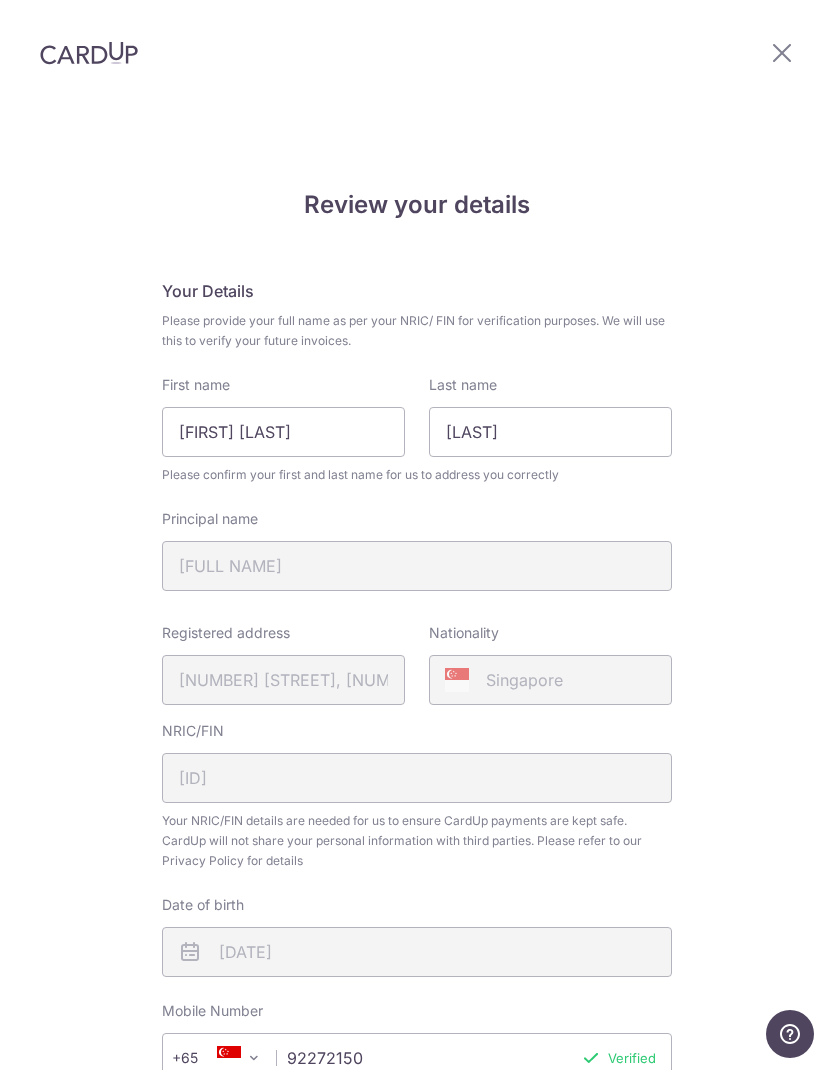 click on "Review your details
Your Details
Please provide your full name as per your NRIC/ FIN for verification purposes. We will use this to verify your future invoices.
First name
Muhammad Afiq
Last name
Hamdan
Please confirm your first and last name for us to address you correctly
Principal name
MUHAMMAD AFIQ BIN HAMDAN
Registered address
129C, PLANTATION CRESCENT, 11, 475, SINGAPORE, 693129" at bounding box center [417, 801] 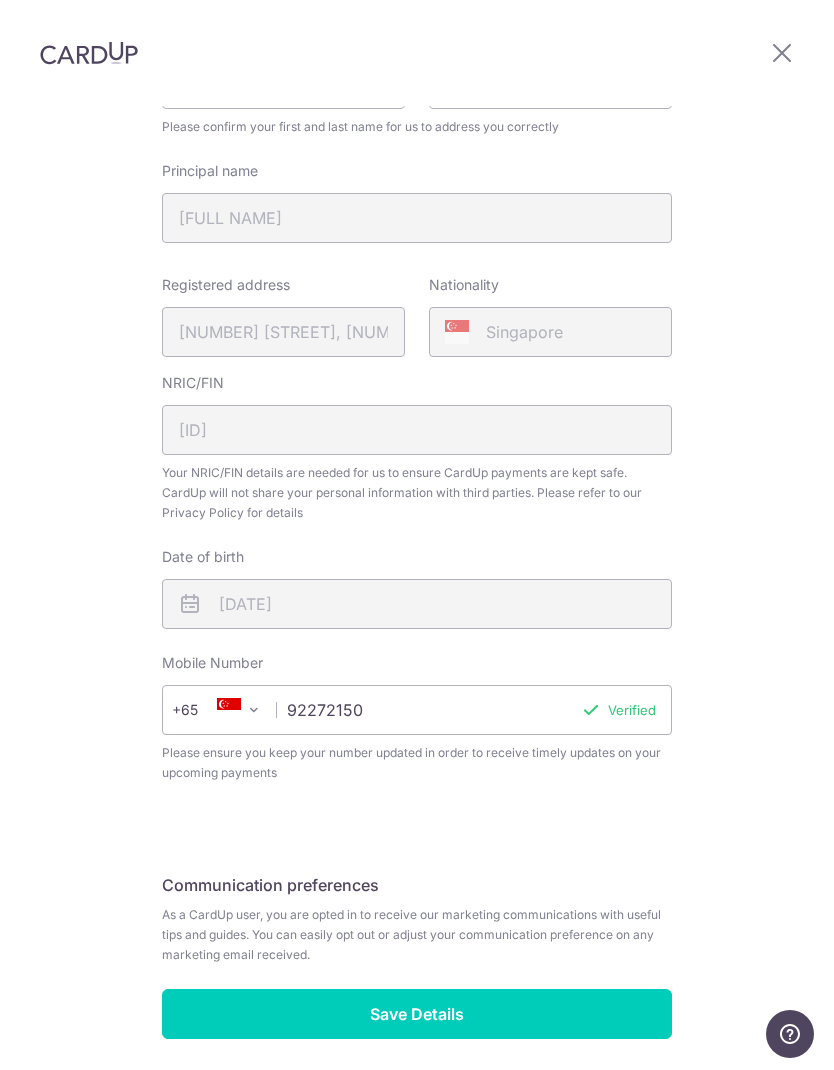 scroll, scrollTop: 347, scrollLeft: 0, axis: vertical 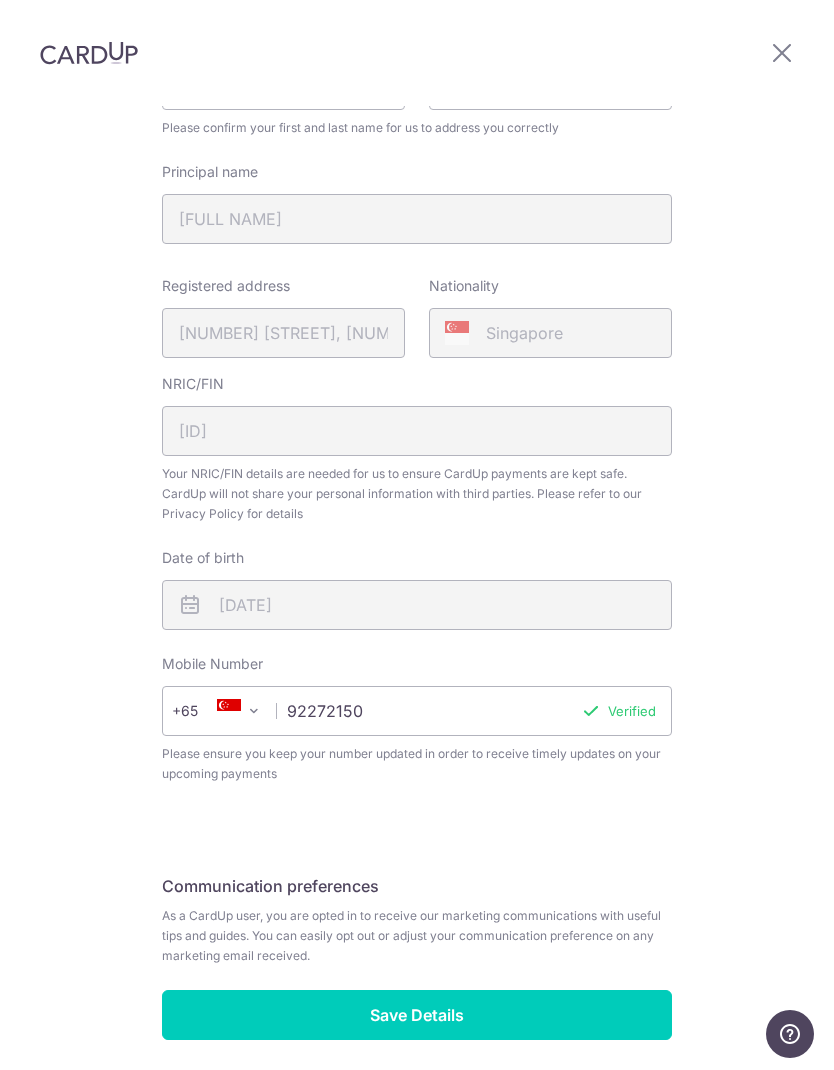 click on "Save Details" at bounding box center [417, 1015] 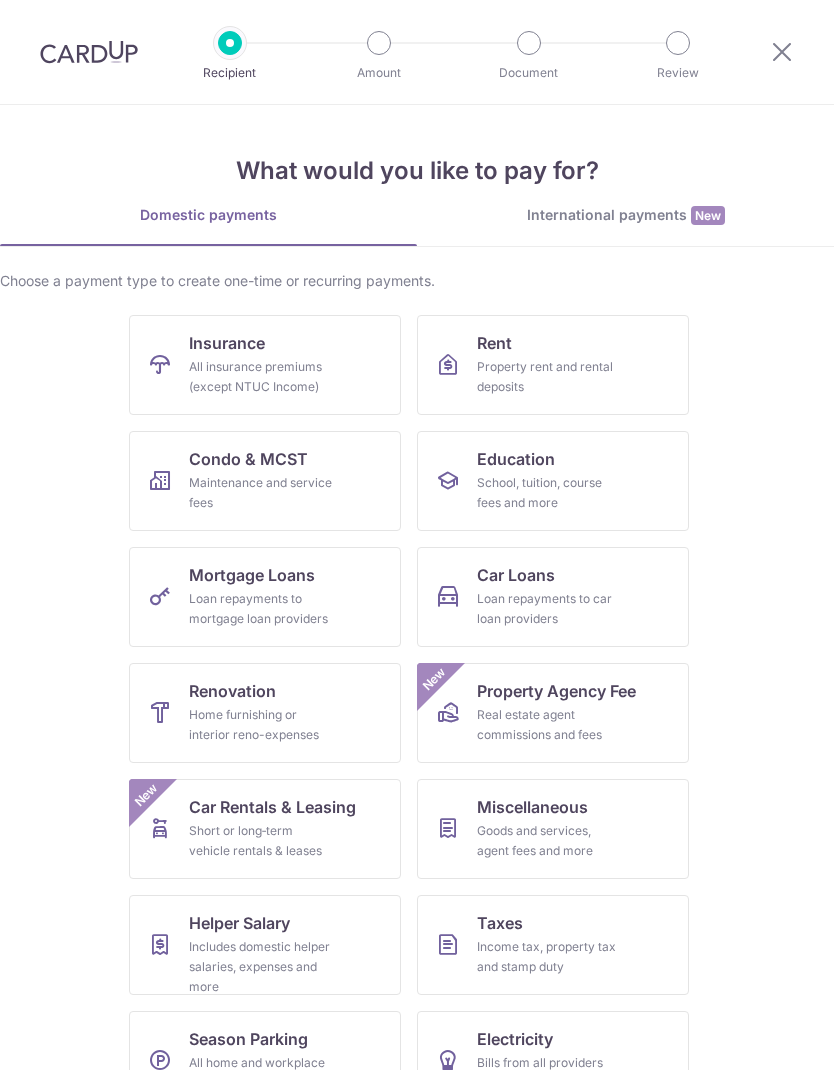 scroll, scrollTop: 0, scrollLeft: 0, axis: both 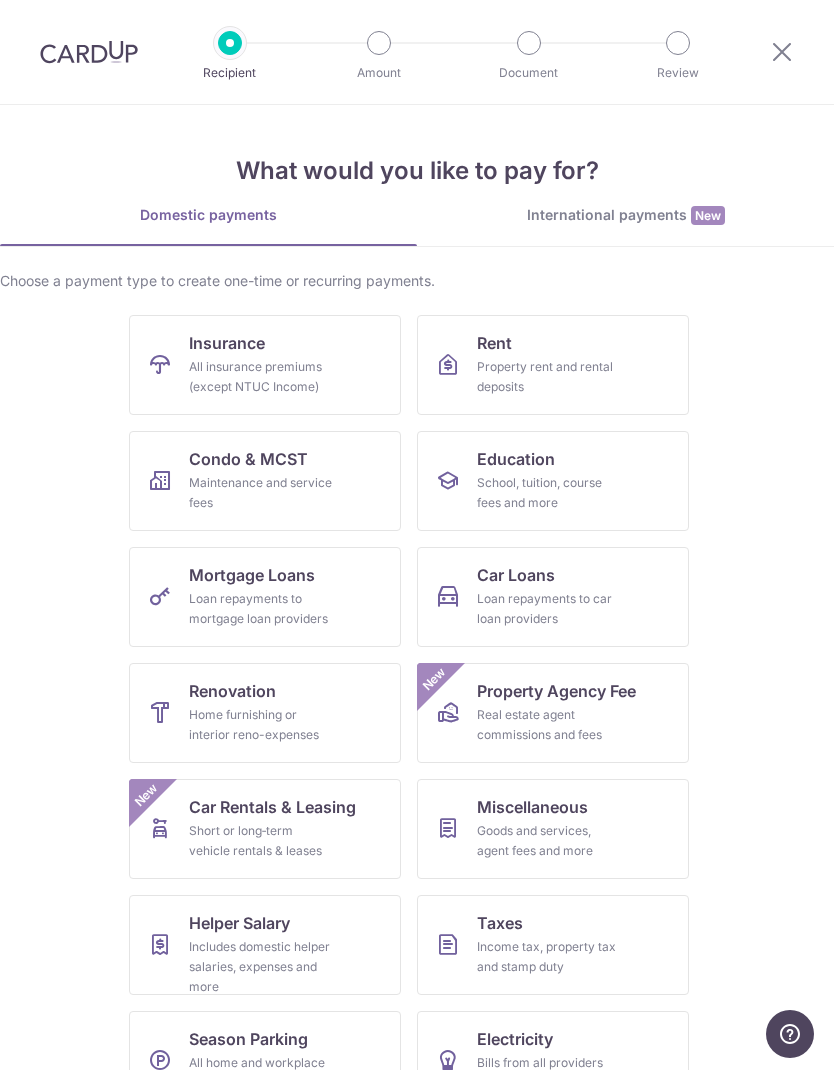 click on "Insurance All insurance premiums (except NTUC Income)
Rent Property rent and rental deposits
Condo & MCST Maintenance and service fees
Education School, tuition, course fees and more
Mortgage Loans Loan repayments to mortgage loan providers
Car Loans Loan repayments to car loan providers
Renovation Home furnishing or interior reno-expenses
Property Agency Fee Real estate agent commissions and fees New
Car Rentals & Leasing Short or long‑term vehicle rentals & leases New
Miscellaneous Goods and services, agent fees and more
Helper Salary Includes domestic helper salaries, expenses and more
Taxes Income tax, property tax and stamp duty
Season Parking All home and workplace parking (except for HDB)
Electricity Bills from all providers (except for SP group)" at bounding box center (417, 721) 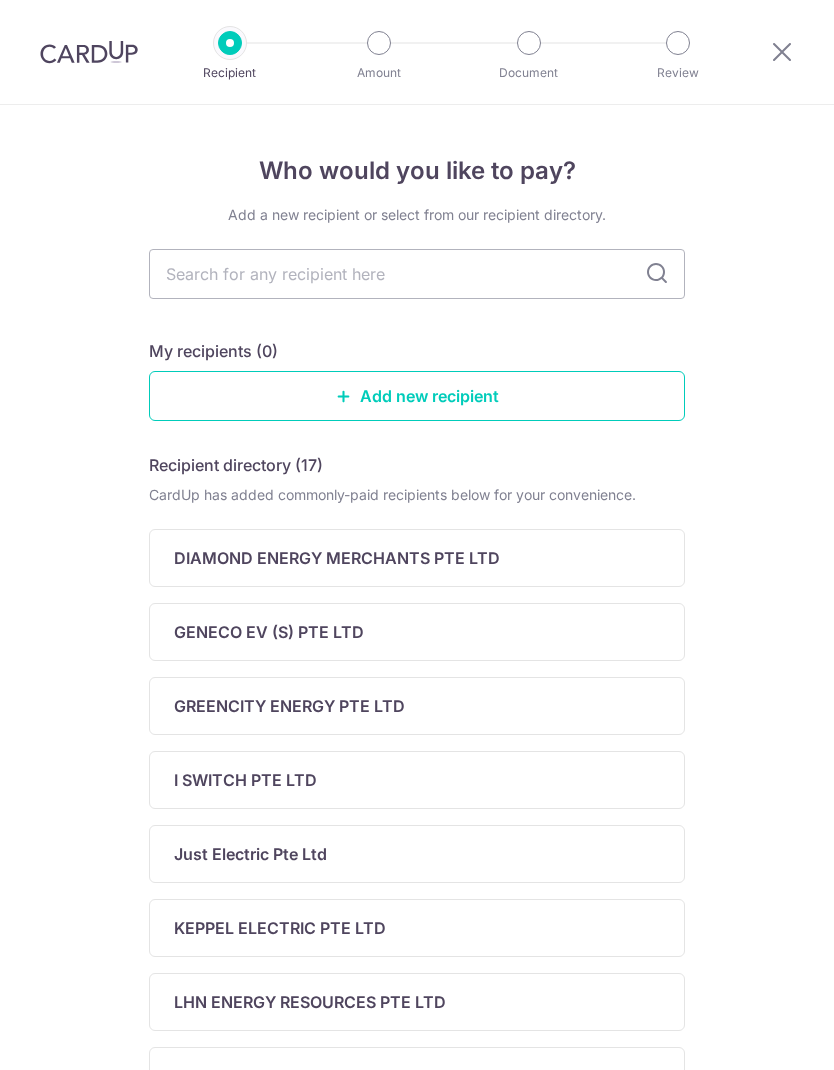 scroll, scrollTop: 0, scrollLeft: 0, axis: both 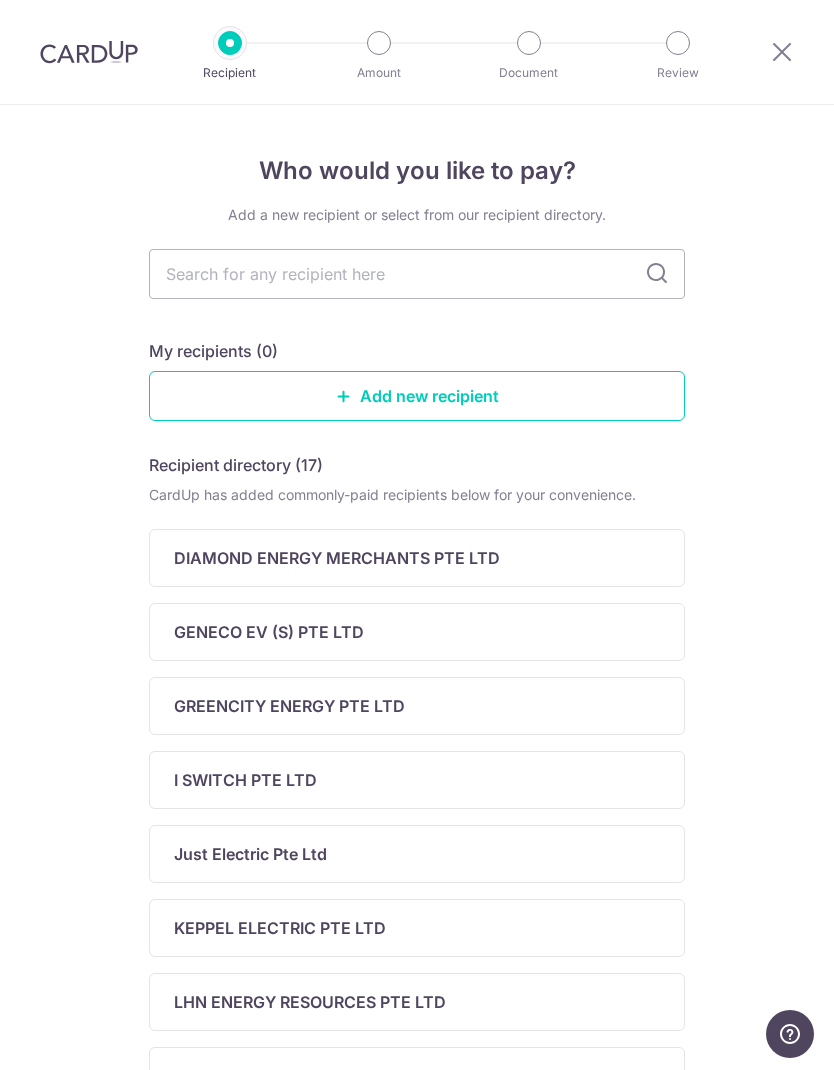 click at bounding box center [417, 274] 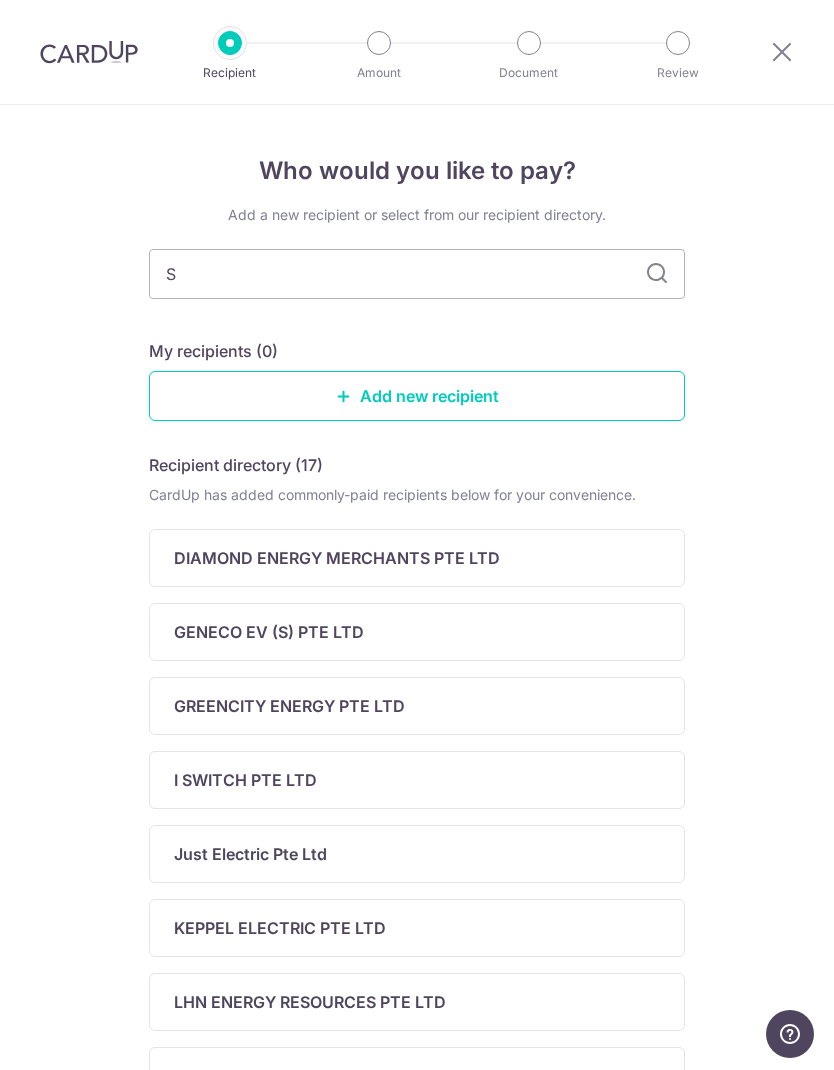 type on "Sp" 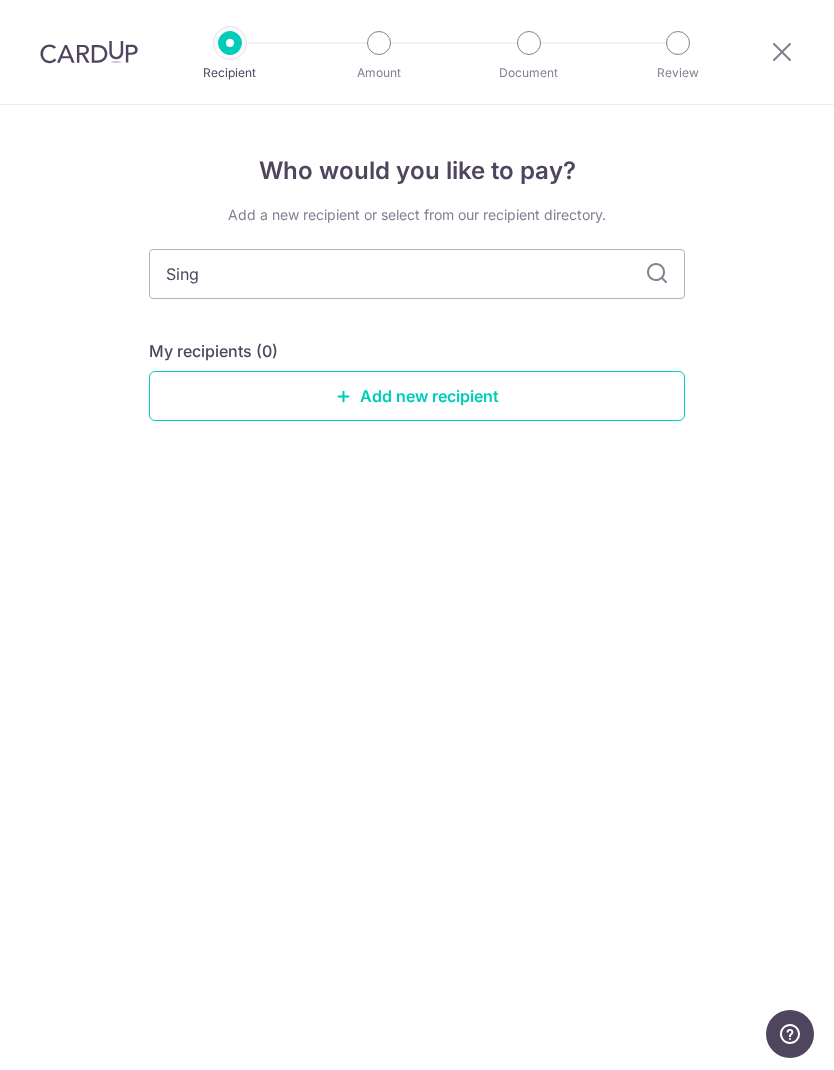 type on "Singa" 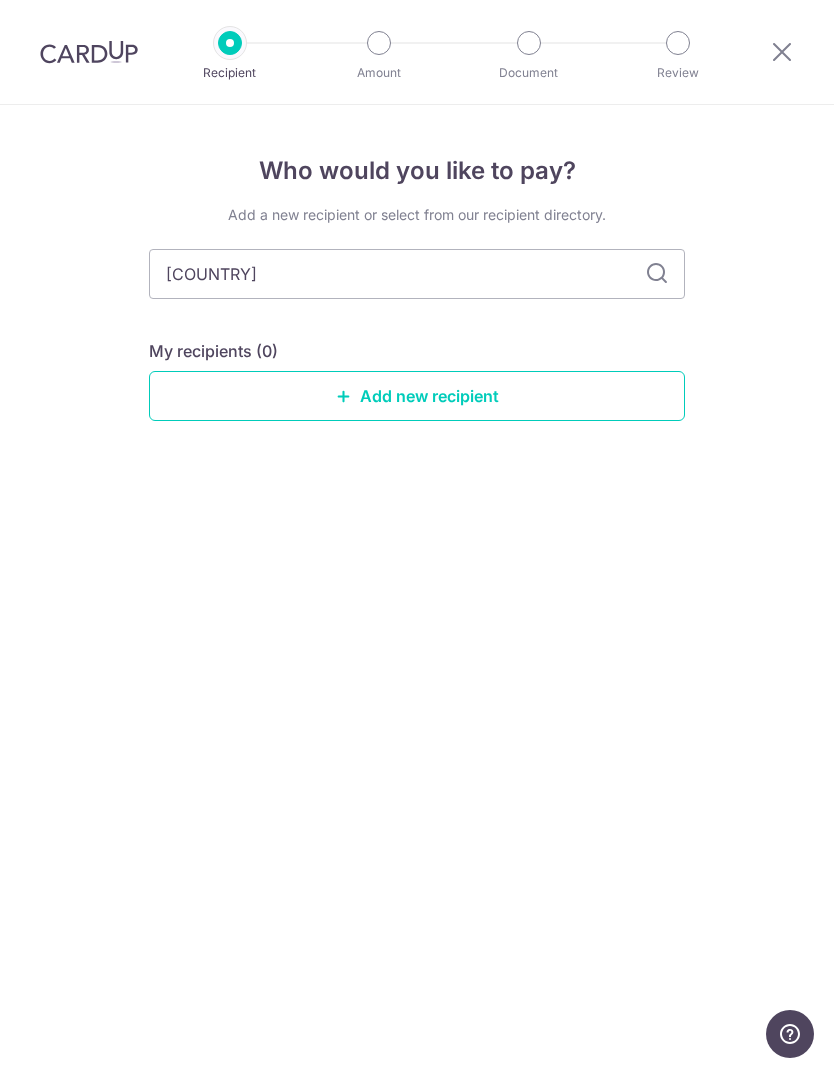 type on "[COUNTRY]" 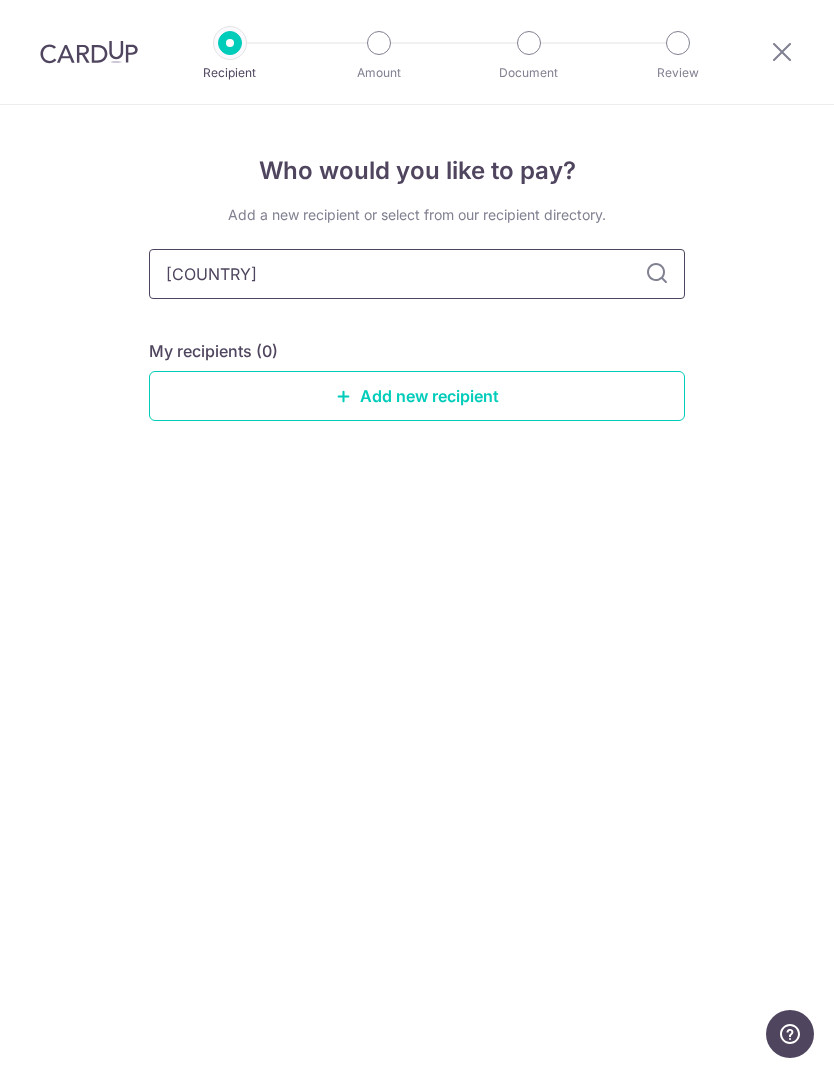 click on "[COUNTRY]" at bounding box center [417, 274] 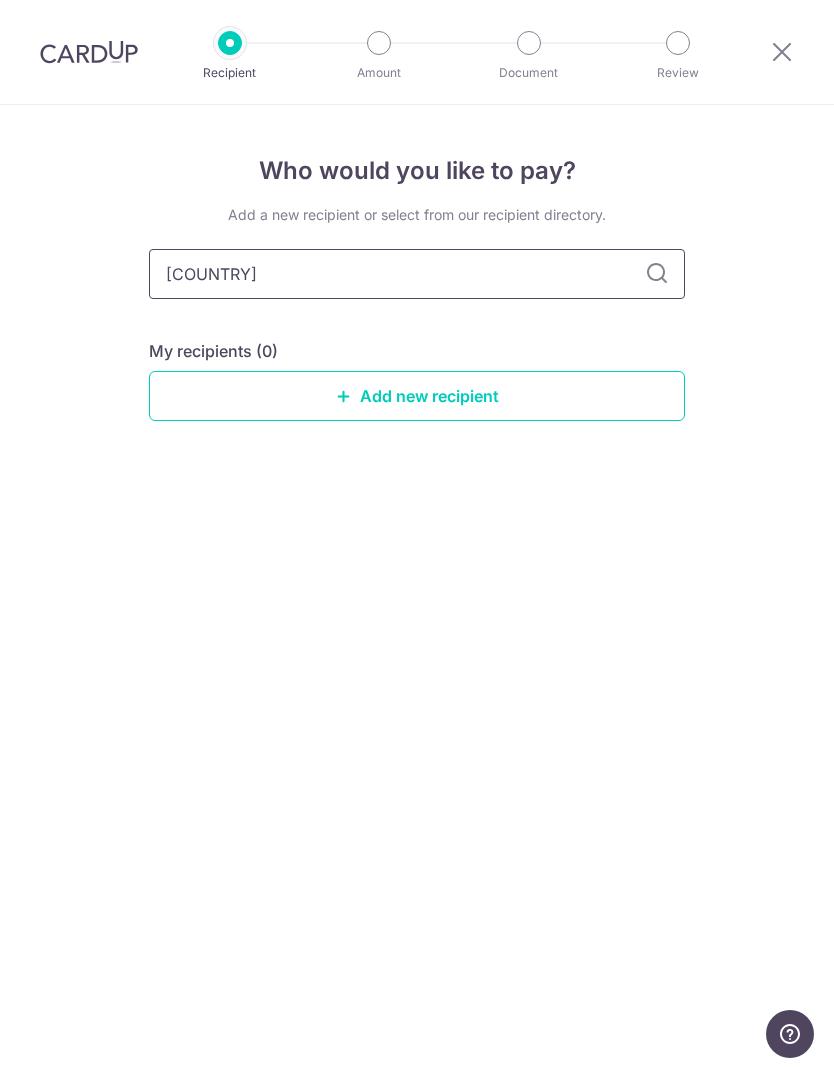 type on "Singapore" 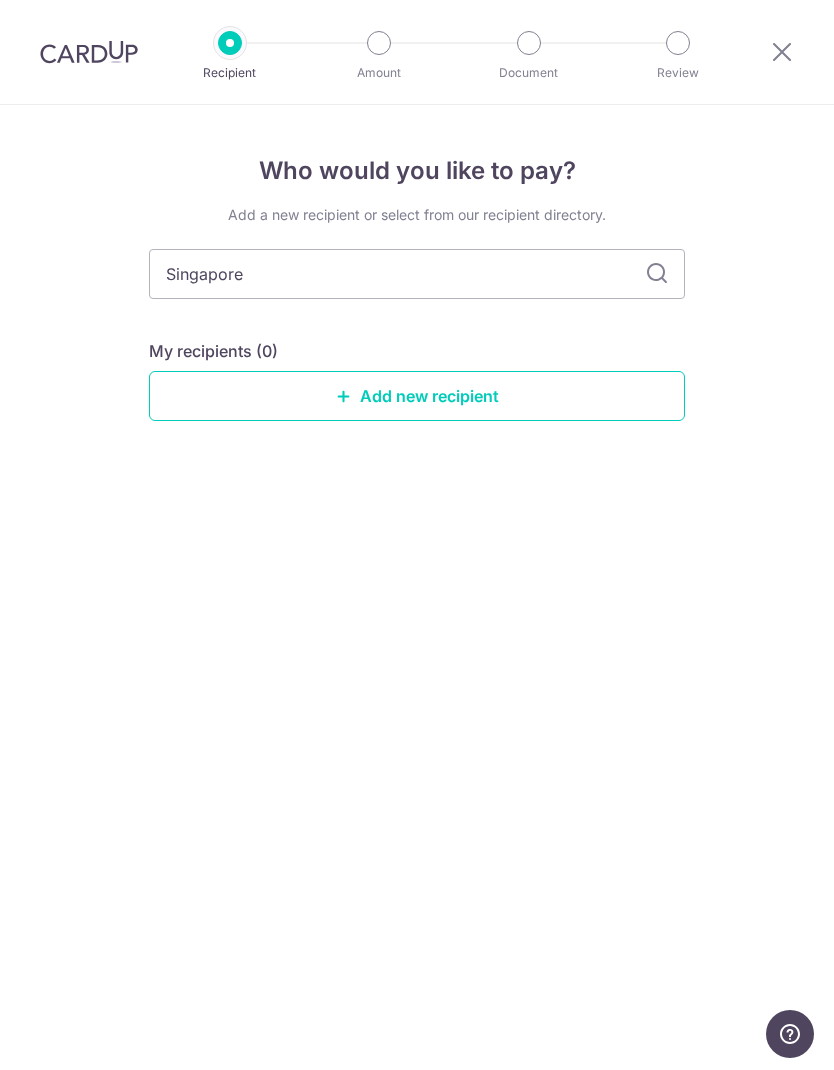 click on "Singapore" at bounding box center [417, 274] 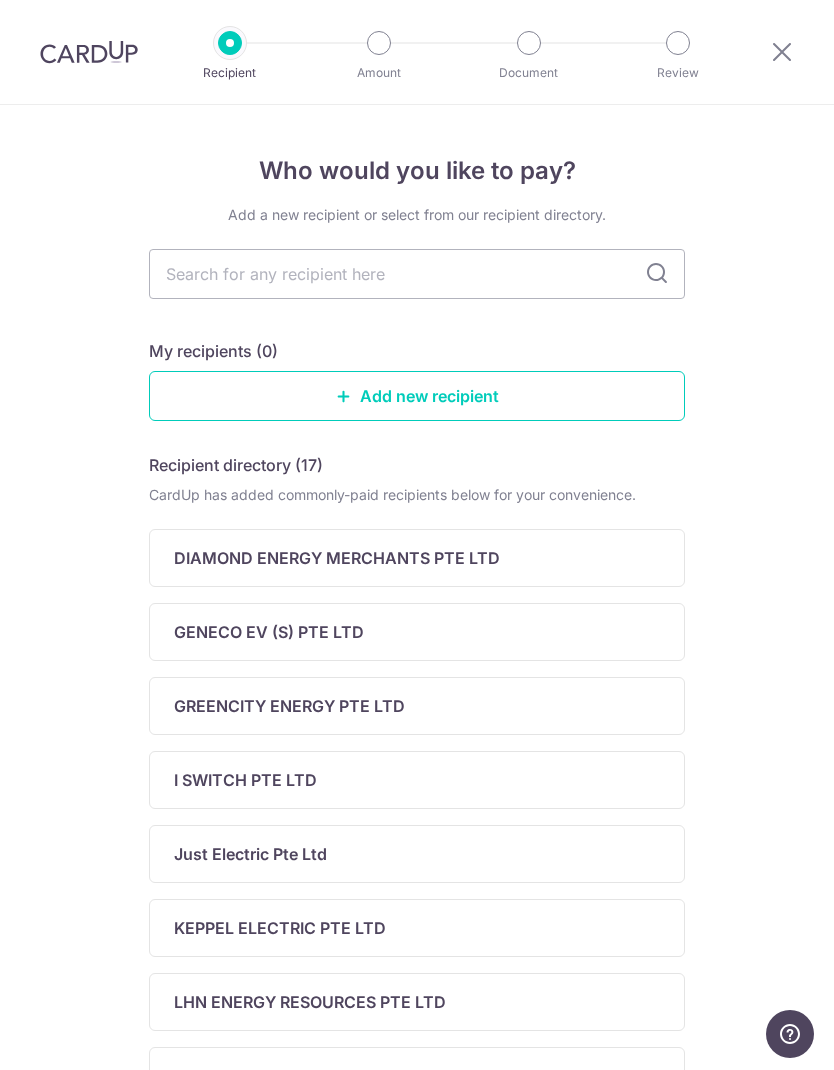 click on "Who would you like to pay?
Add a new recipient or select from our recipient directory.
My recipients (0)
Add new recipient
Recipient directory (17)
CardUp has added commonly-paid recipients below for your convenience.
DIAMOND ENERGY MERCHANTS PTE LTD
GENECO EV (S) PTE LTD
GREENCITY ENERGY PTE LTD
I SWITCH PTE LTD
Just Electric Pte Ltd" at bounding box center [417, 850] 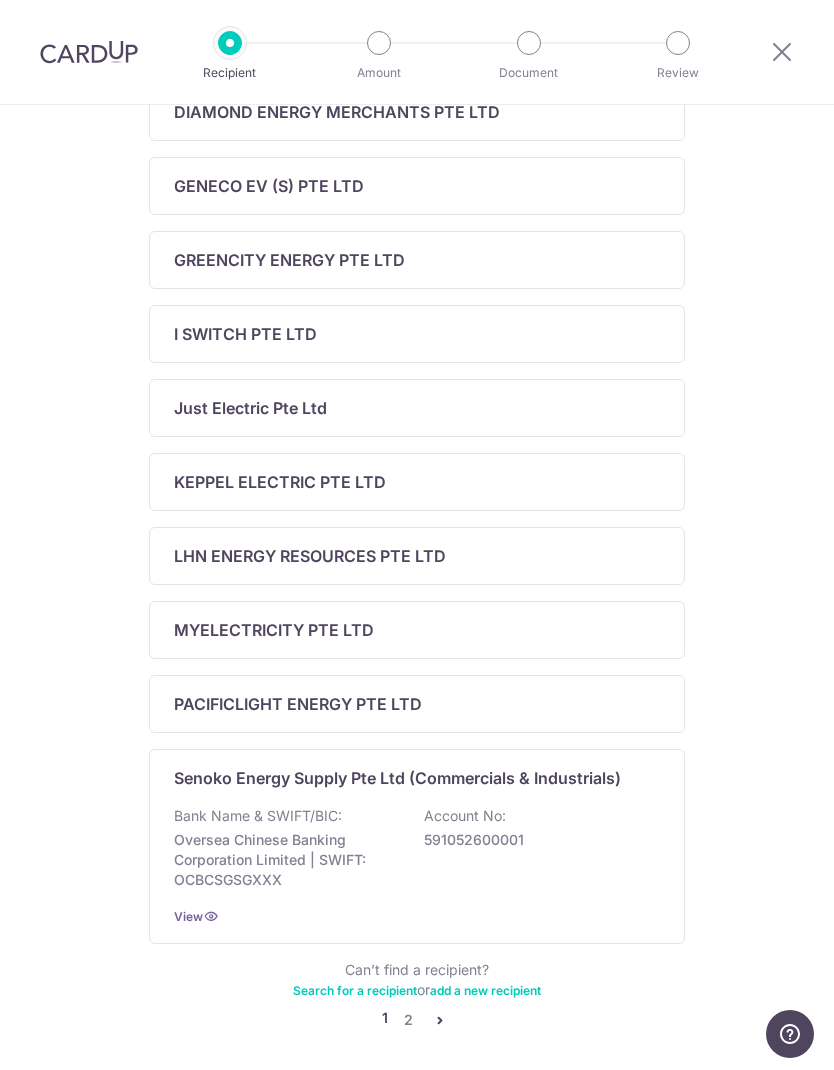 scroll, scrollTop: 446, scrollLeft: 0, axis: vertical 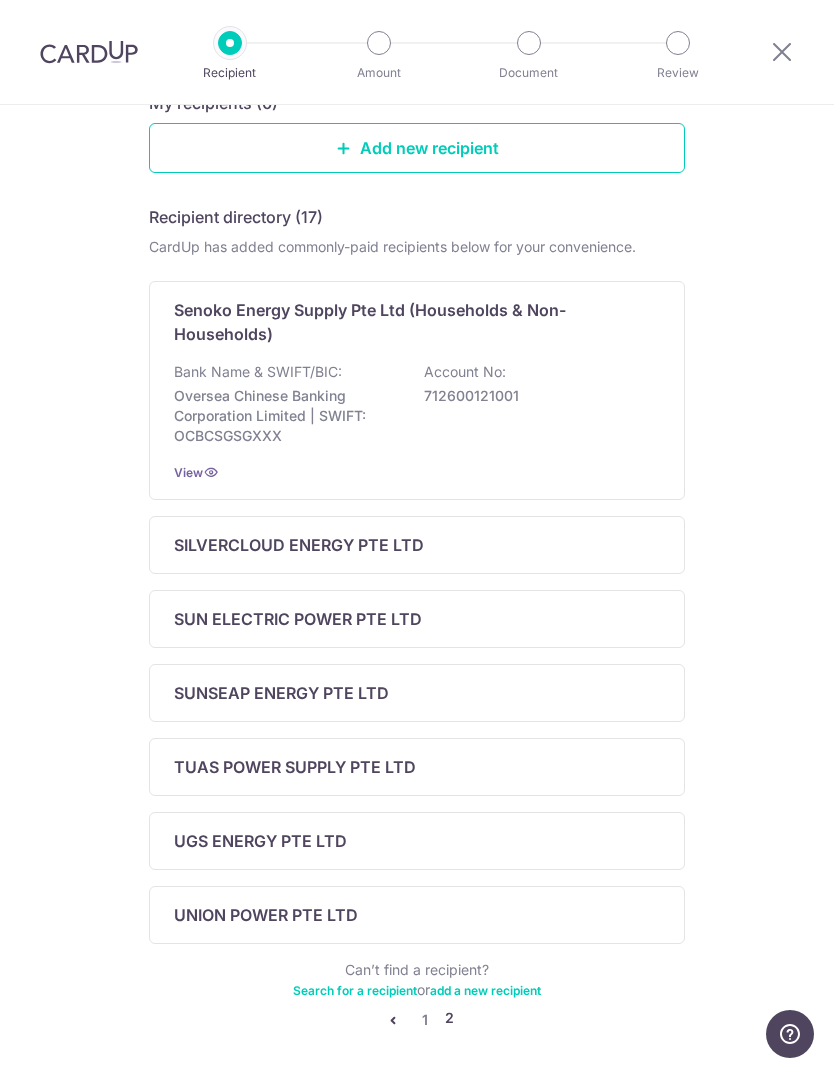 click on "1" at bounding box center (425, 1020) 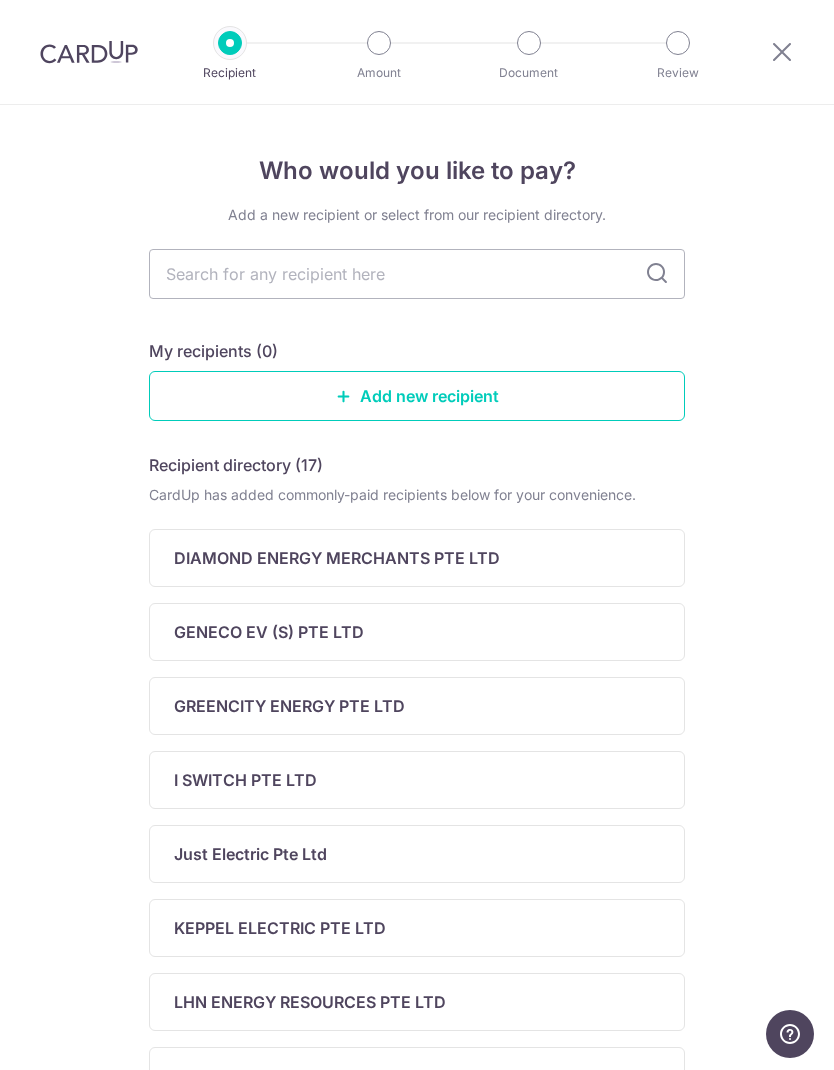 scroll, scrollTop: 0, scrollLeft: 0, axis: both 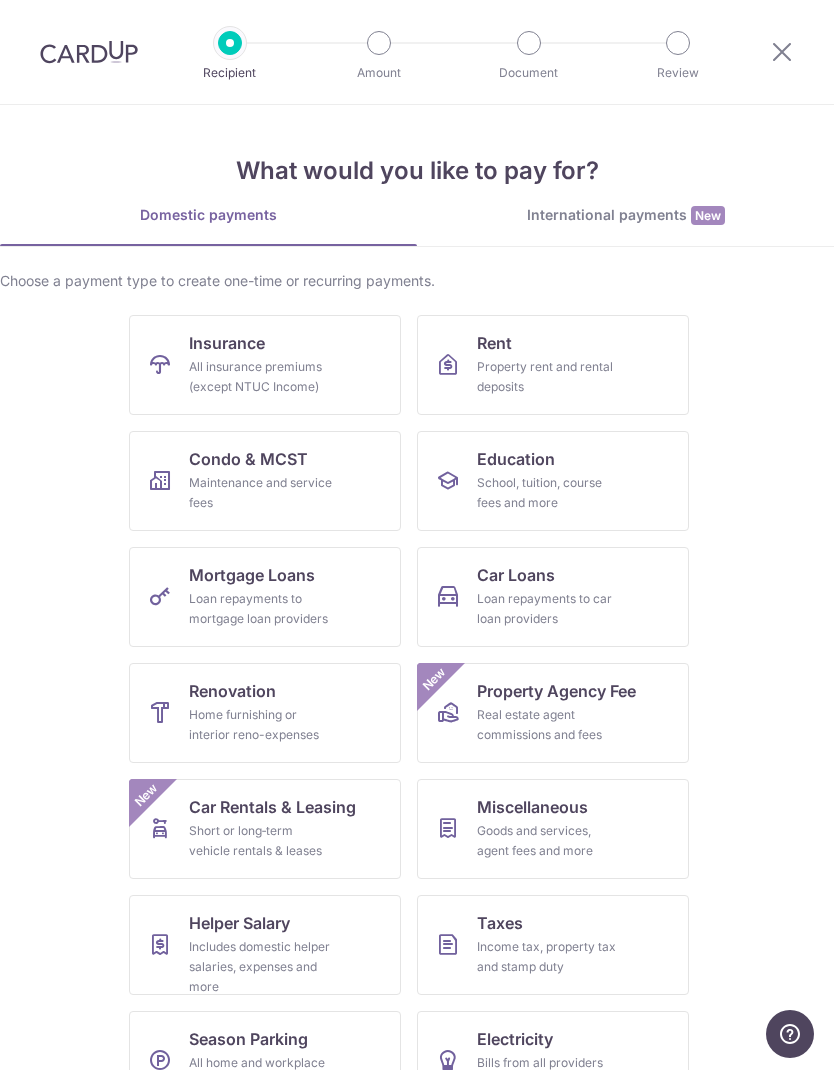 click on "Car Loans Loan repayments to car loan providers" at bounding box center [553, 597] 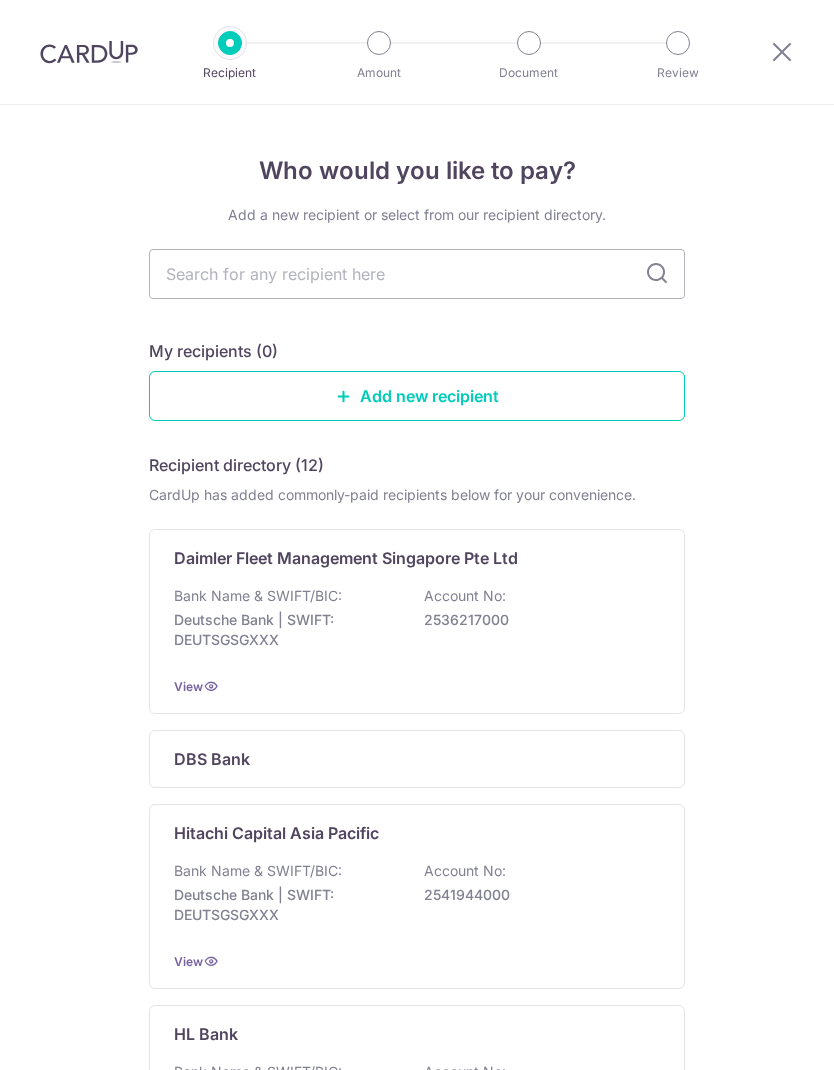 scroll, scrollTop: 0, scrollLeft: 0, axis: both 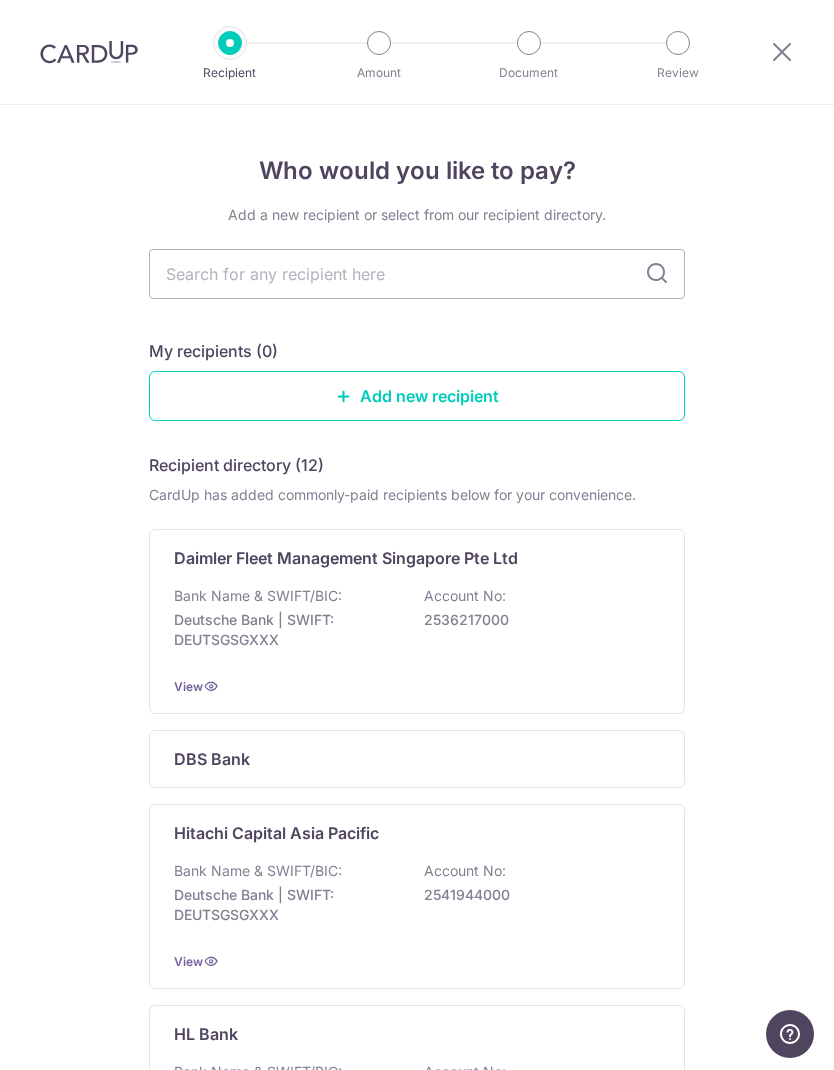 click at bounding box center [417, 274] 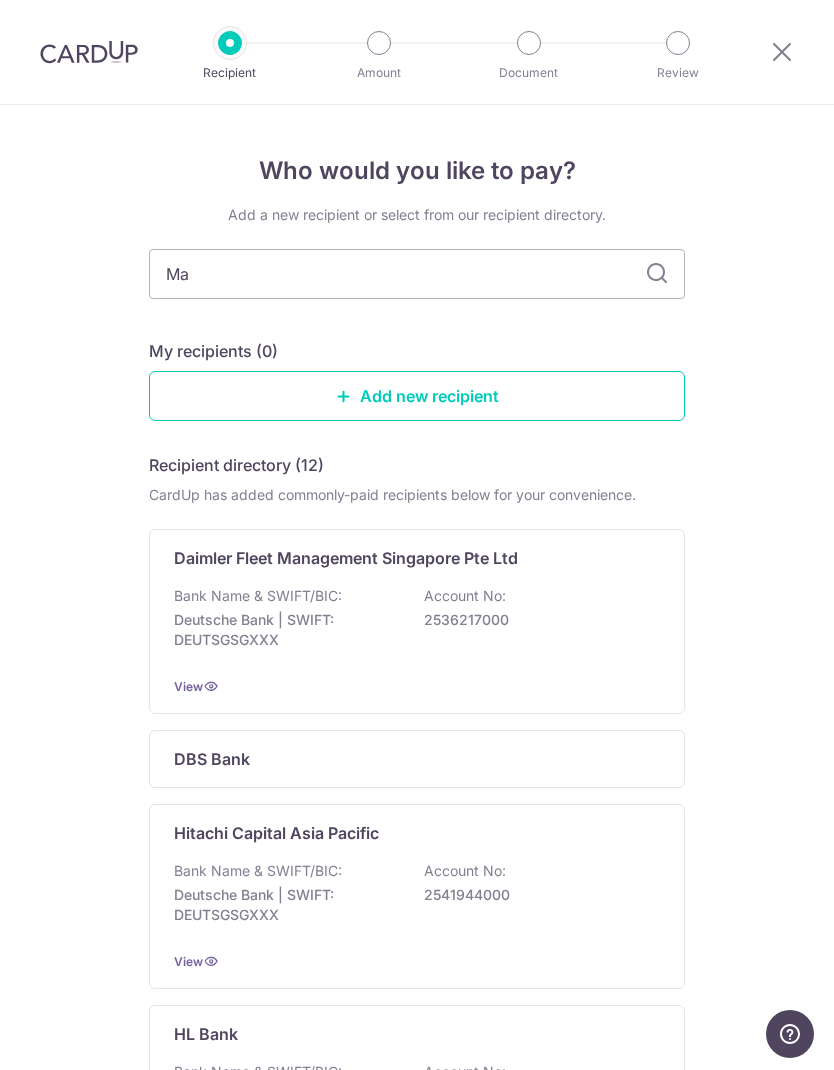 type on "May" 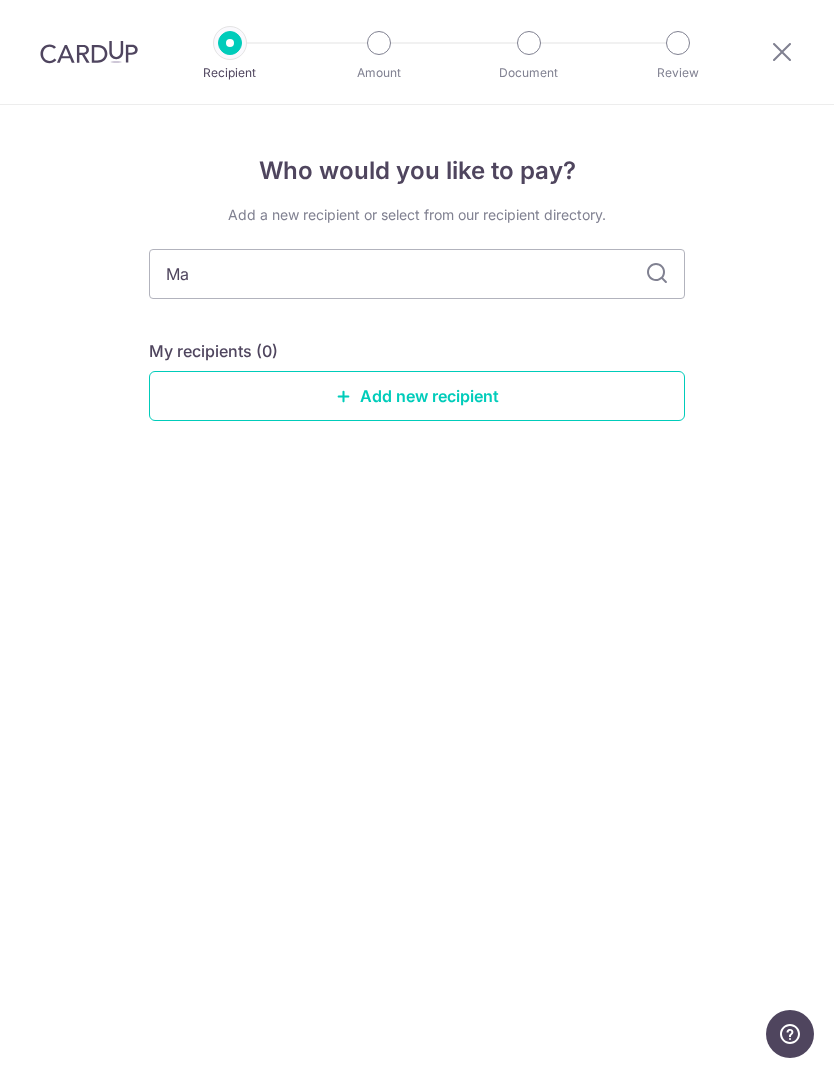 type on "M" 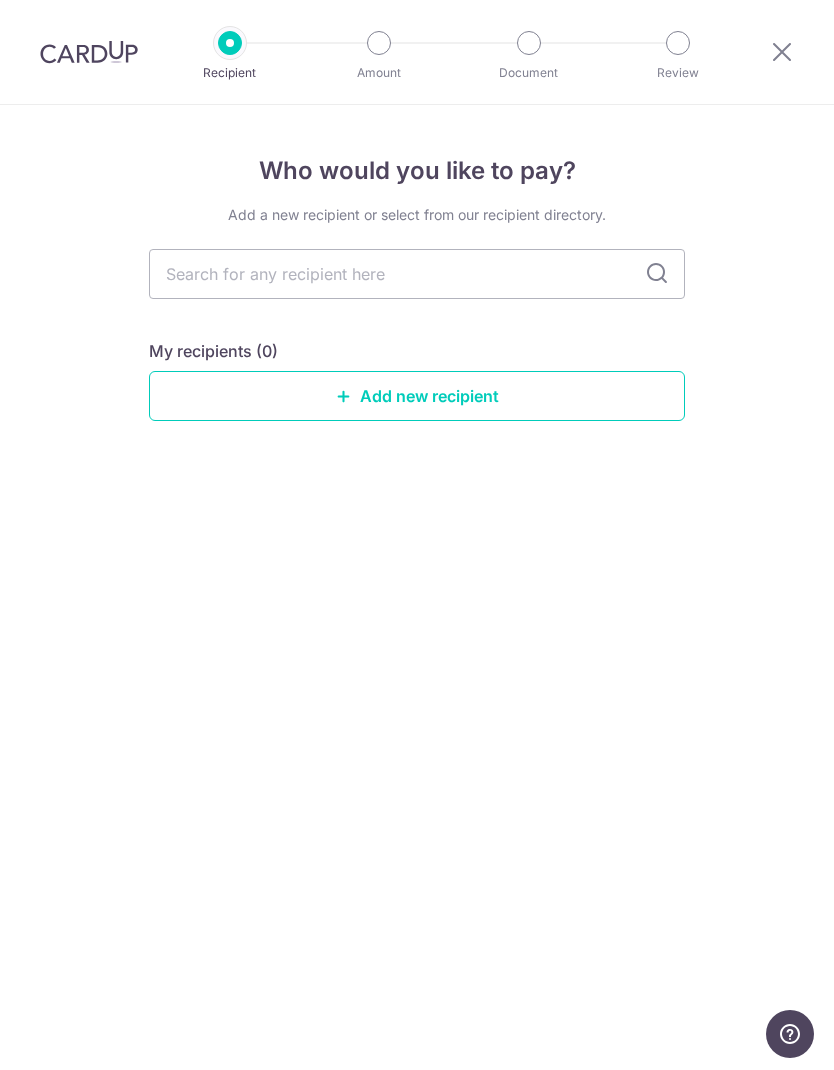 type 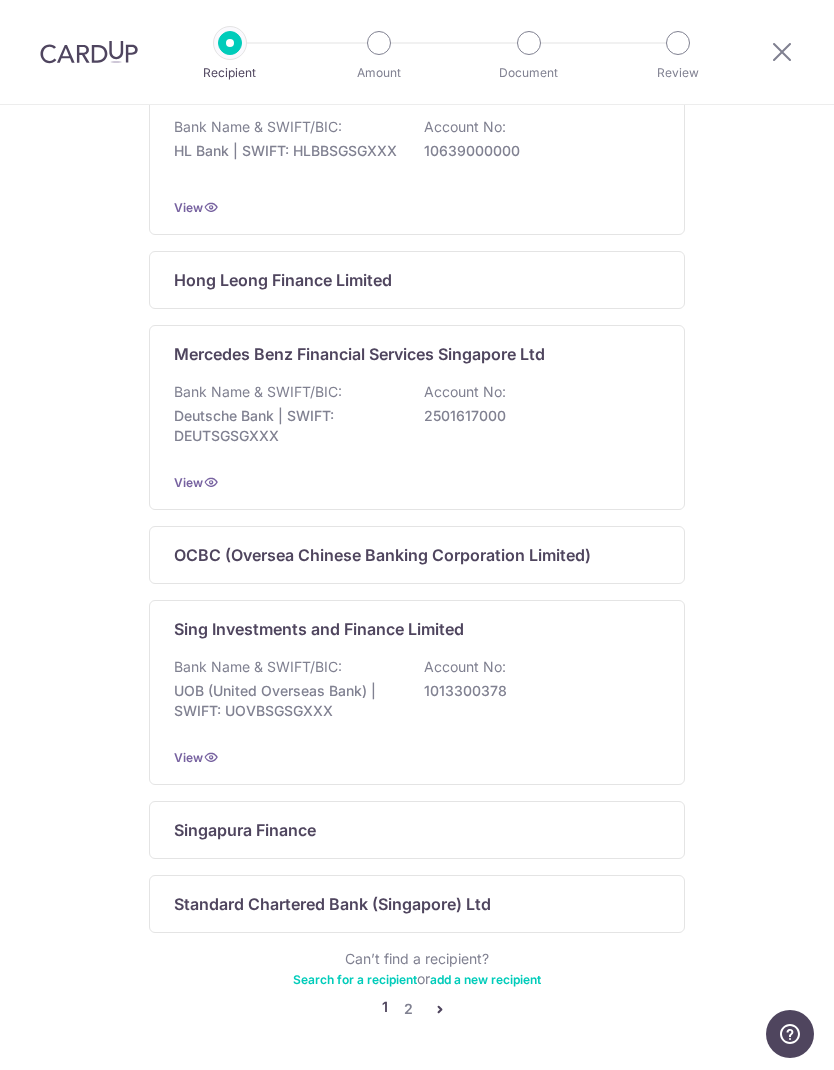 scroll, scrollTop: 944, scrollLeft: 0, axis: vertical 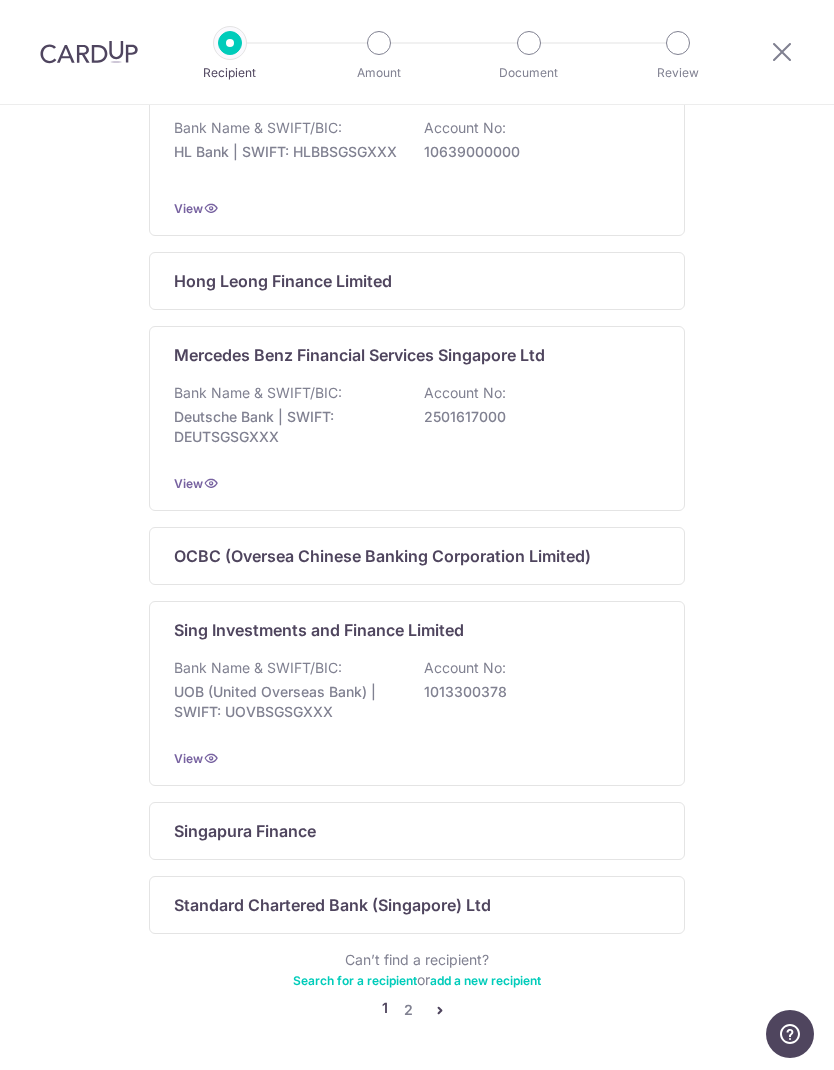 click on "2" at bounding box center (408, 1010) 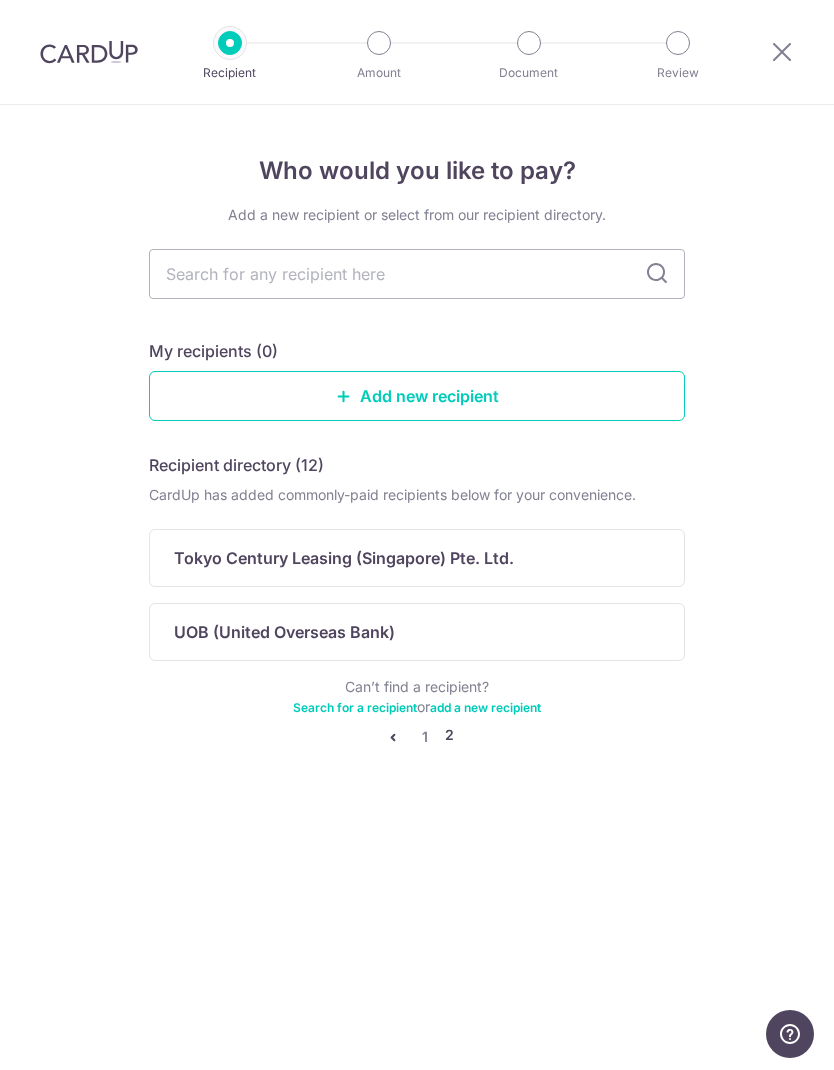 scroll, scrollTop: 0, scrollLeft: 0, axis: both 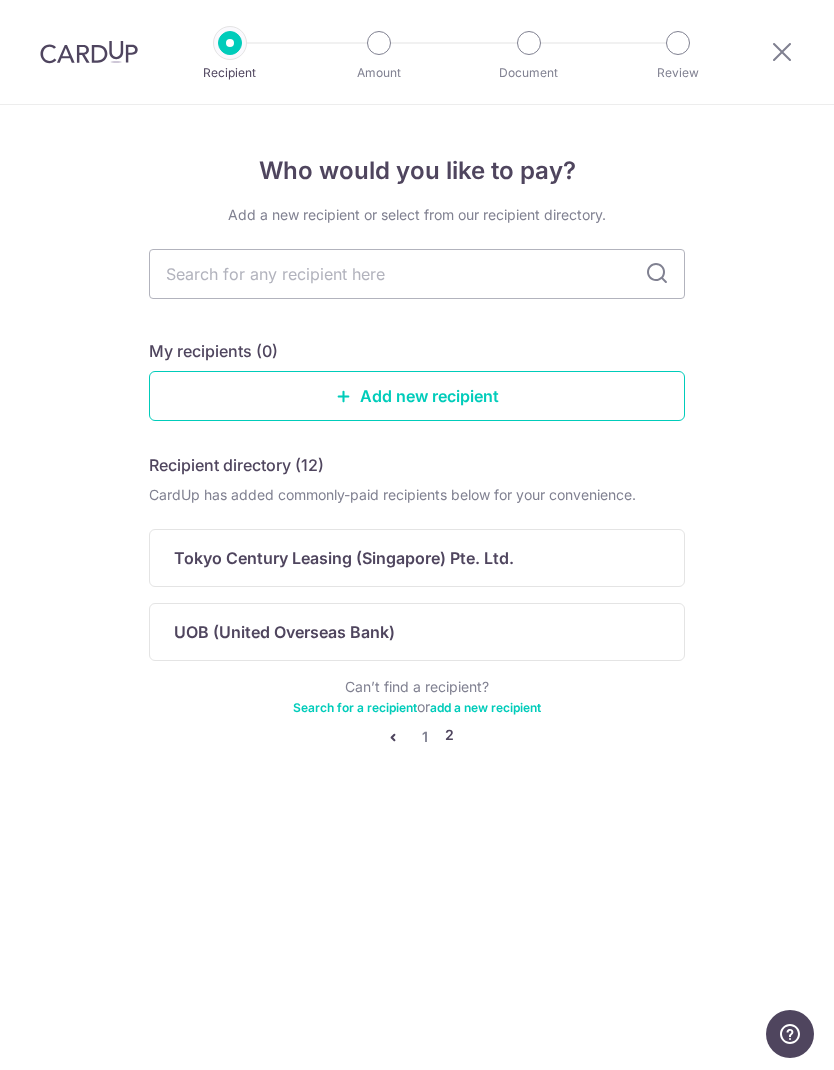 click on "1" at bounding box center [425, 737] 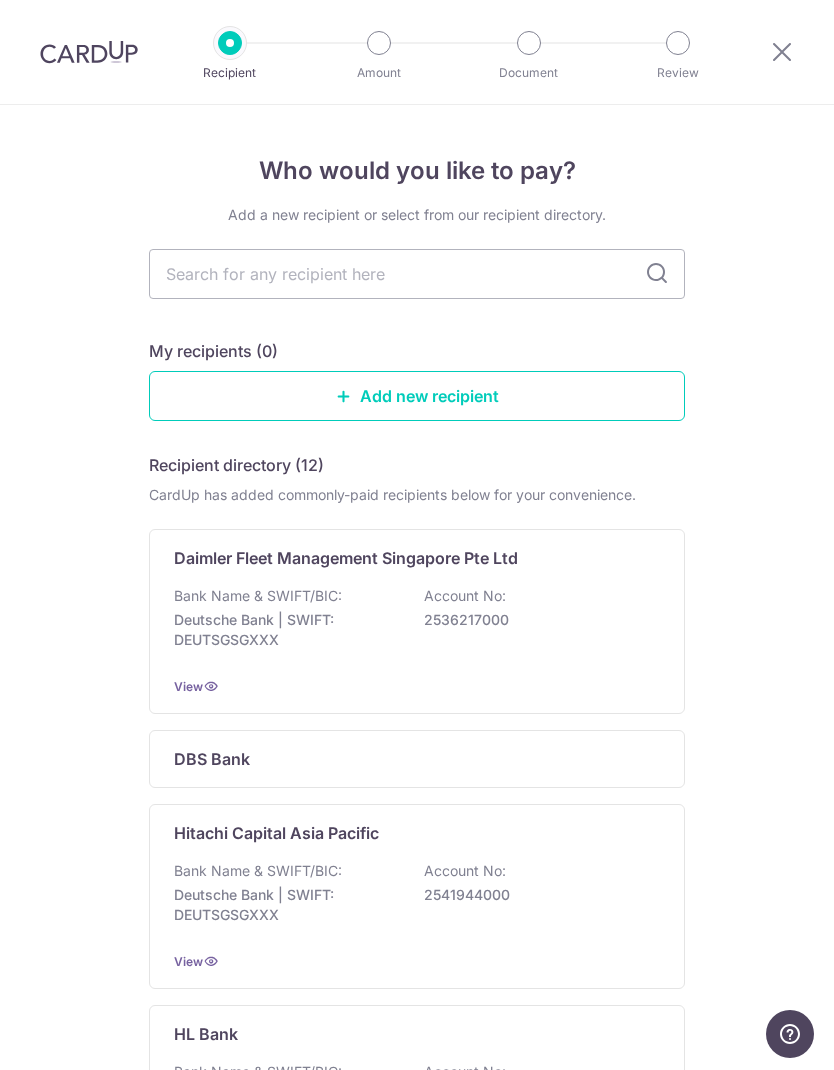 scroll, scrollTop: 0, scrollLeft: 0, axis: both 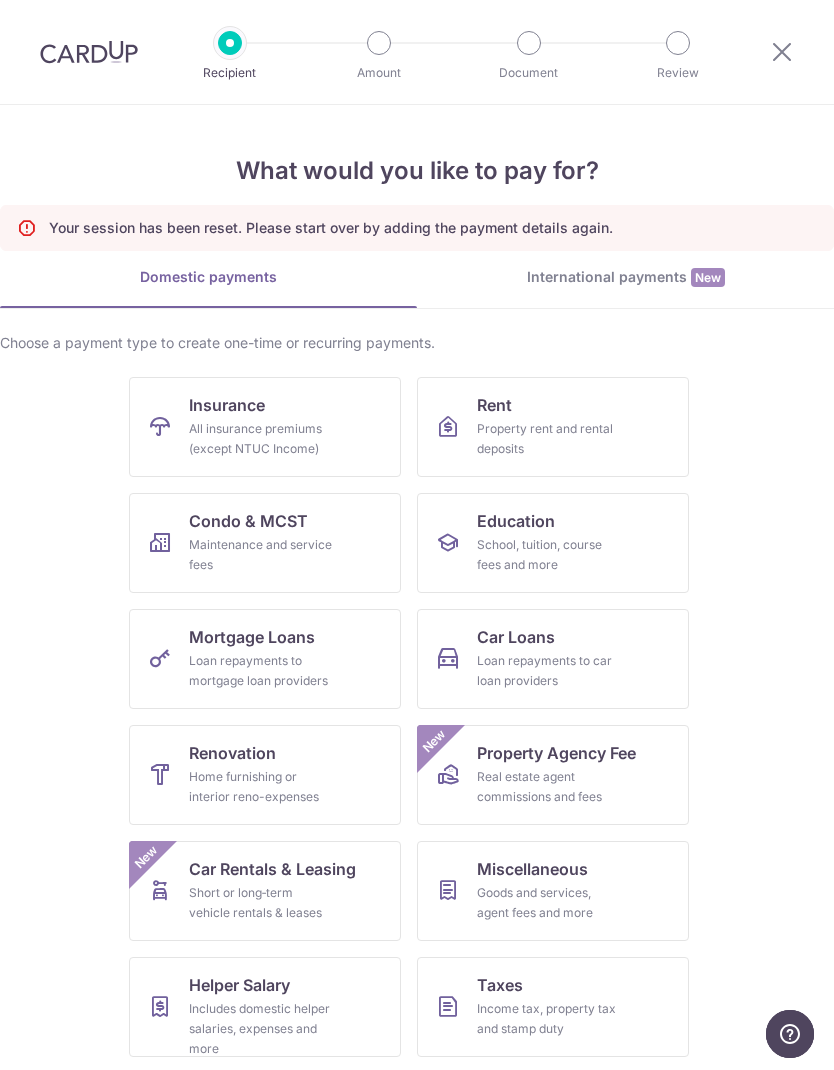 click at bounding box center (160, 427) 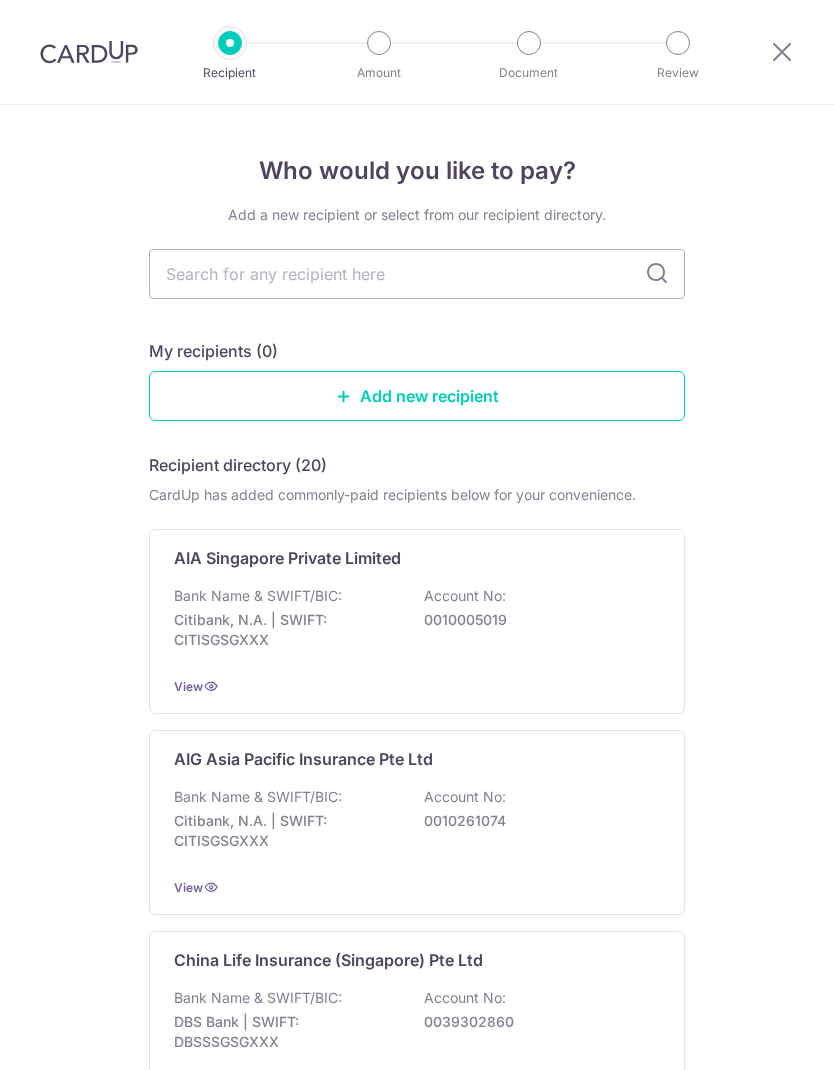 scroll, scrollTop: 0, scrollLeft: 0, axis: both 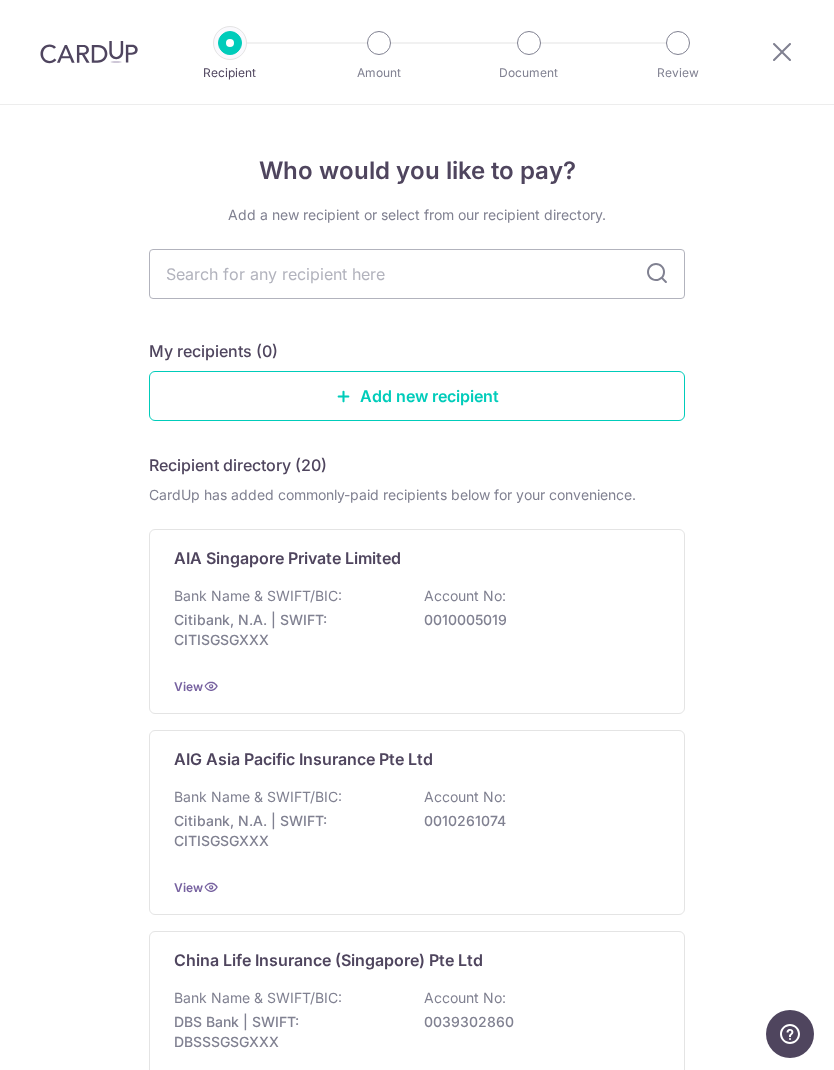 click on "Who would you like to pay?
Add a new recipient or select from our recipient directory.
My recipients (0)
Add new recipient
Recipient directory (20)
CardUp has added commonly-paid recipients below for your convenience.
AIA Singapore Private Limited
Bank Name & SWIFT/BIC:
Citibank, N.A. | SWIFT: CITISGSGXXX
Account No:
0010005019
View
AIG Asia Pacific Insurance Pte Ltd
Bank Name & SWIFT/BIC:
Citibank, N.A. | SWIFT: CITISGSGXXX
Account No:" at bounding box center [417, 1422] 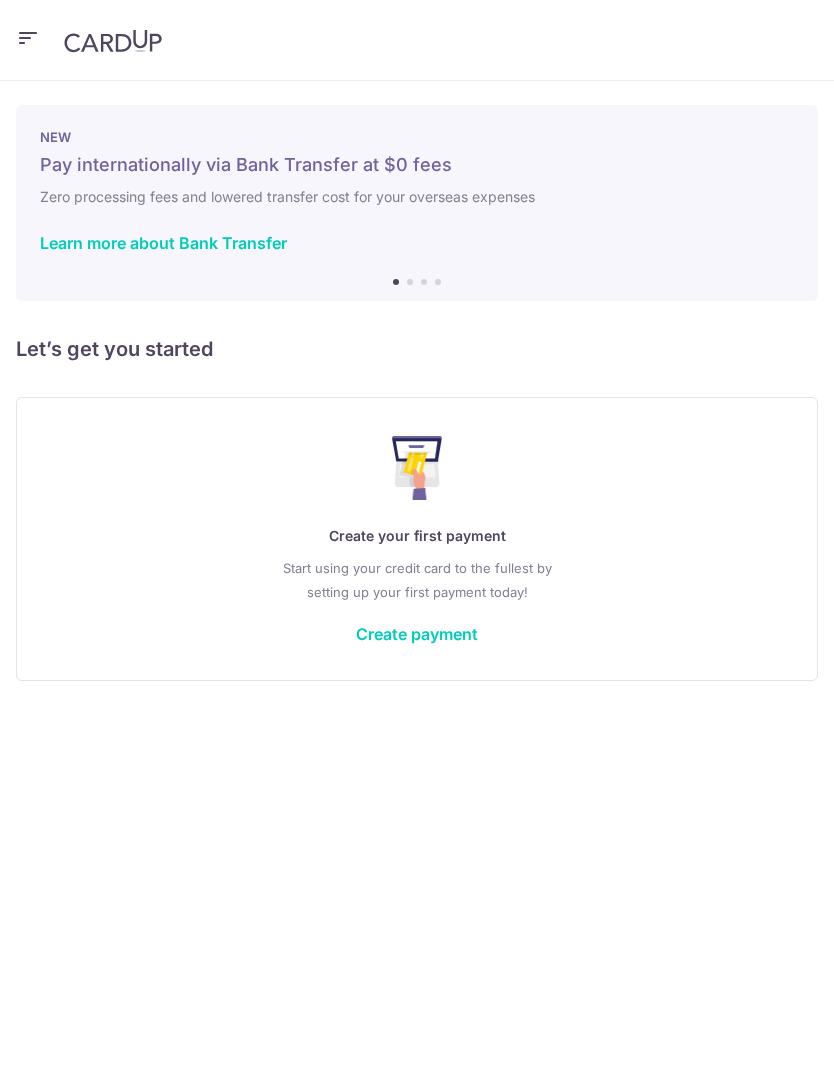 scroll, scrollTop: 0, scrollLeft: 0, axis: both 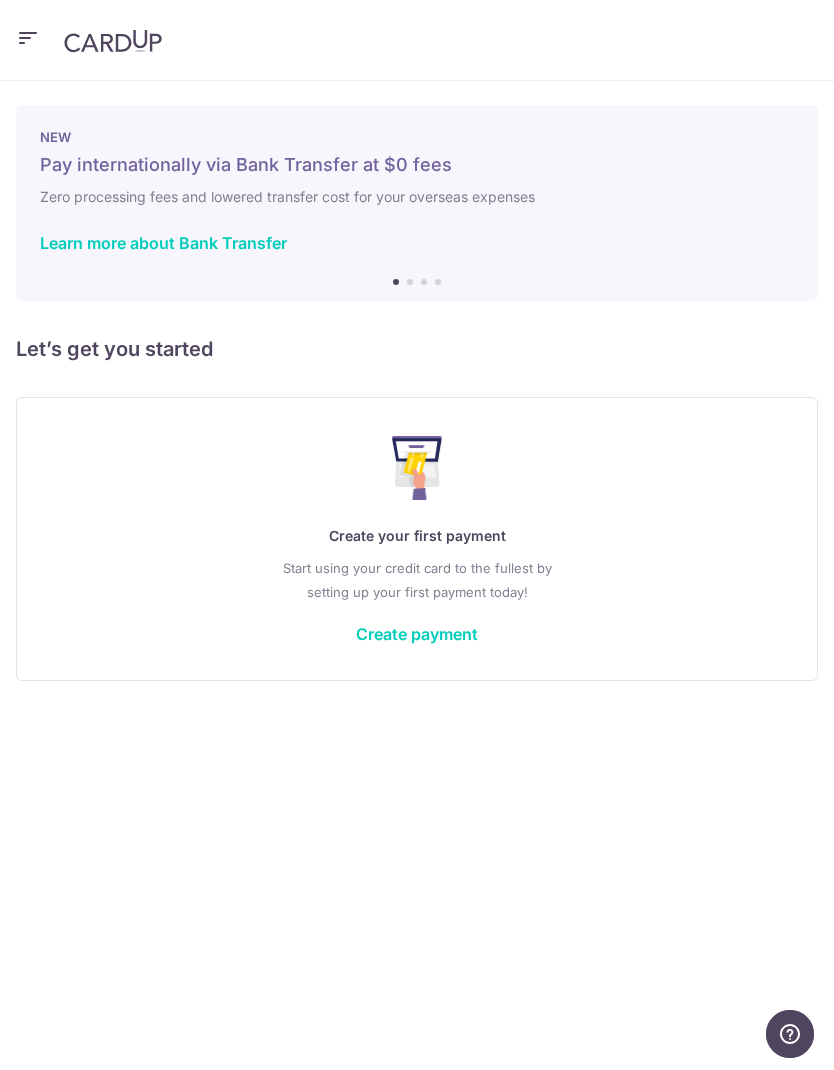 click on "Create payment" at bounding box center [417, 634] 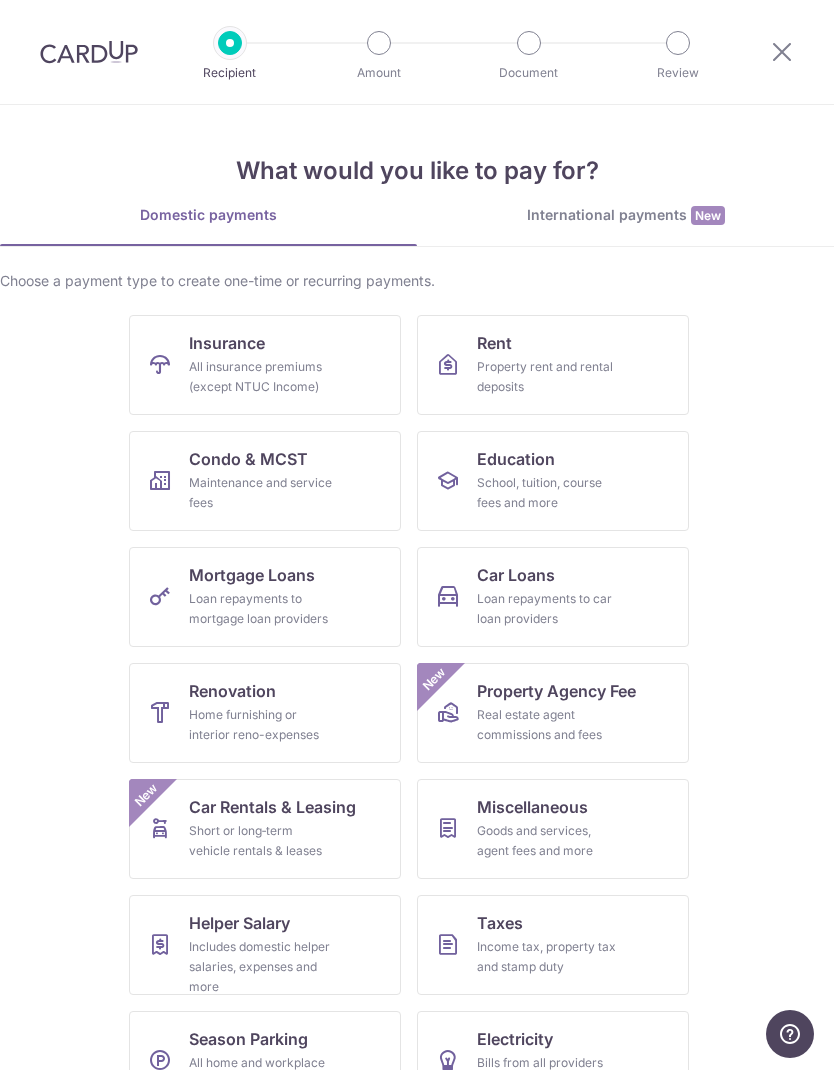 scroll, scrollTop: 0, scrollLeft: 0, axis: both 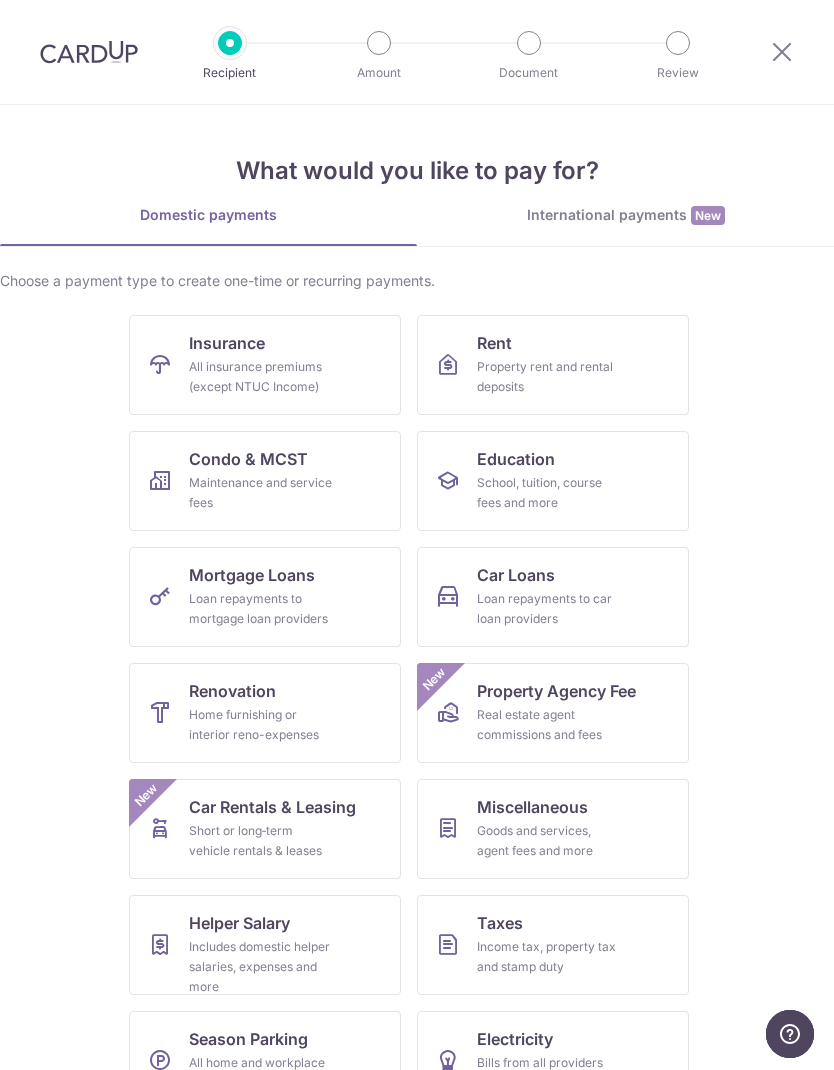 click on "Season Parking All home and workplace parking (except for HDB)" at bounding box center (265, 1061) 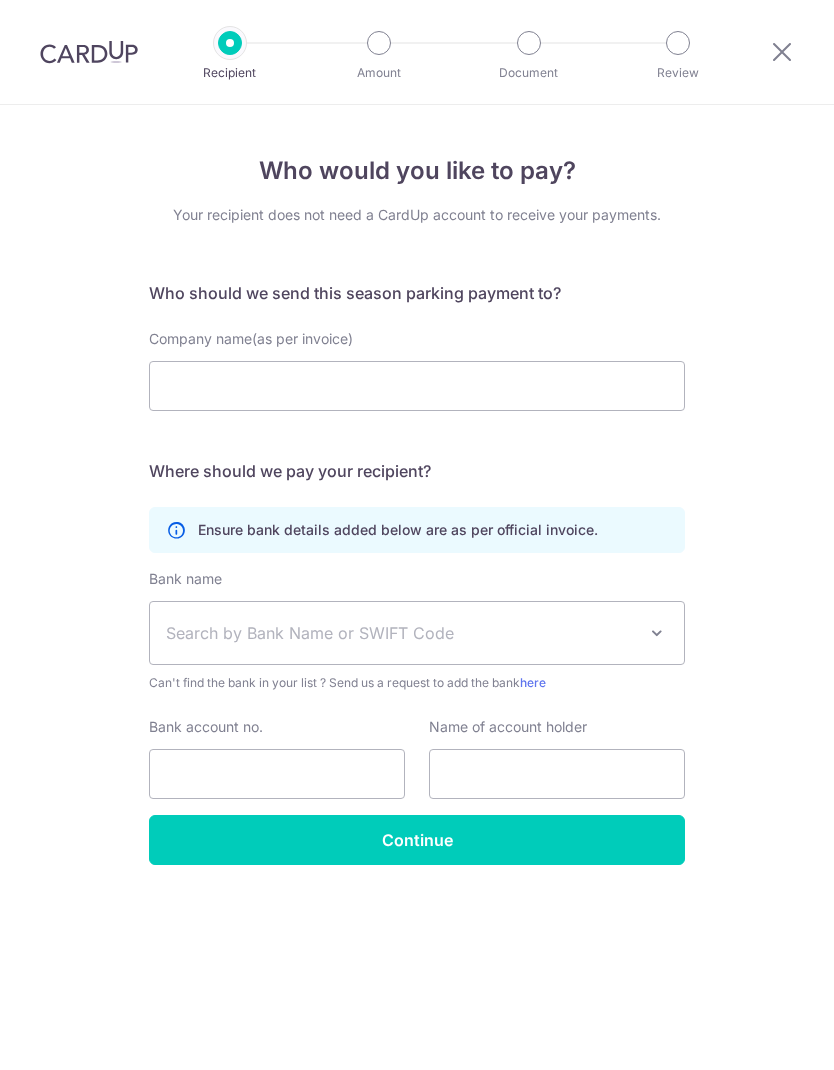 scroll, scrollTop: 0, scrollLeft: 0, axis: both 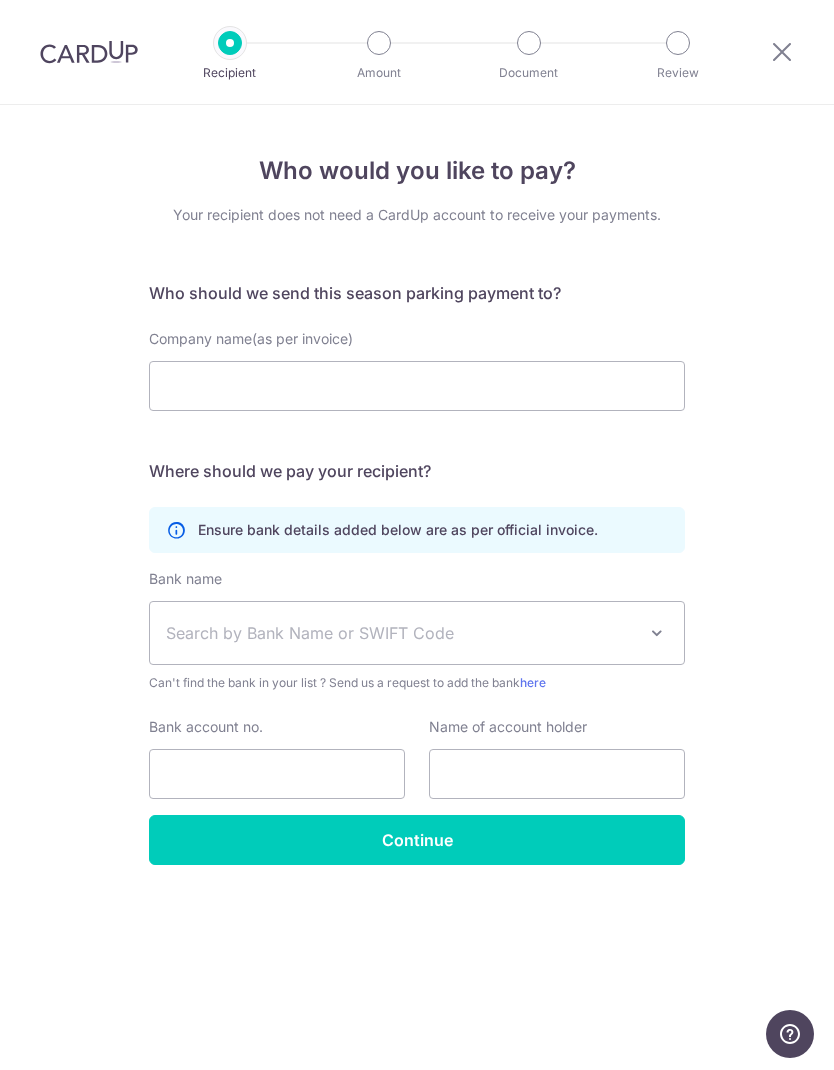 click at bounding box center [782, 51] 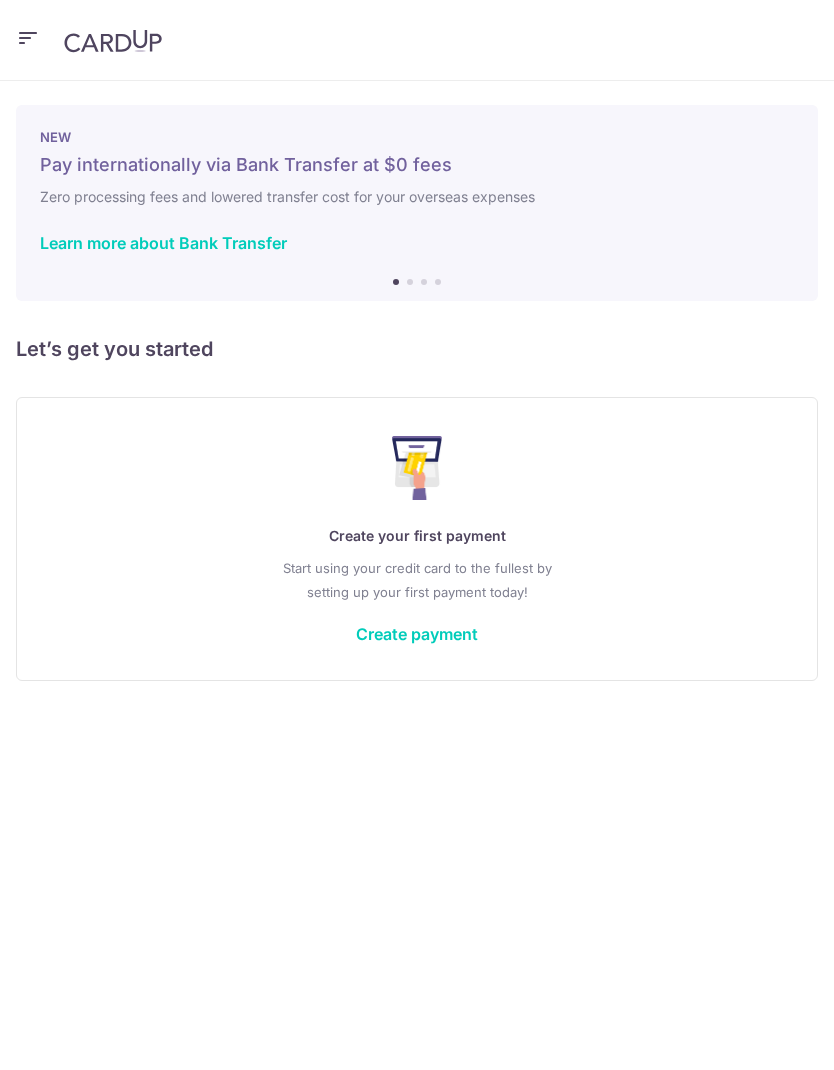 scroll, scrollTop: 0, scrollLeft: 0, axis: both 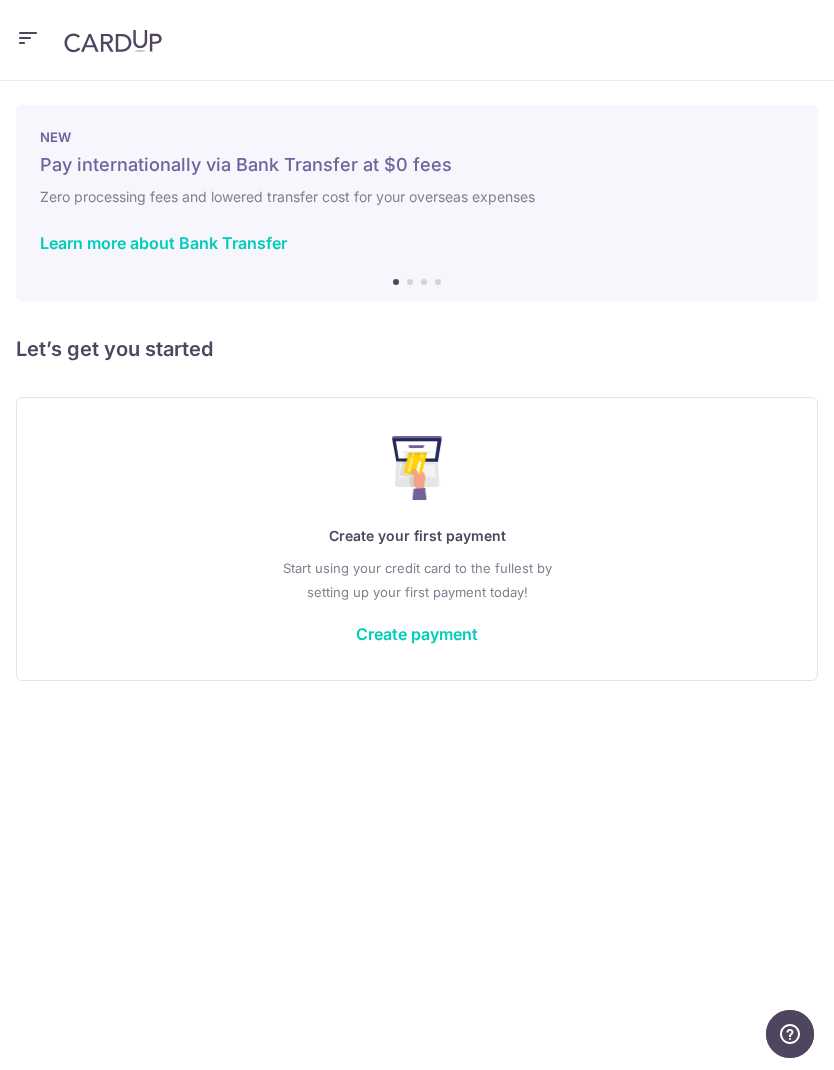 click on "Create your first payment
Start using your credit card to the fullest by   setting up your first payment today!
Create payment" at bounding box center [417, 538] 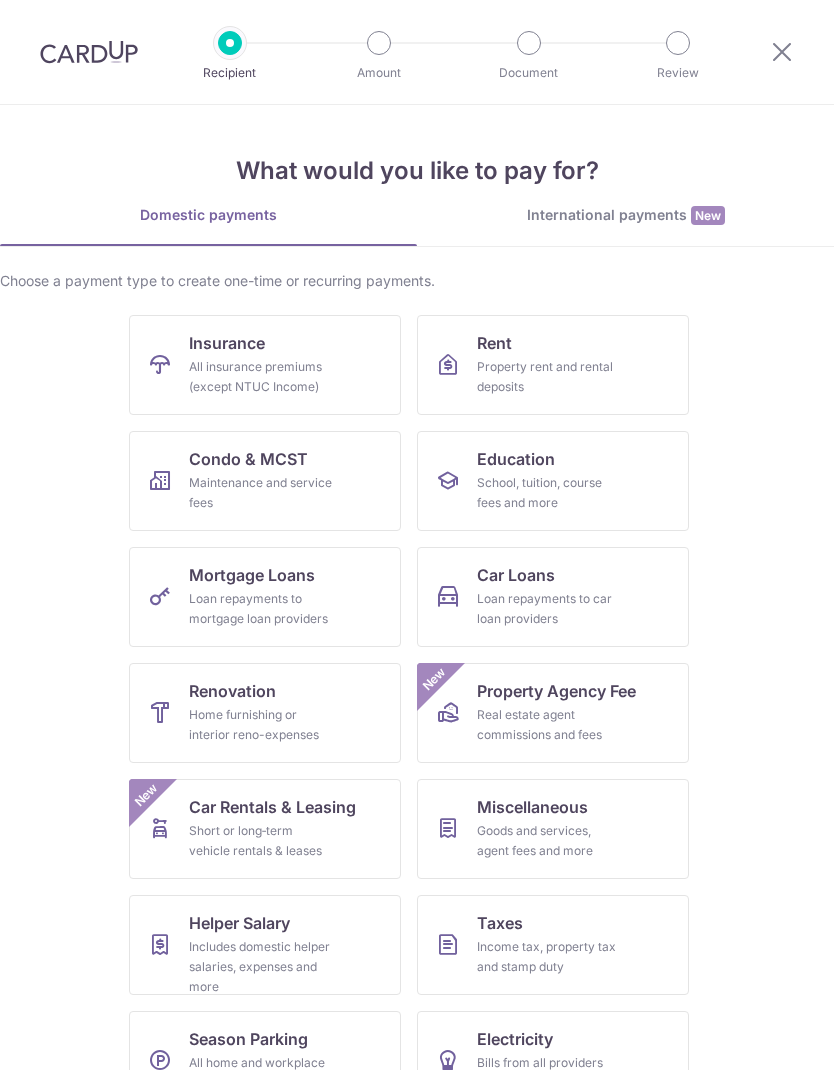 scroll, scrollTop: 0, scrollLeft: 0, axis: both 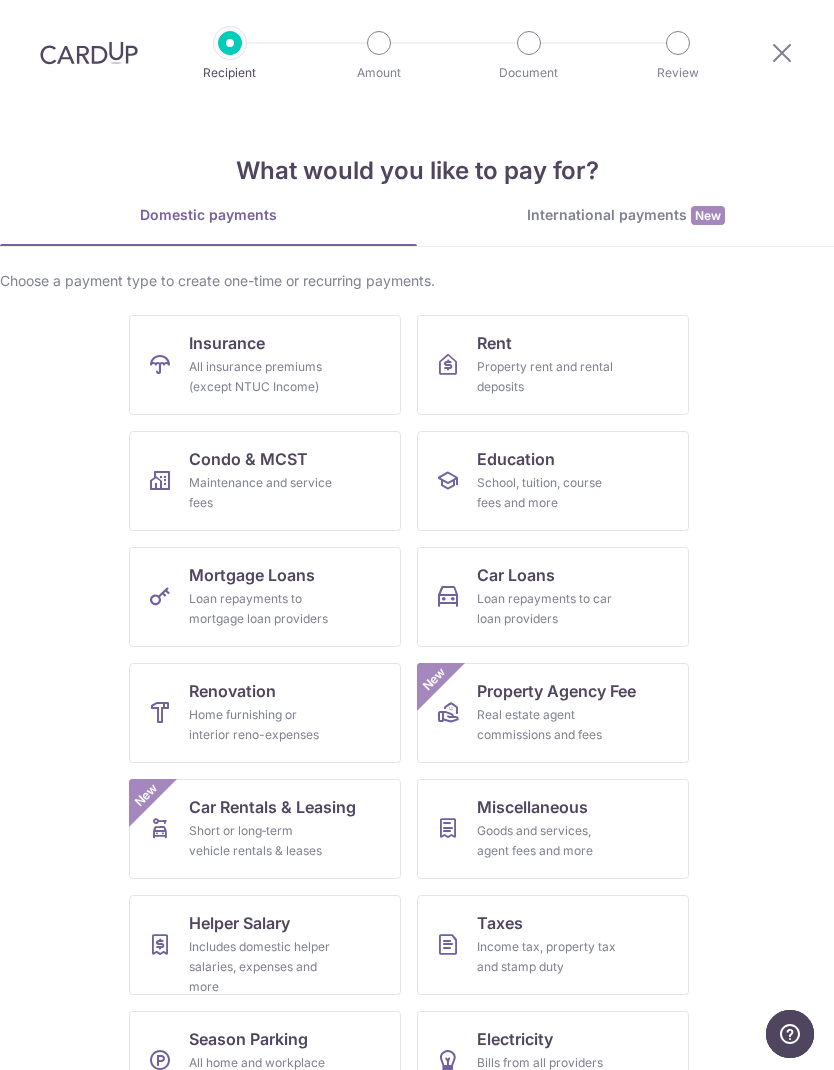 click on "Education School, tuition, course fees and more" at bounding box center [553, 481] 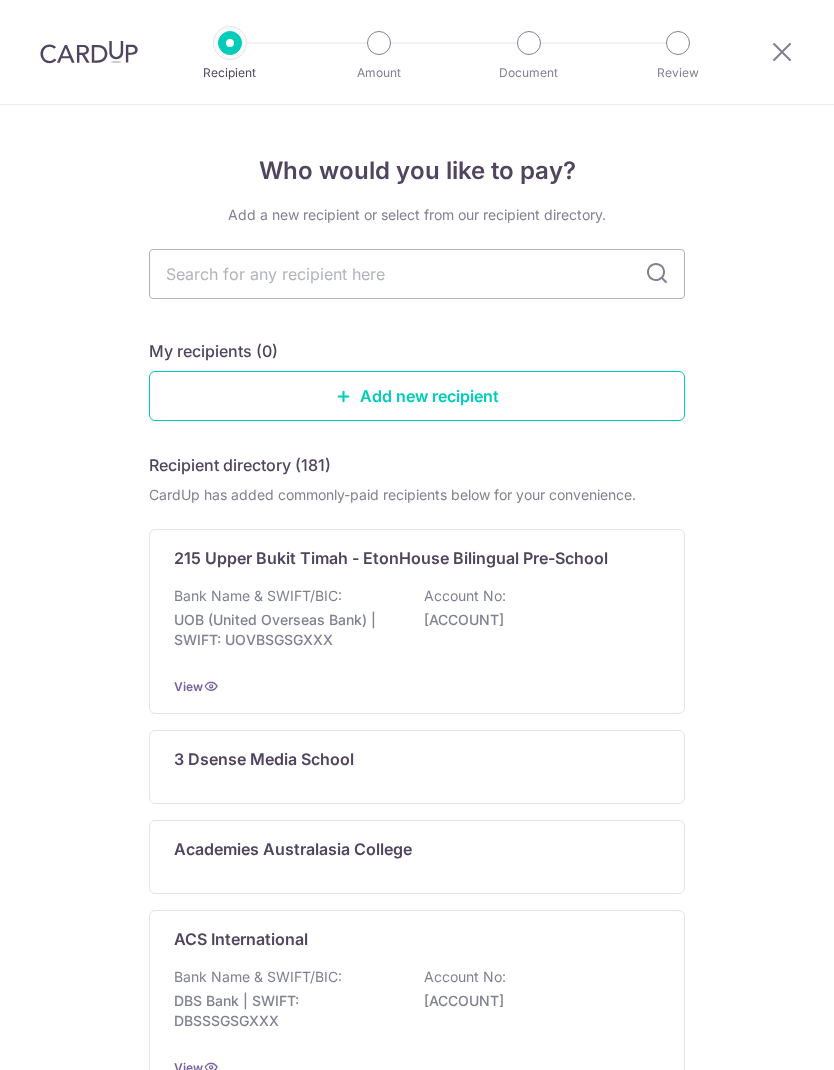 scroll, scrollTop: 0, scrollLeft: 0, axis: both 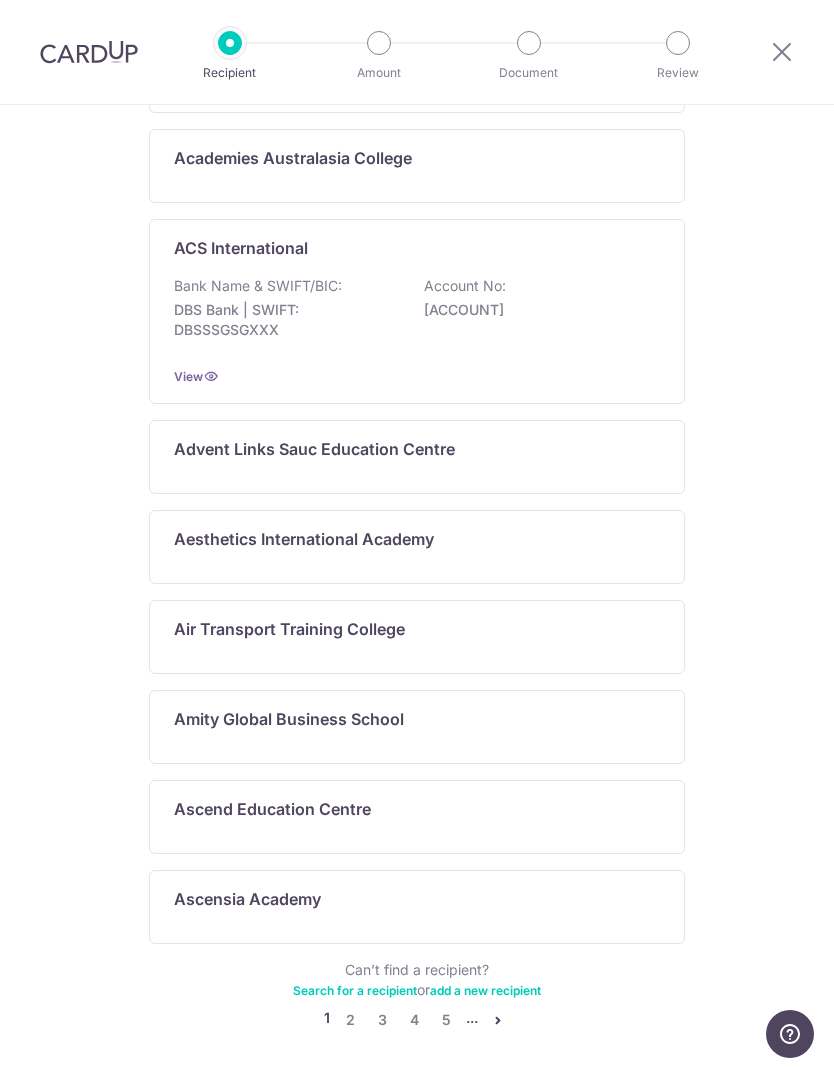 click on "2" at bounding box center (350, 1020) 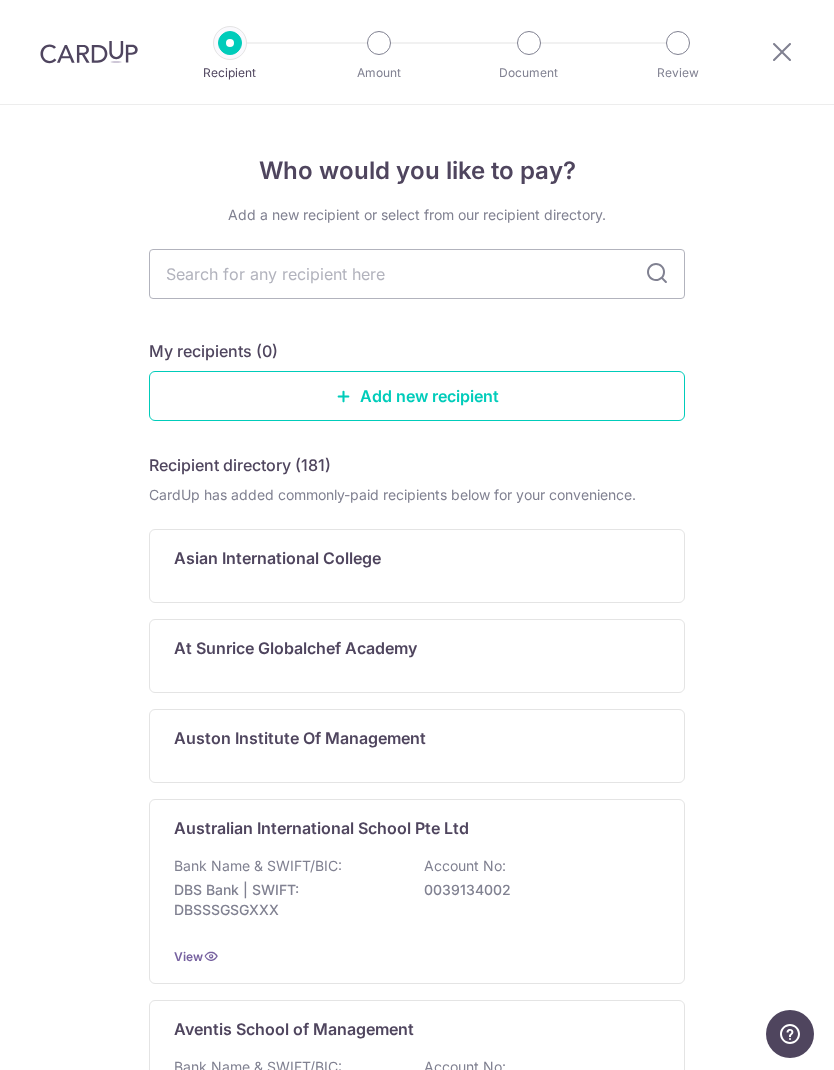 scroll, scrollTop: 0, scrollLeft: 0, axis: both 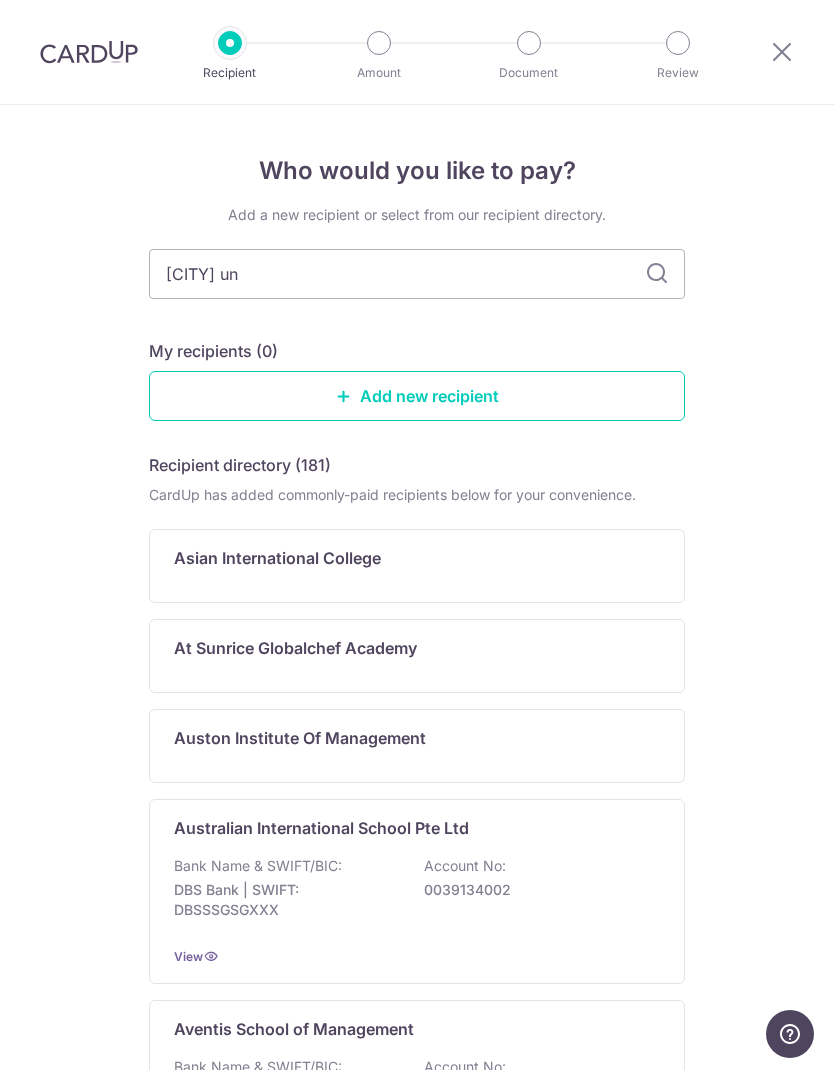 type on "Singapore uni" 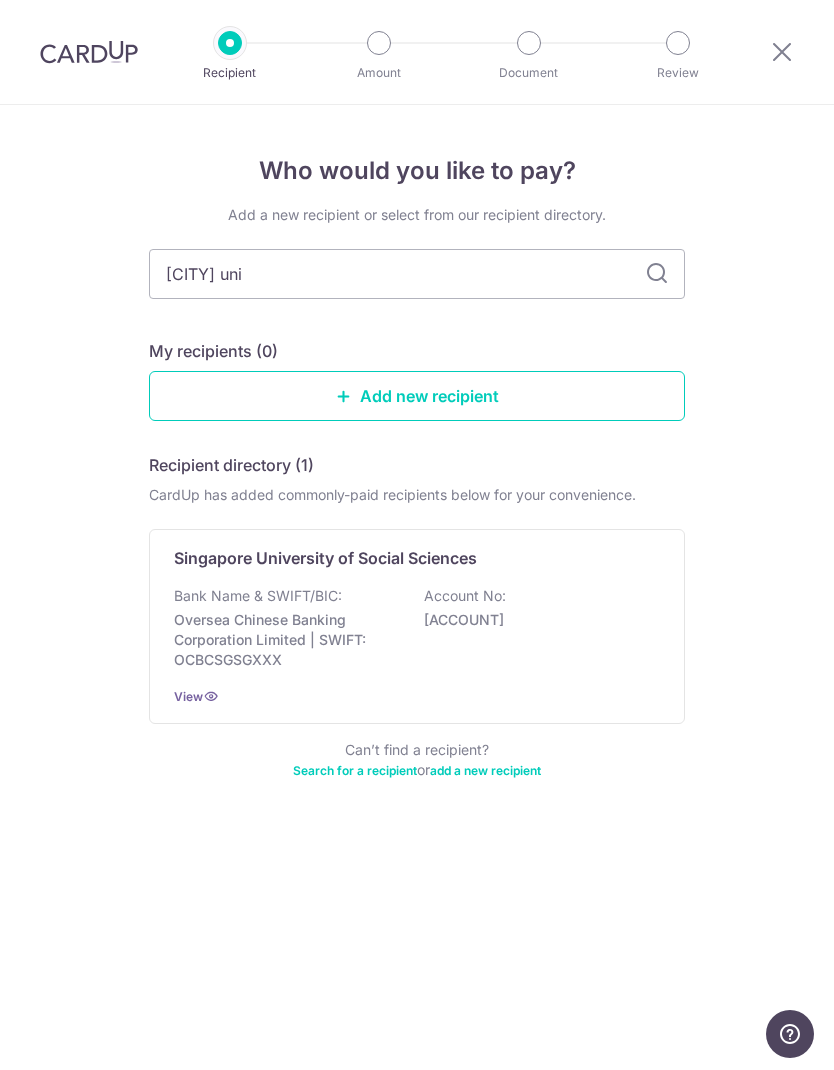 click on "Who would you like to pay?
Add a new recipient or select from our recipient directory.
Singapore uni
My recipients (0)
Add new recipient
Recipient directory (1)
CardUp has added commonly-paid recipients below for your convenience.
Singapore University of Social Sciences
Bank Name & SWIFT/BIC:
Oversea Chinese Banking Corporation Limited | SWIFT: OCBCSGSGXXX
Account No:
581851672001
View
Can’t find a recipient? Search for a recipient  or  add a new recipient" at bounding box center (417, 587) 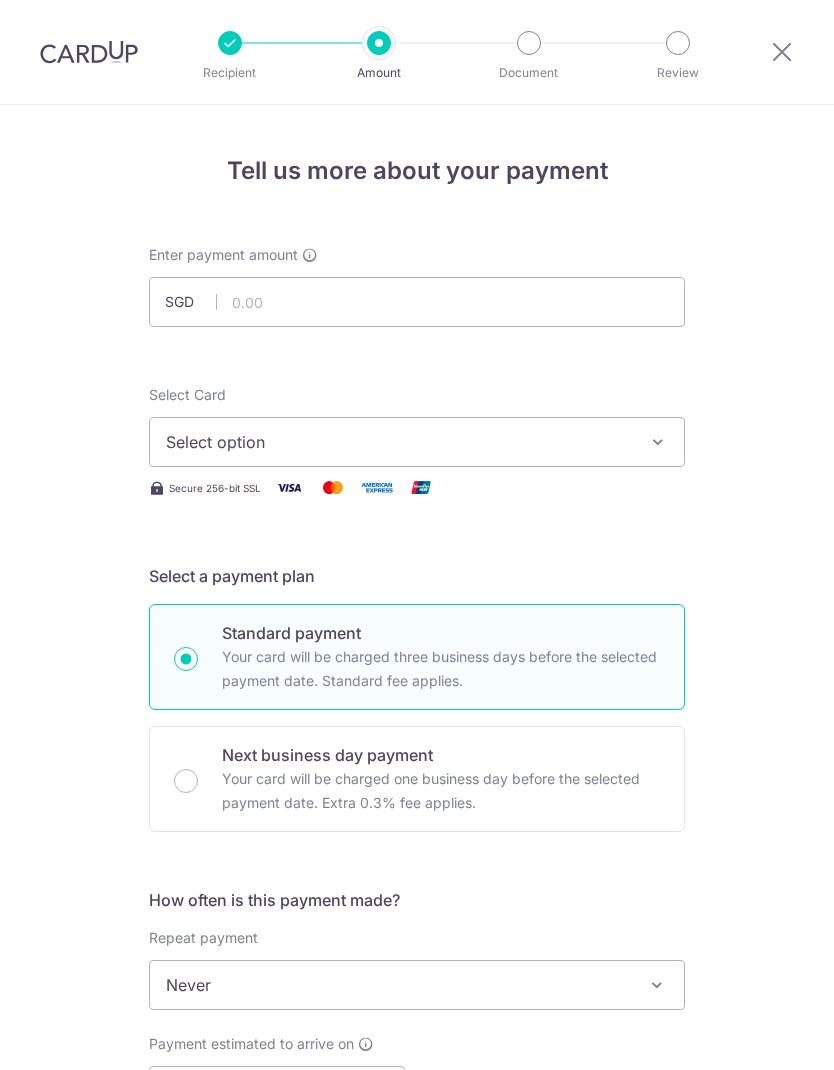 scroll, scrollTop: 0, scrollLeft: 0, axis: both 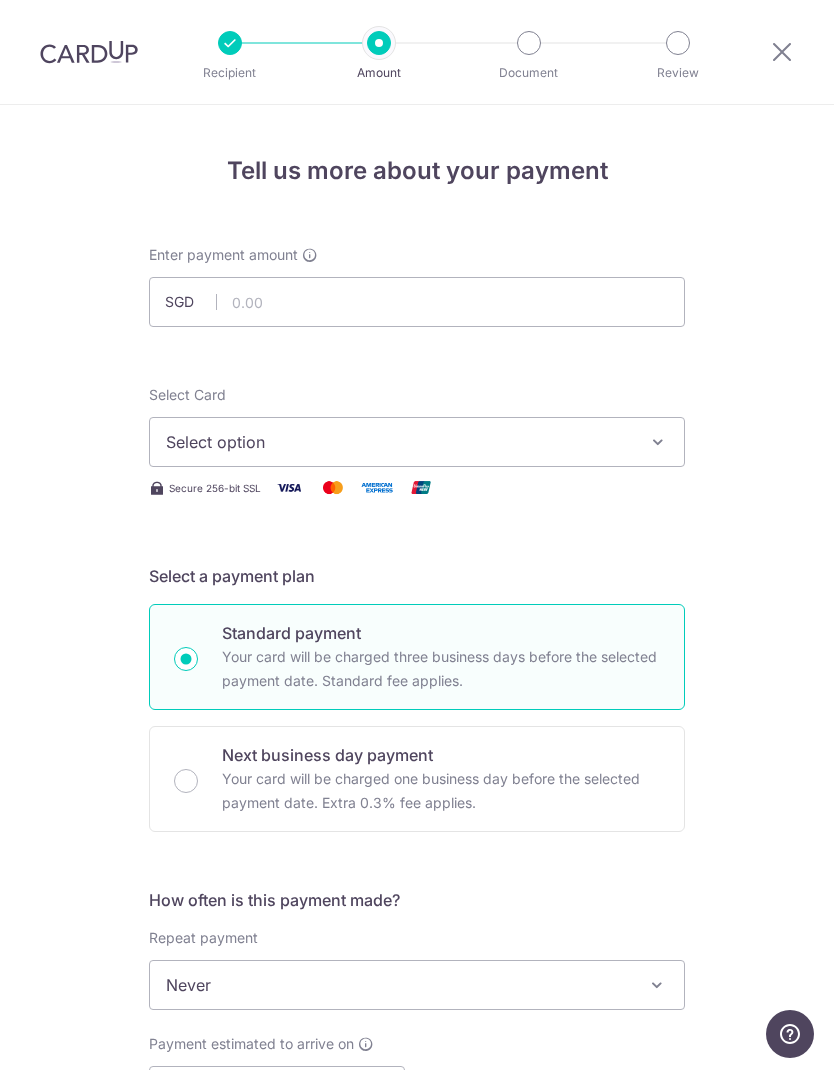 click on "Select option" at bounding box center (417, 442) 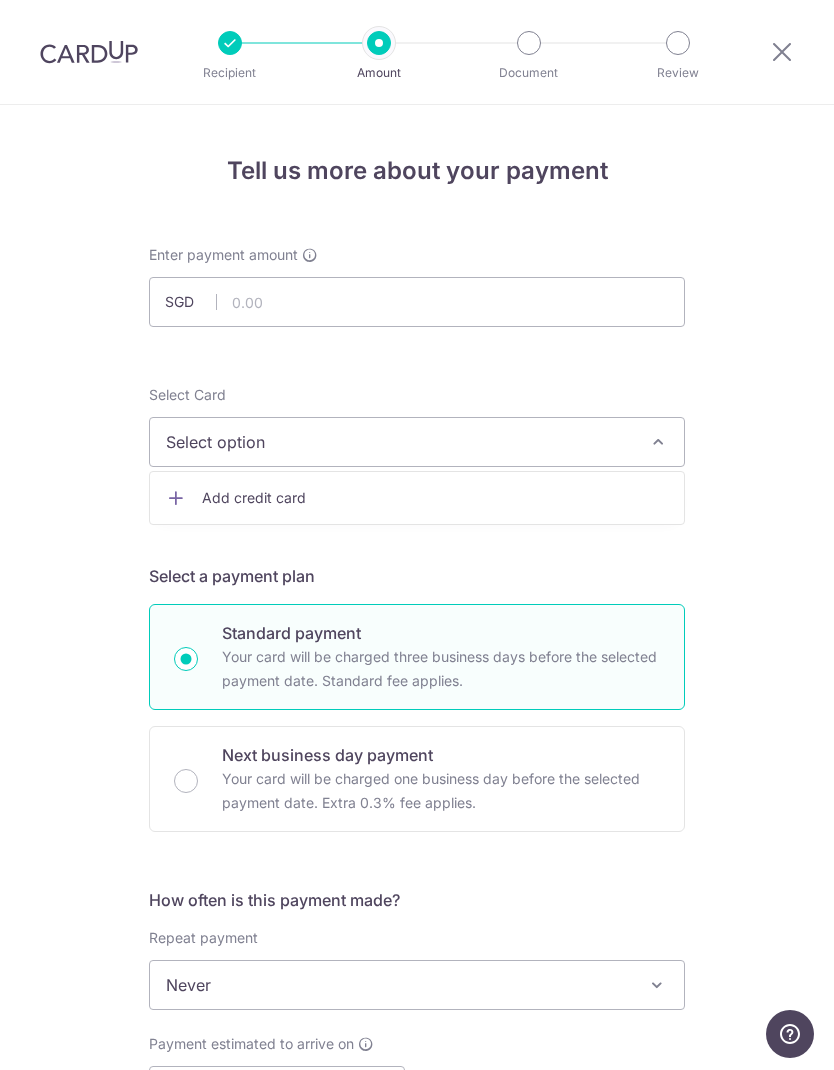 click at bounding box center (417, 535) 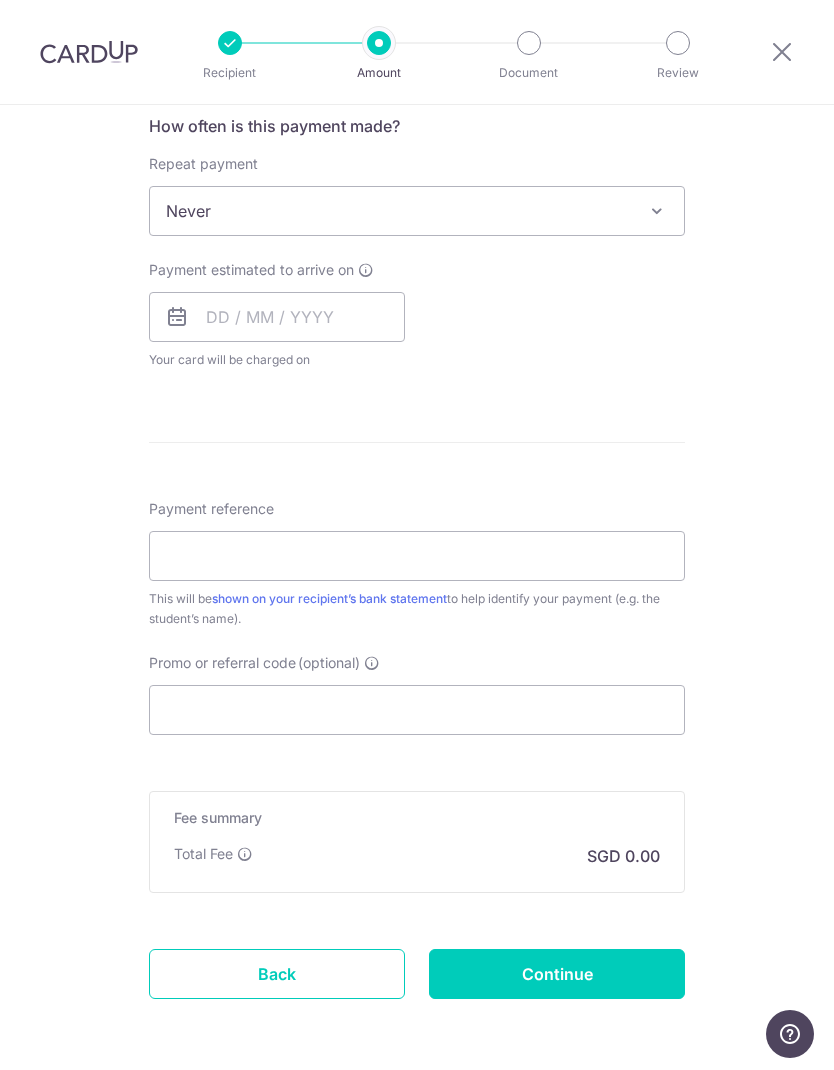 scroll, scrollTop: 773, scrollLeft: 0, axis: vertical 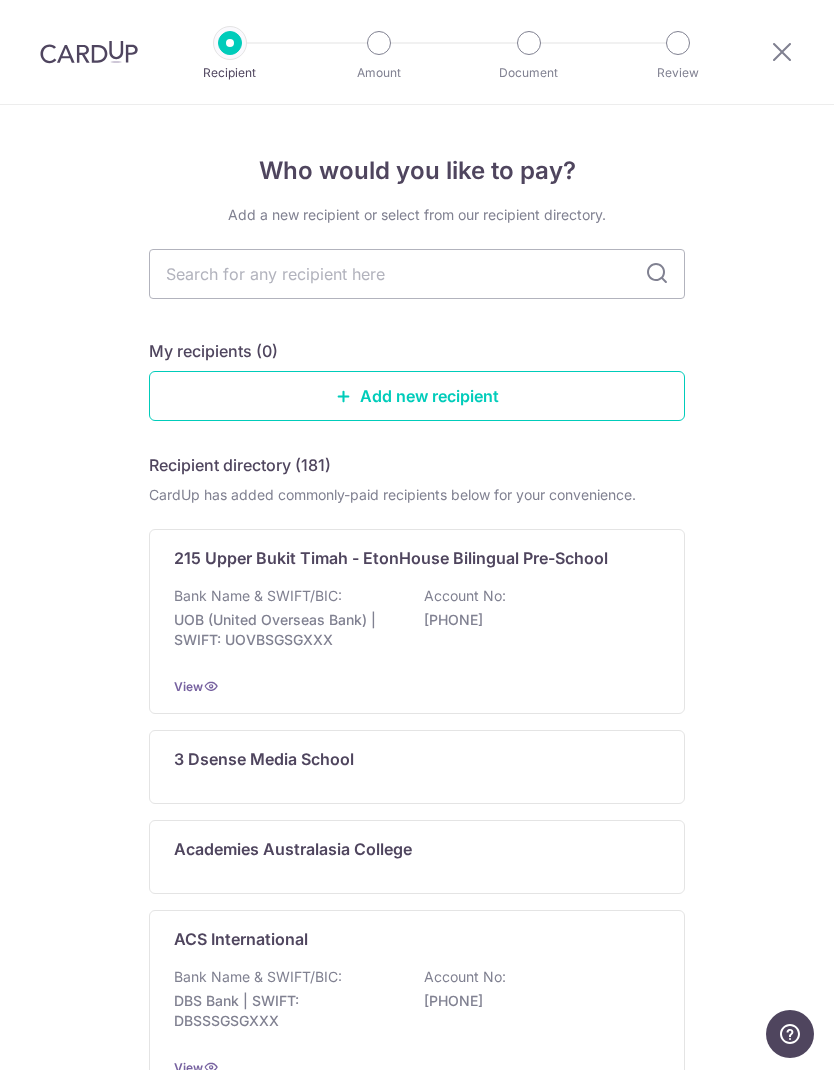 click at bounding box center [782, 51] 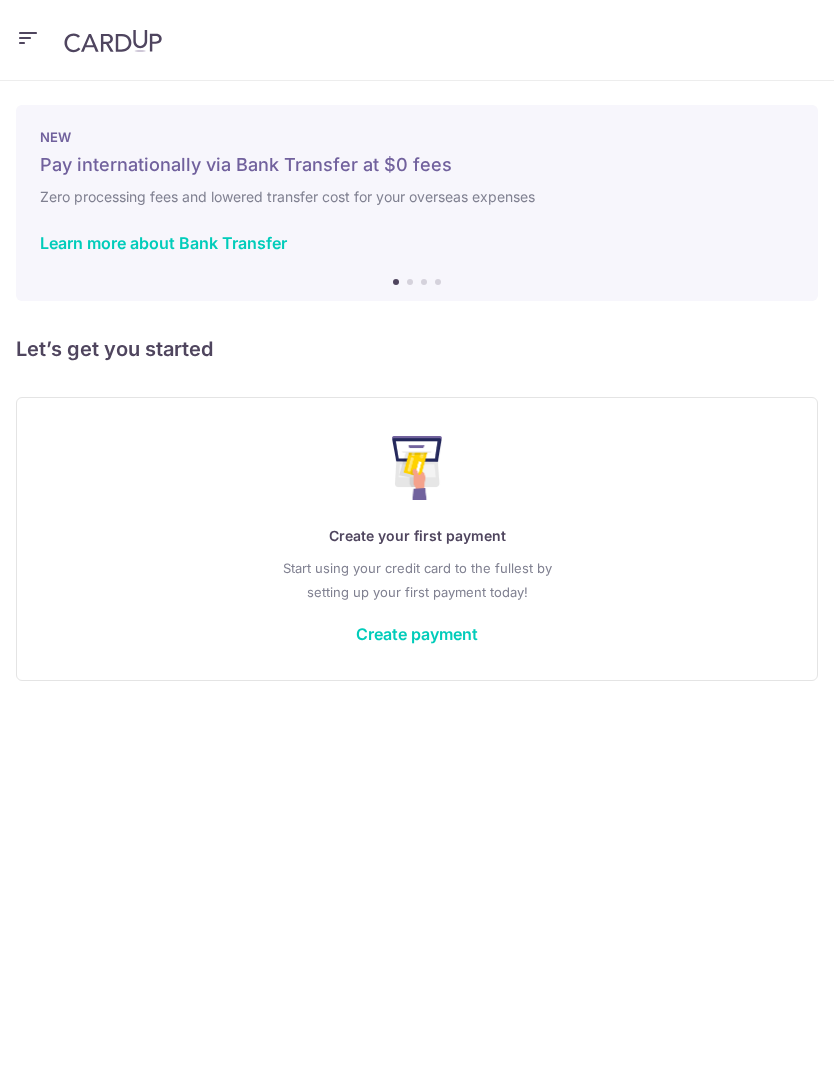 scroll, scrollTop: 0, scrollLeft: 0, axis: both 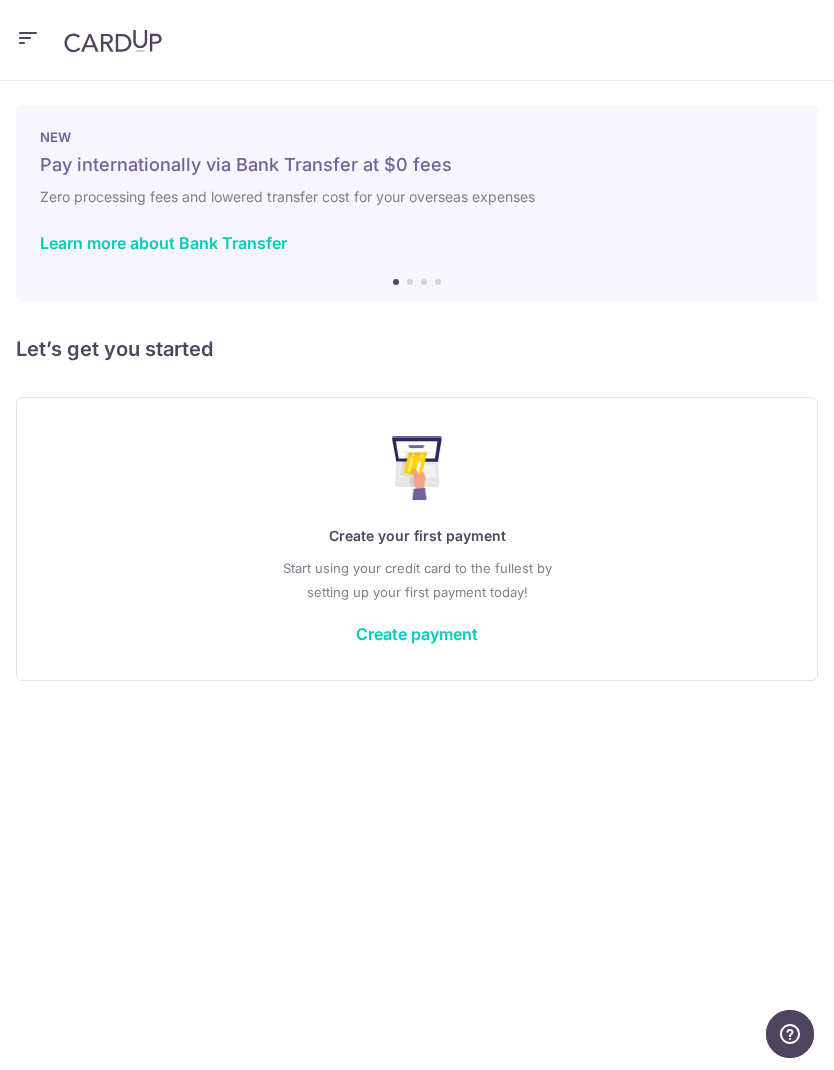 click on "Create your first payment
Start using your credit card to the fullest by   setting up your first payment today!
Create payment" at bounding box center [417, 538] 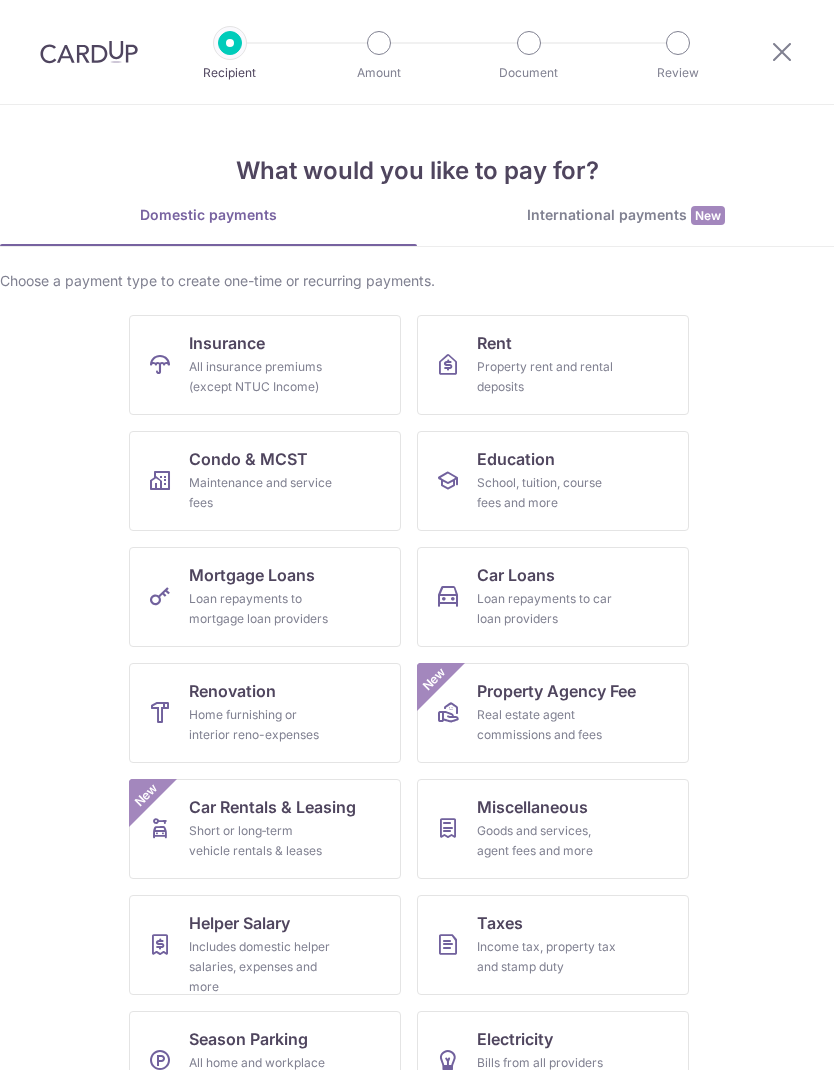 scroll, scrollTop: 0, scrollLeft: 0, axis: both 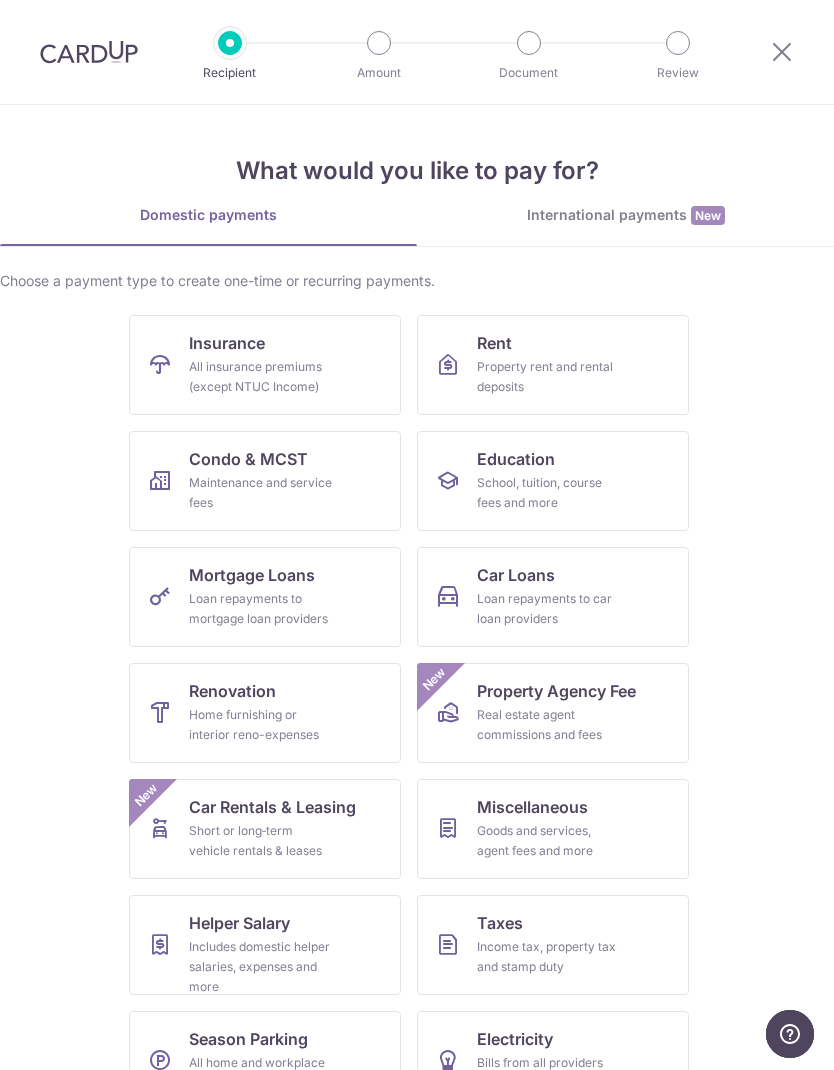 click on "Goods and services, agent fees and more" at bounding box center (549, 841) 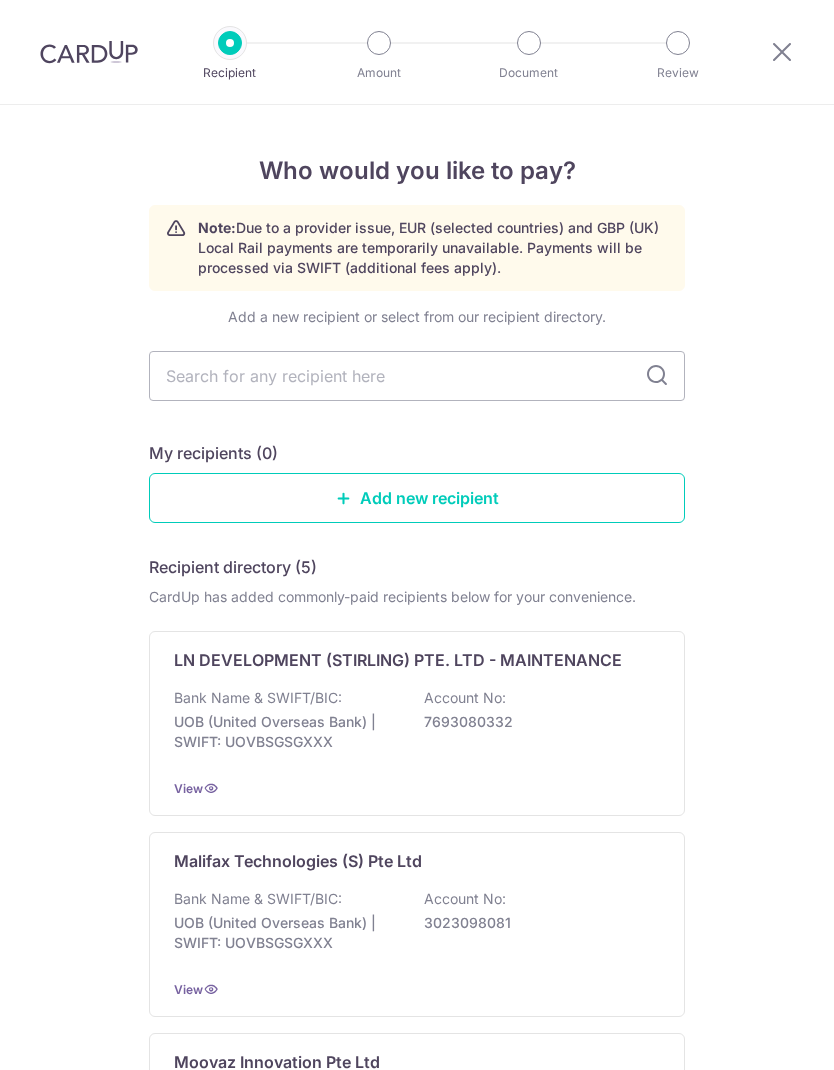 scroll, scrollTop: 0, scrollLeft: 0, axis: both 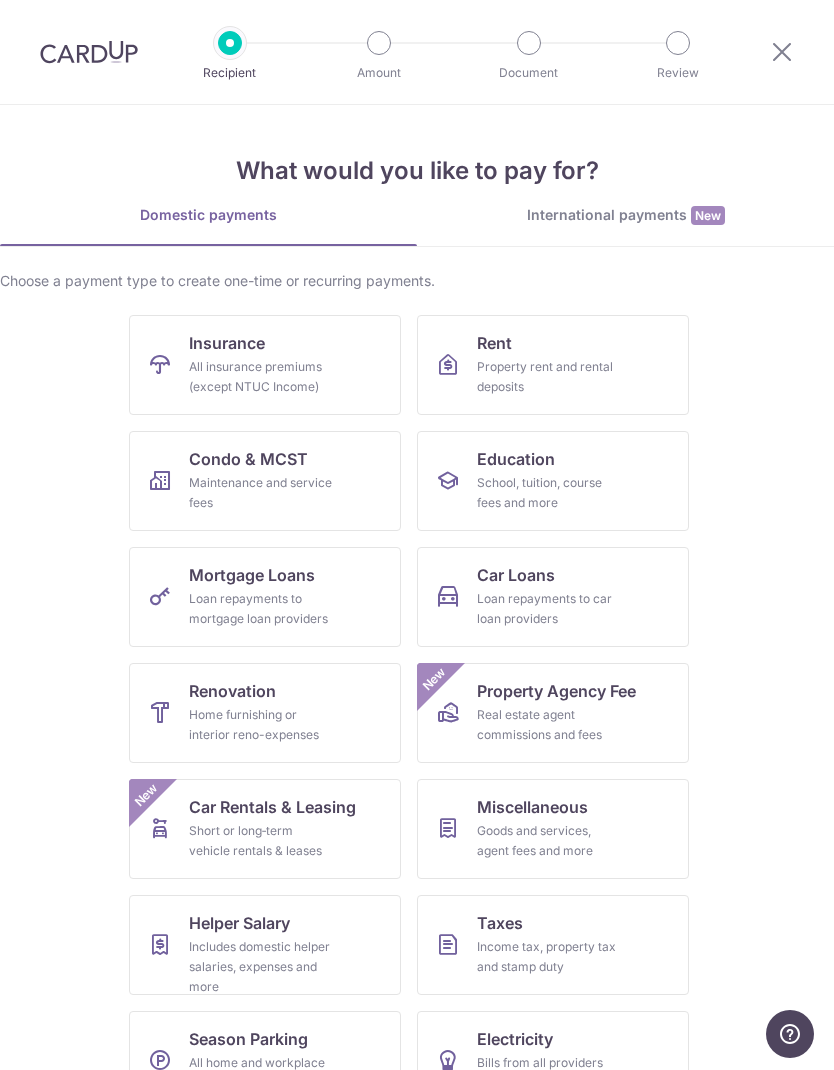click on "What would you like to pay for?" at bounding box center [417, 171] 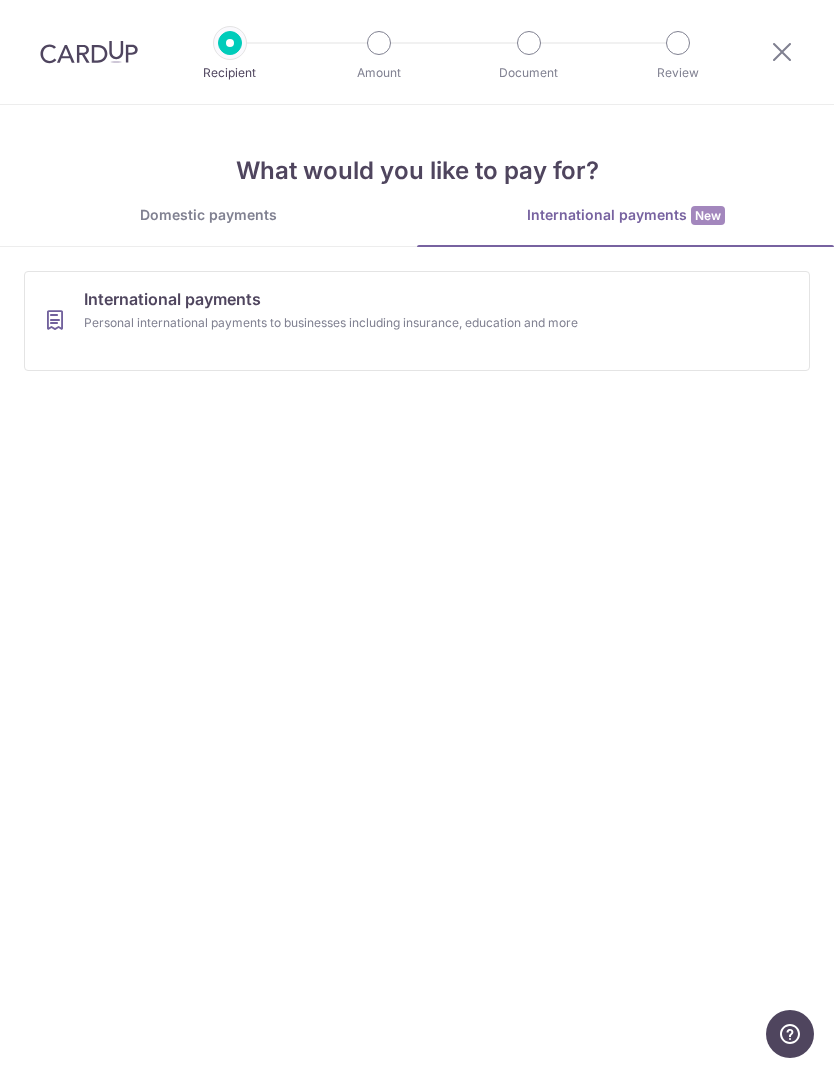 click on "Domestic payments" at bounding box center [208, 215] 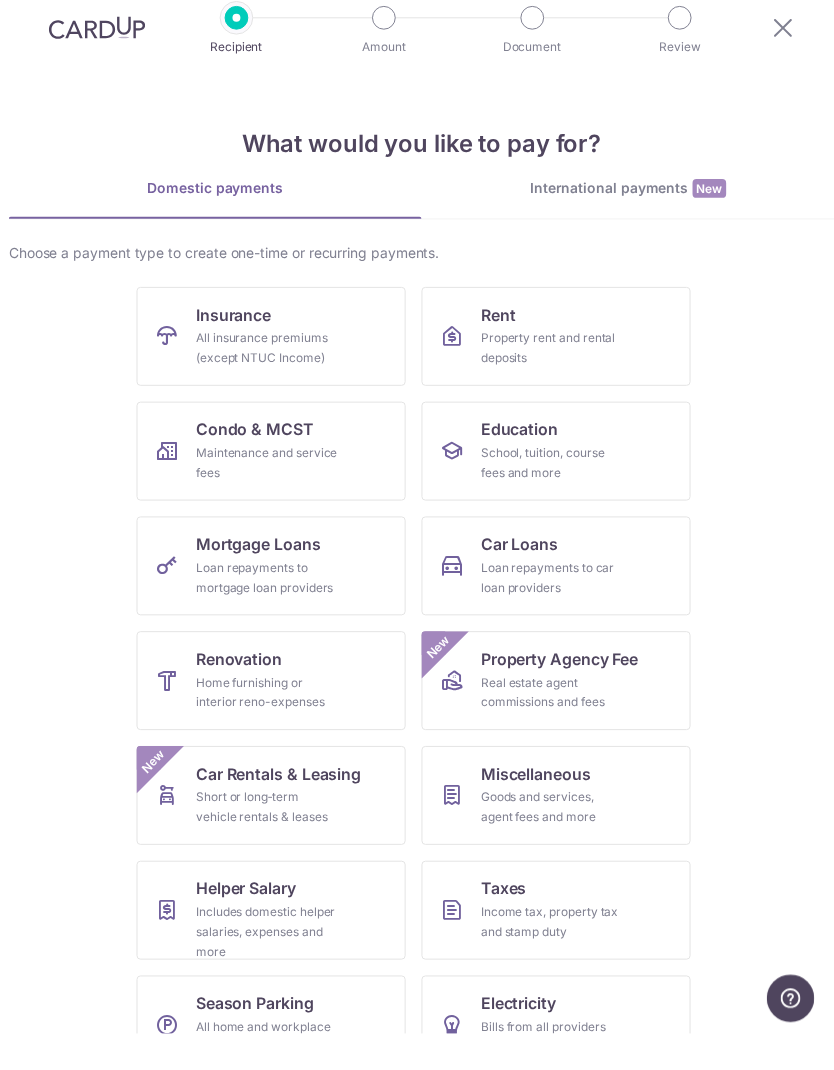 scroll, scrollTop: 80, scrollLeft: 0, axis: vertical 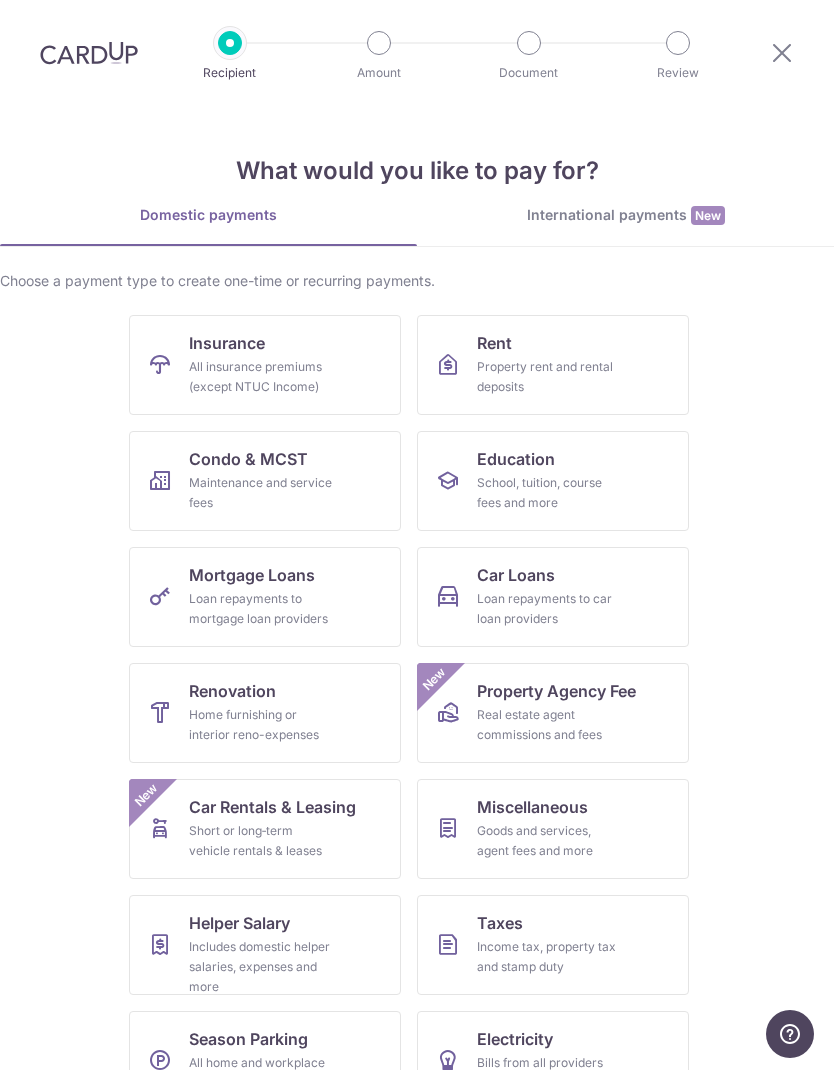 click on "Insurance All insurance premiums (except NTUC Income)" at bounding box center [265, 365] 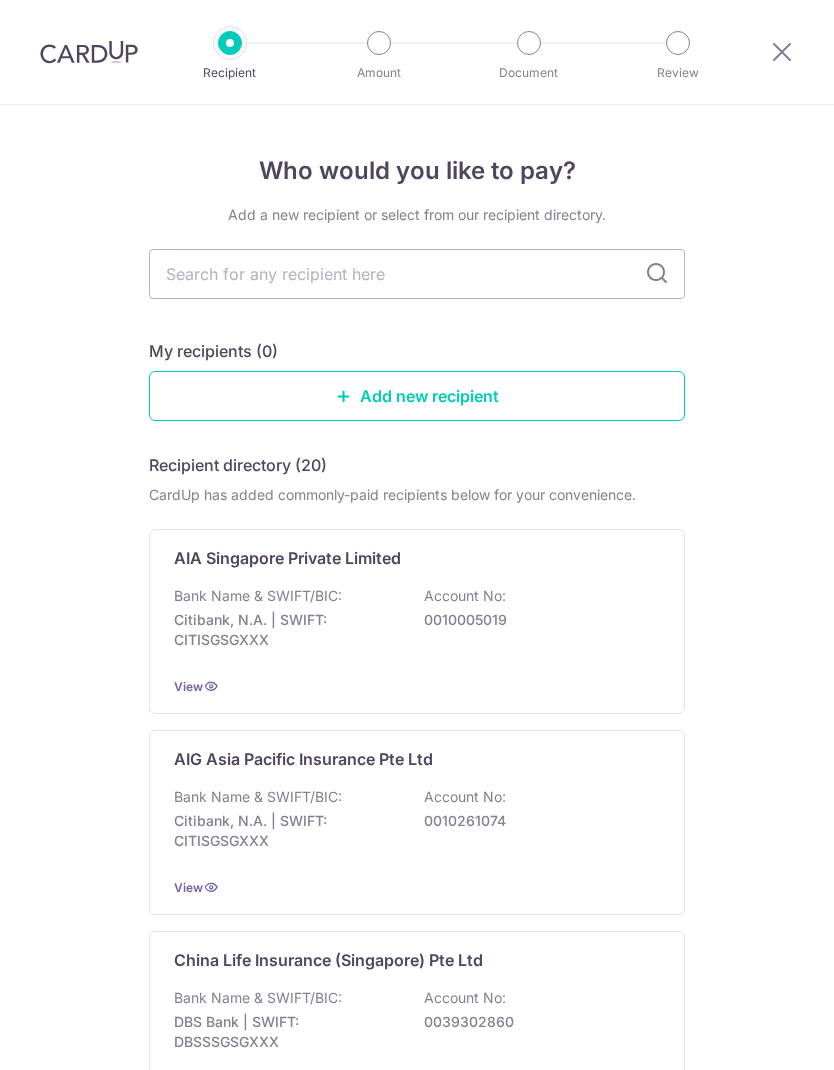 scroll, scrollTop: 0, scrollLeft: 0, axis: both 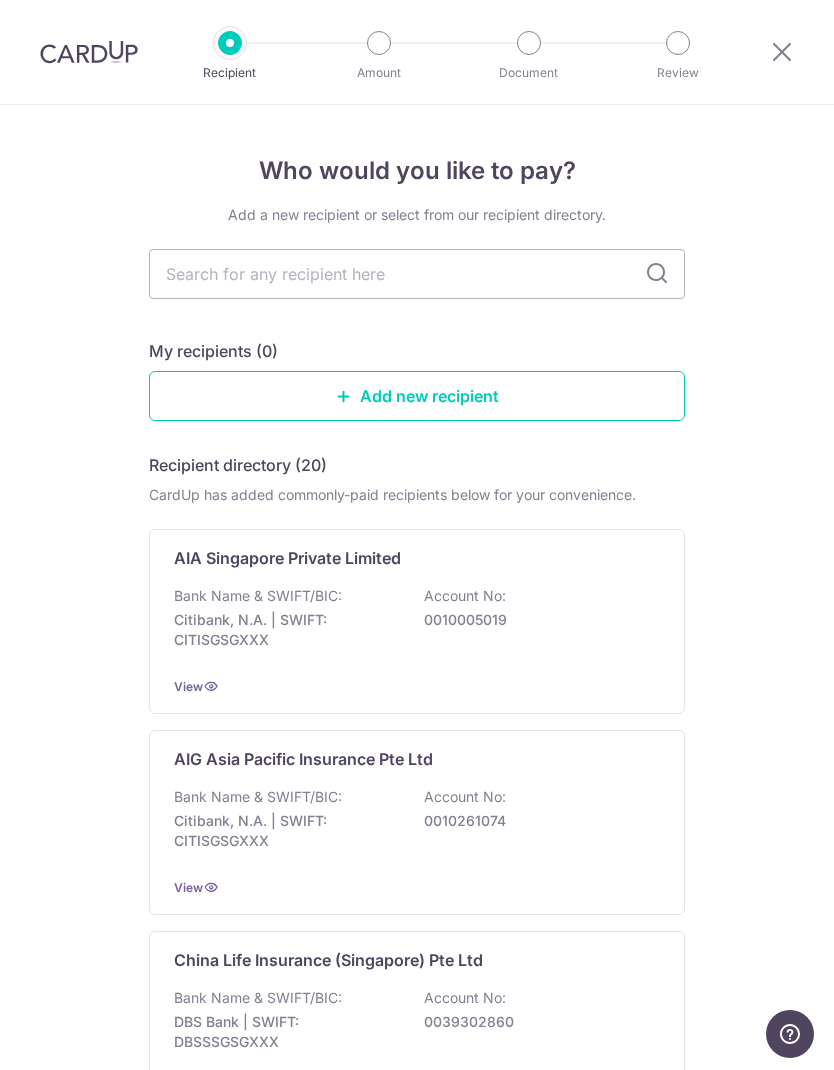 click on "0010005019" at bounding box center [536, 620] 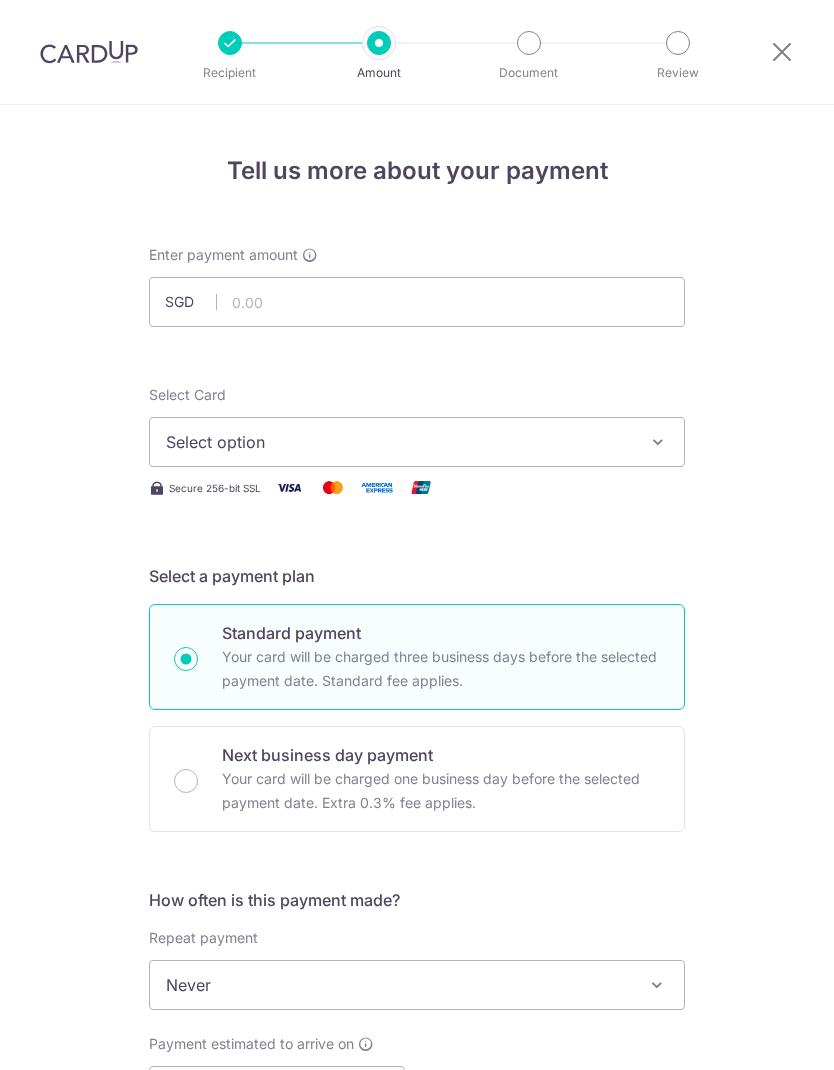 scroll, scrollTop: 0, scrollLeft: 0, axis: both 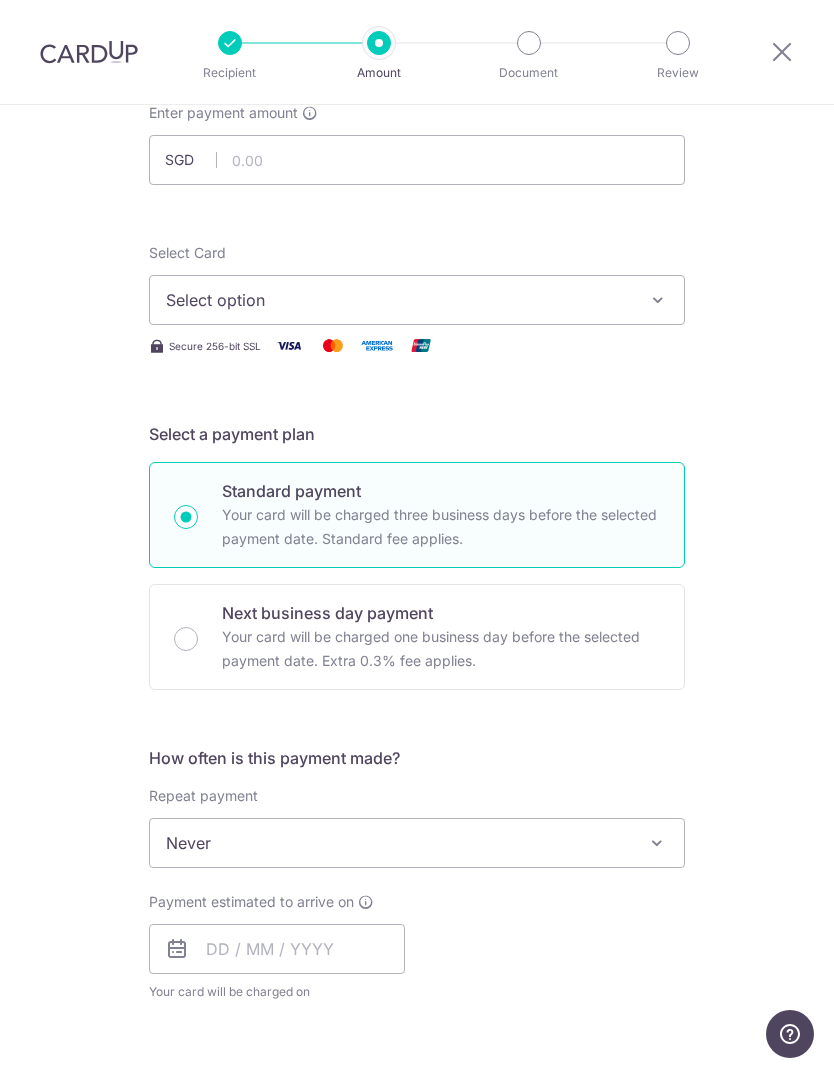 click on "Never" at bounding box center (417, 843) 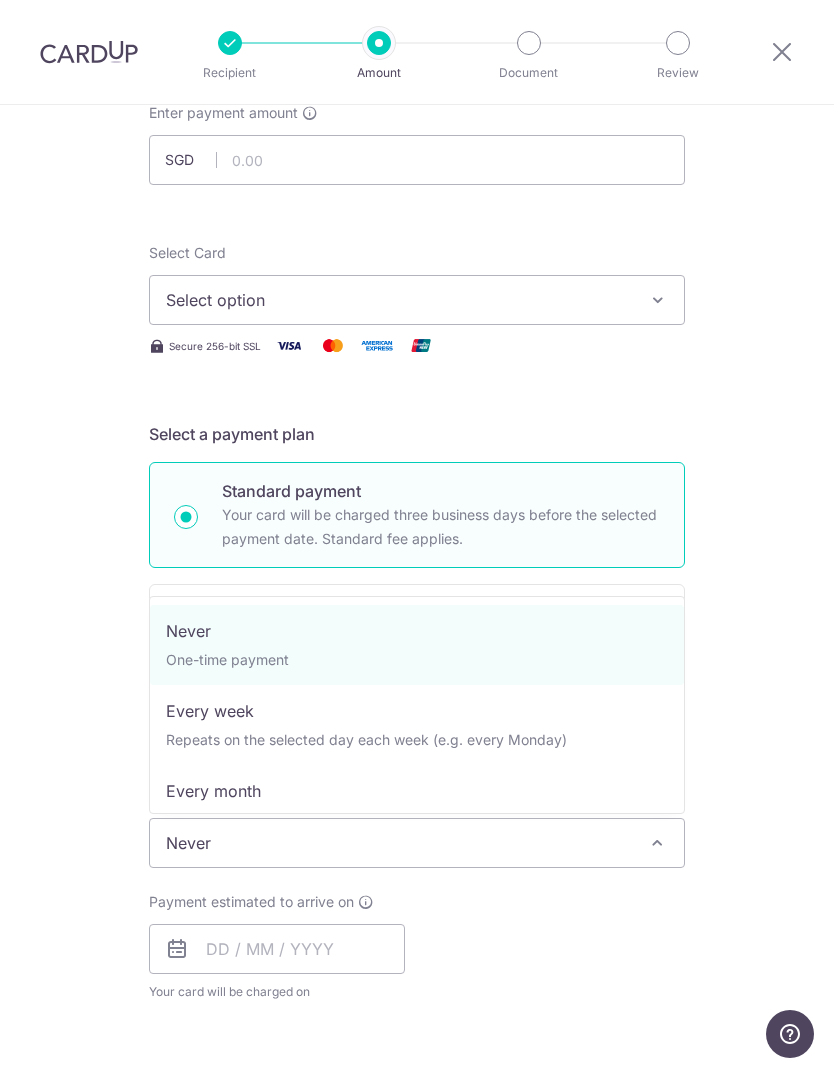 select on "3" 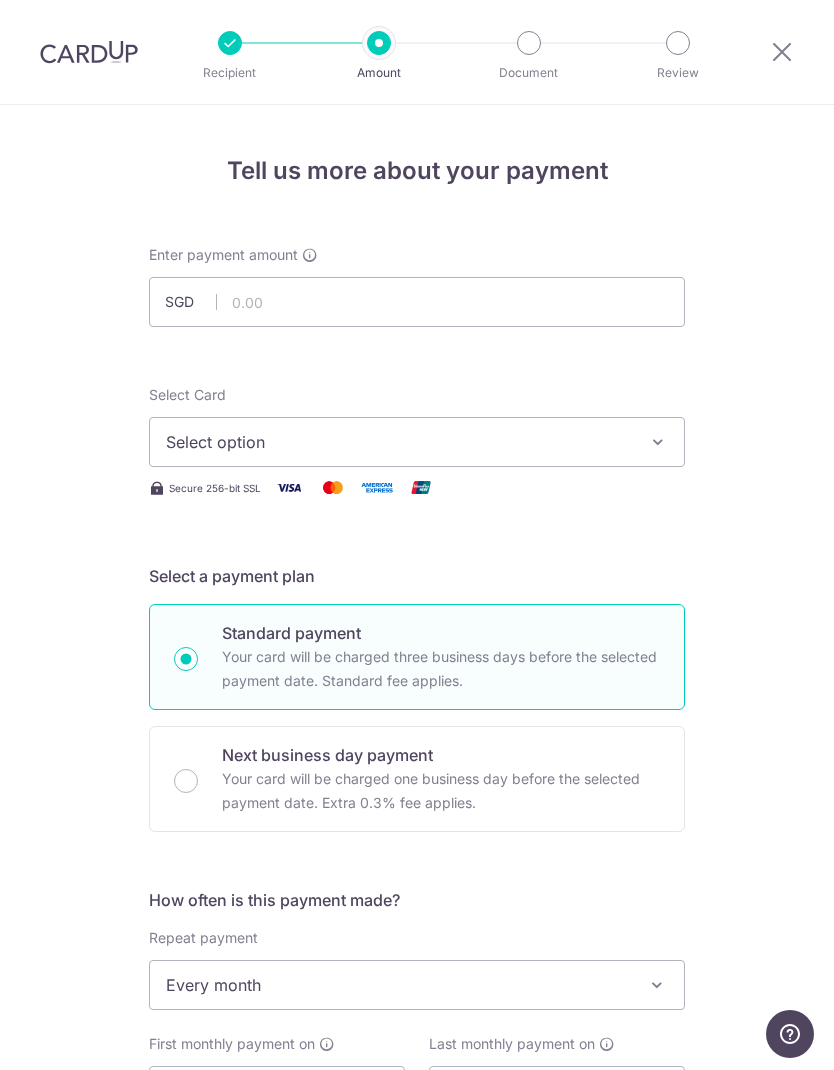 scroll, scrollTop: 0, scrollLeft: 0, axis: both 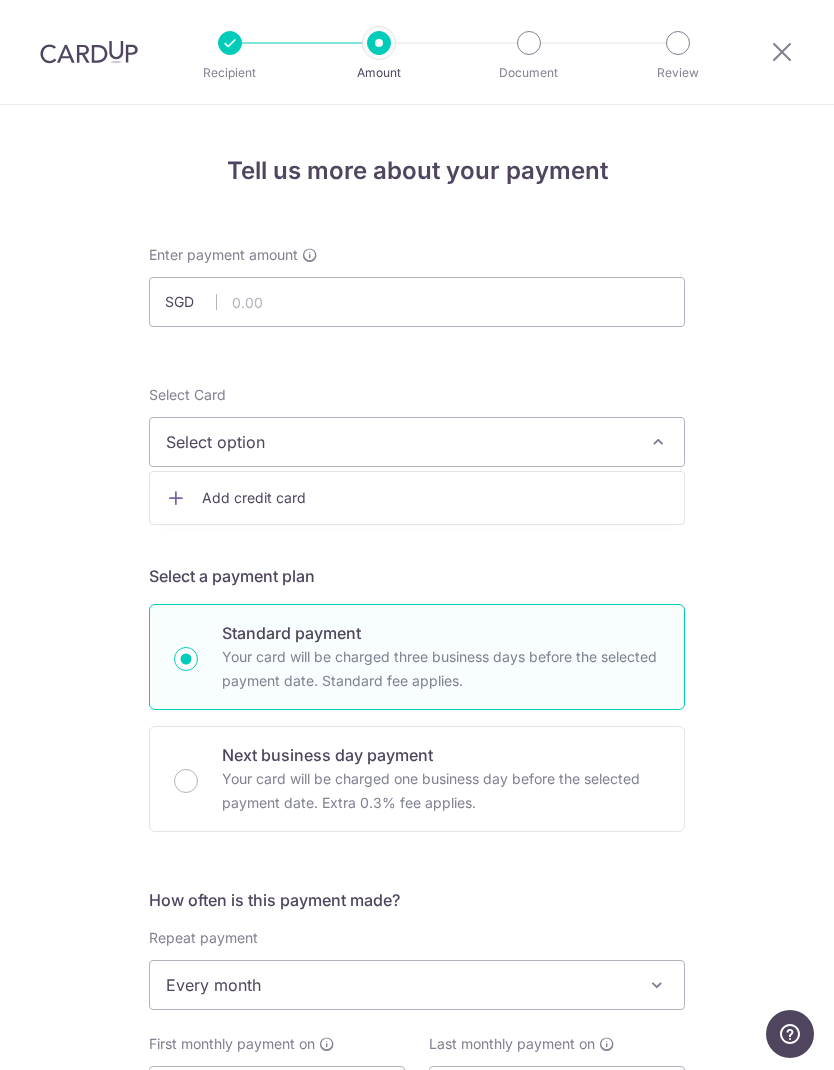 click at bounding box center (417, 535) 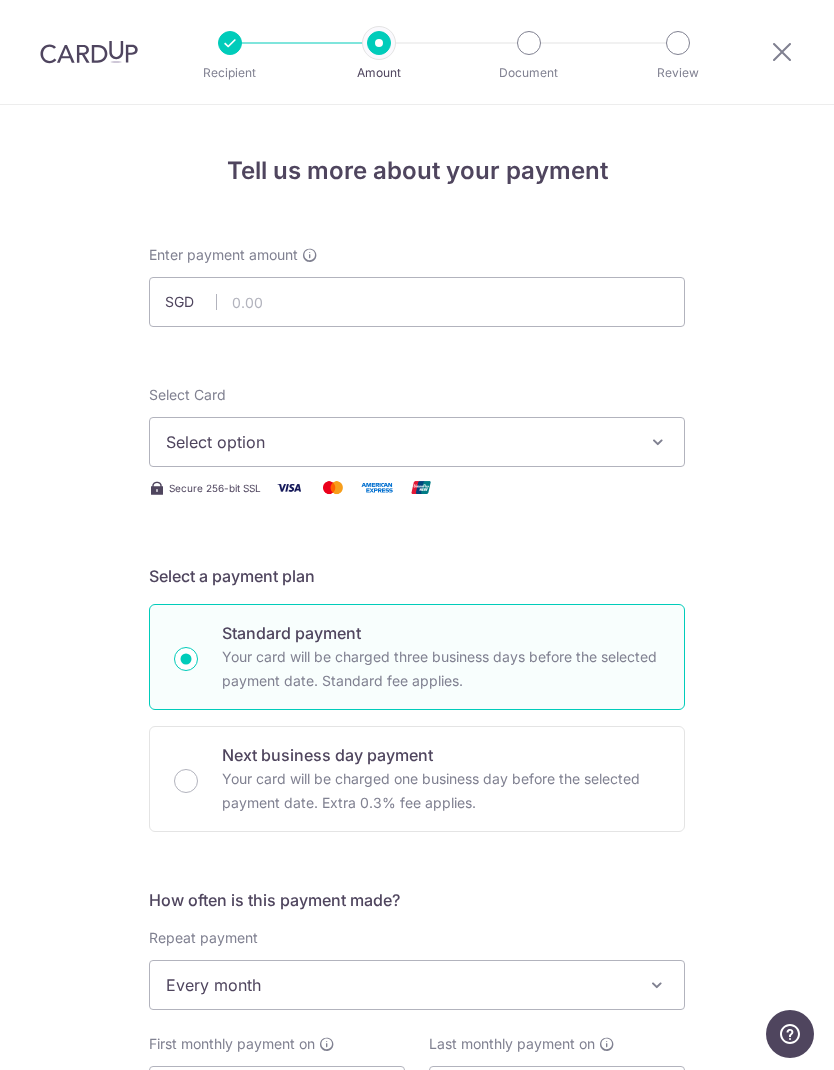 click on "Tell us more about your payment
Enter payment amount
SGD
Select Card
Select option
Add credit card
Secure 256-bit SSL
Text
New card details
Card
Secure 256-bit SSL" at bounding box center [417, 1024] 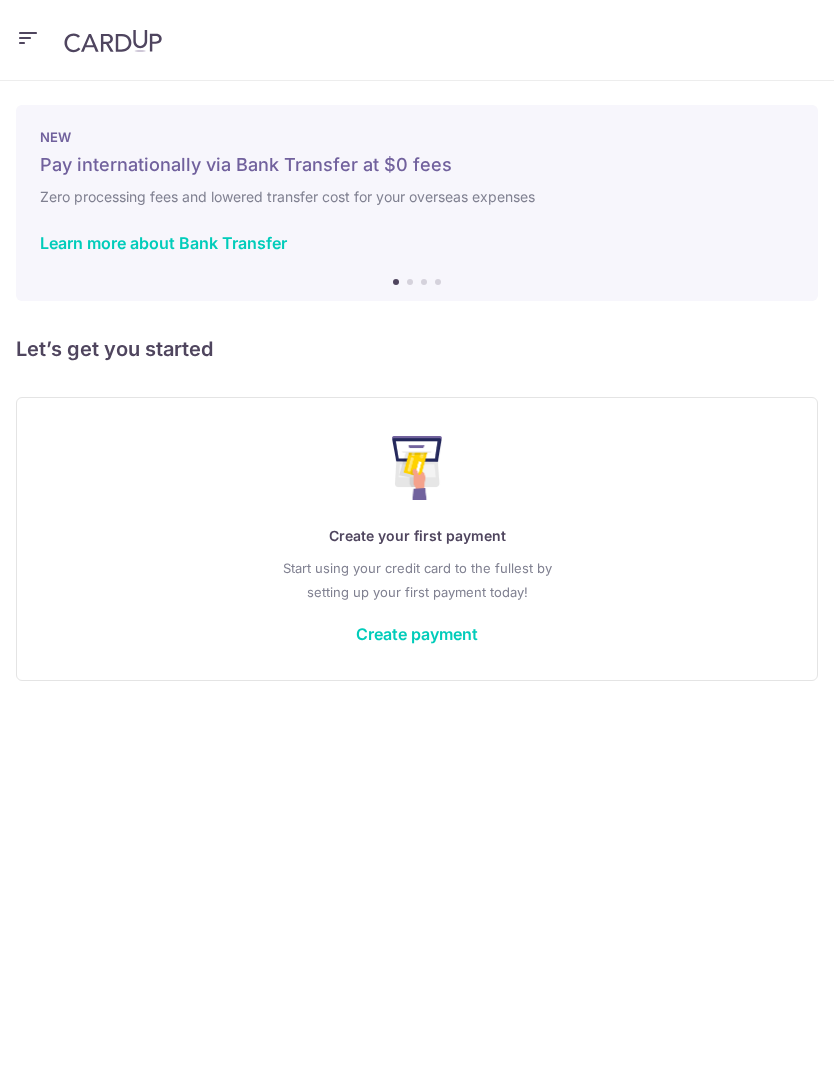 click on "Create your first payment
Start using your credit card to the fullest by   setting up your first payment today!
Create payment" at bounding box center (417, 538) 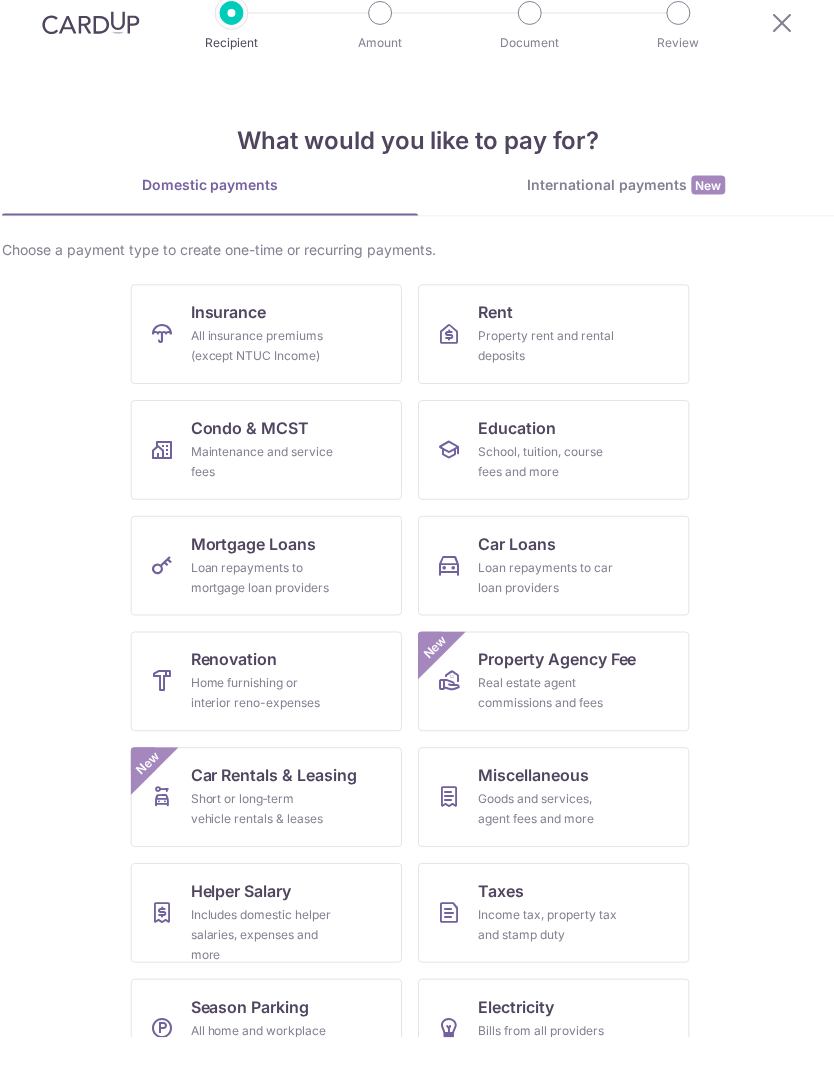 scroll, scrollTop: 80, scrollLeft: 0, axis: vertical 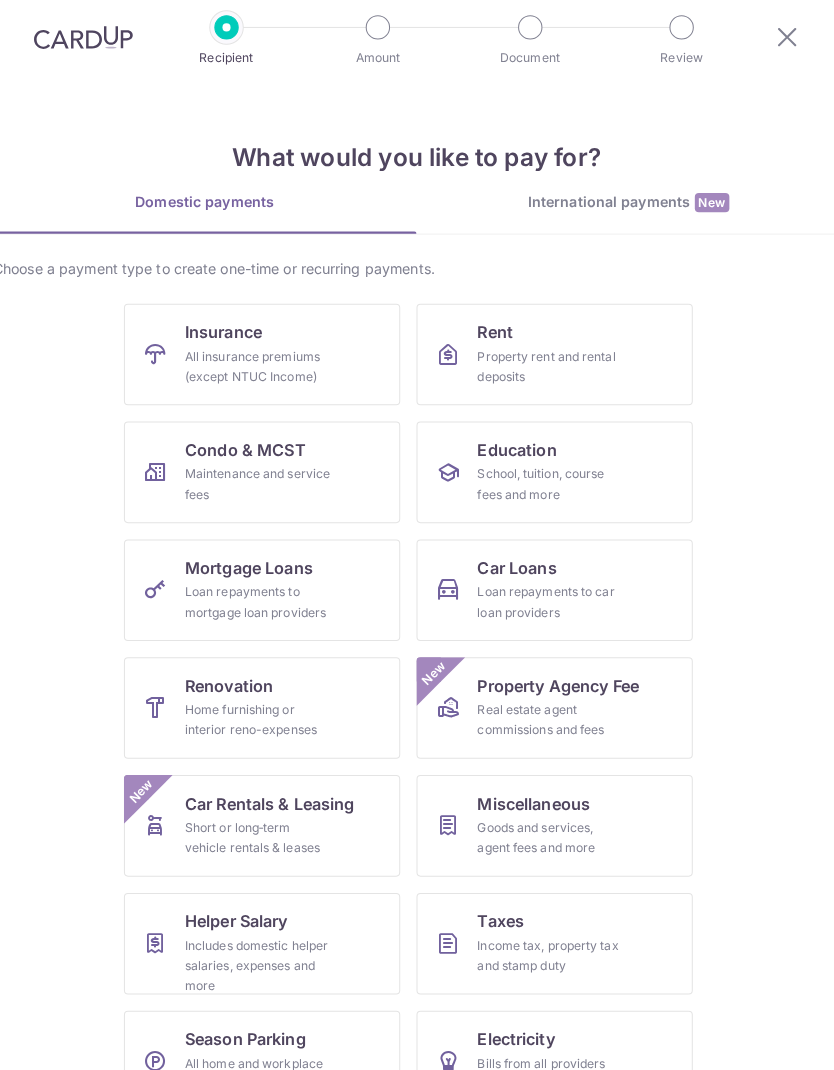 click on "Bills from all providers (except for SP group)" at bounding box center [549, 1073] 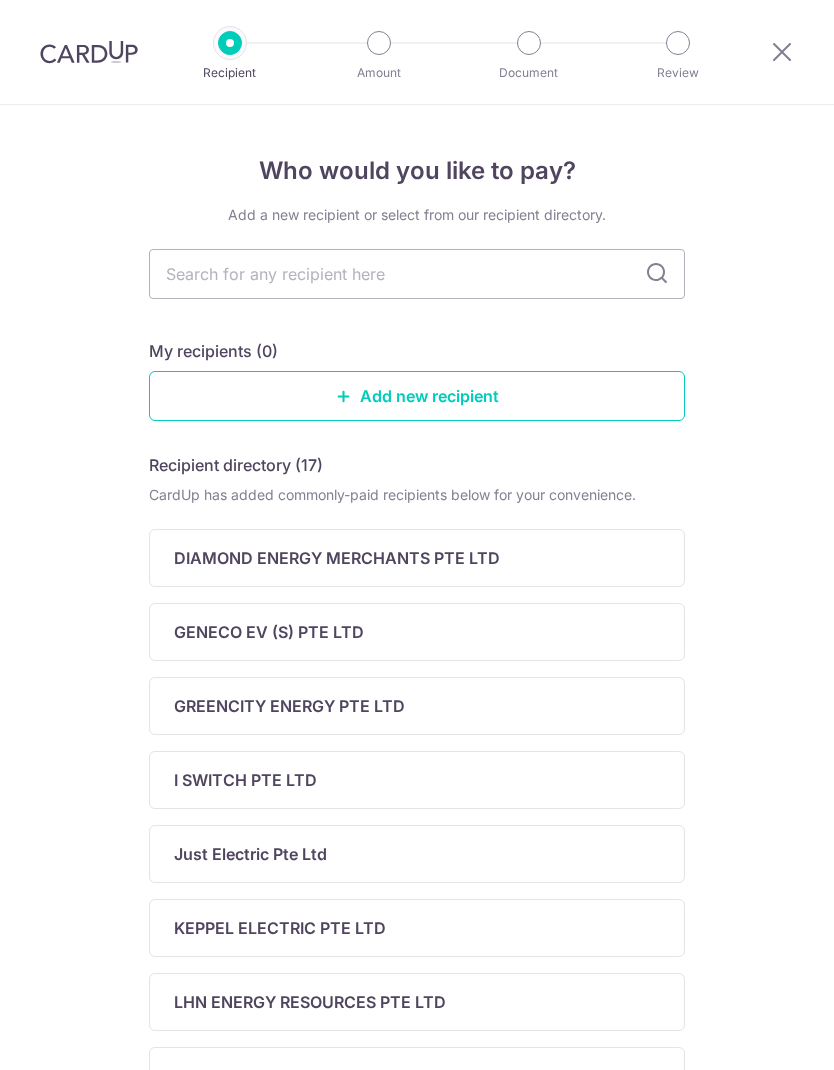 scroll, scrollTop: 0, scrollLeft: 0, axis: both 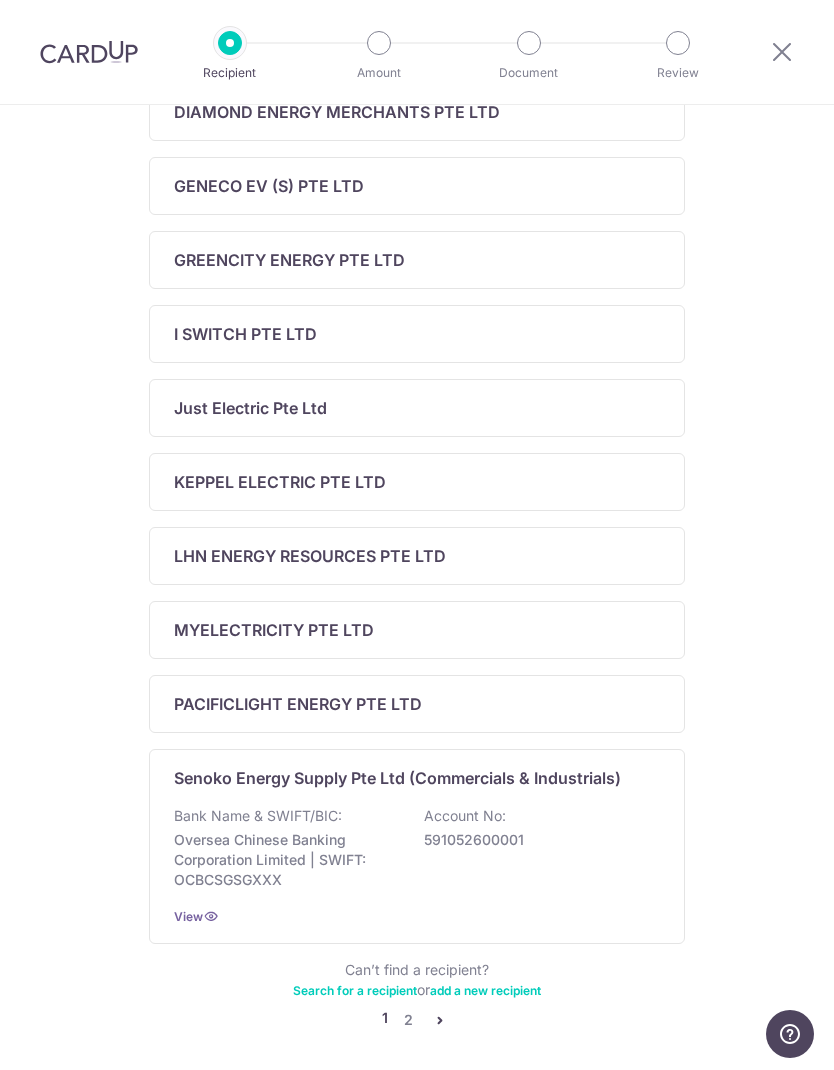 click on "2" at bounding box center (408, 1020) 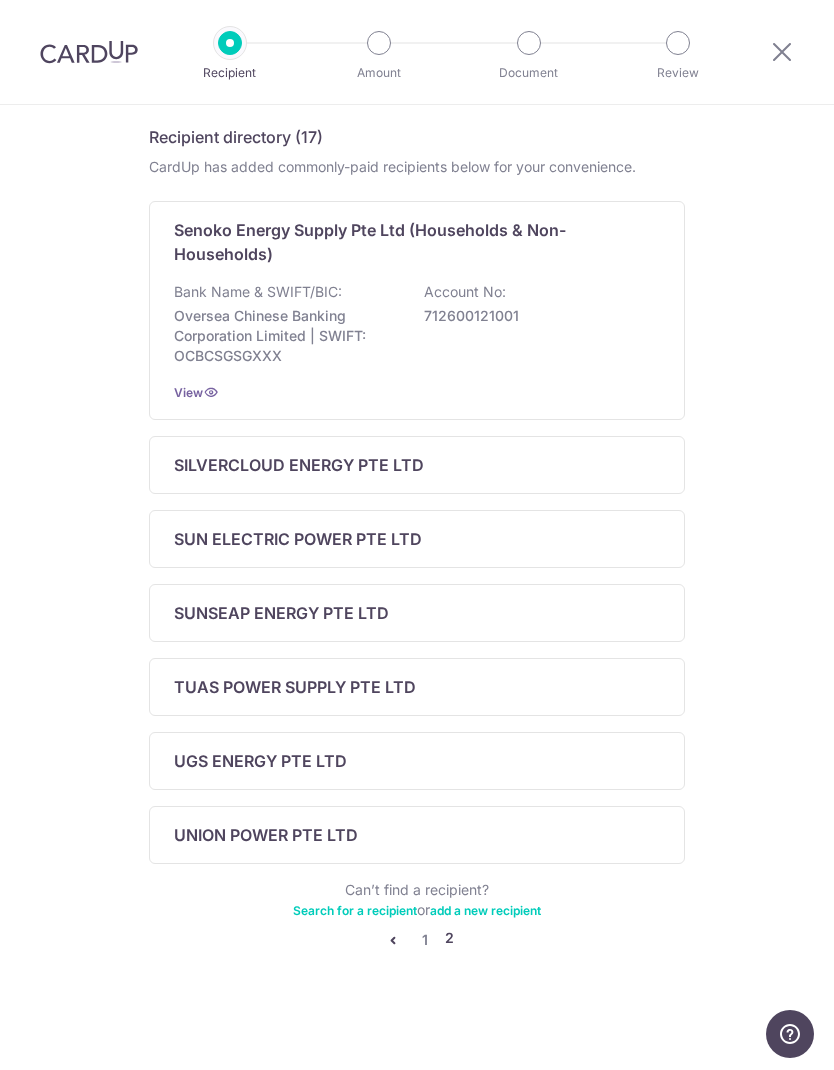 scroll, scrollTop: 248, scrollLeft: 0, axis: vertical 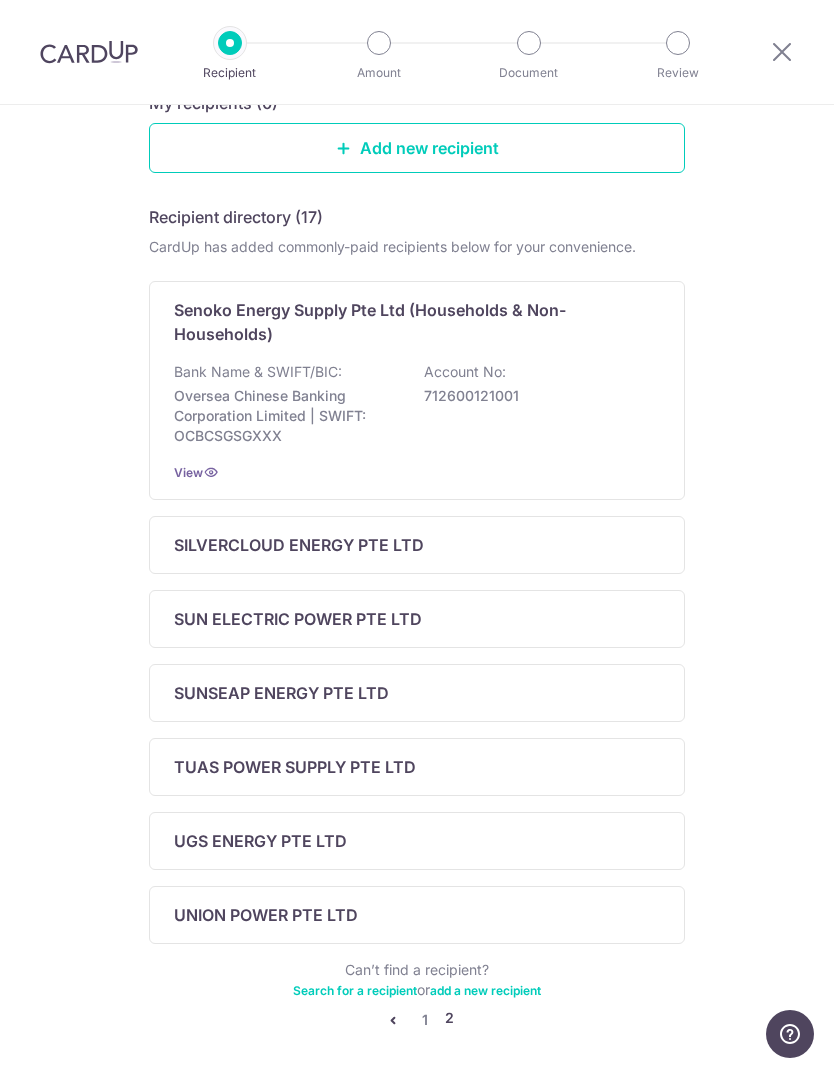 click at bounding box center (393, 1020) 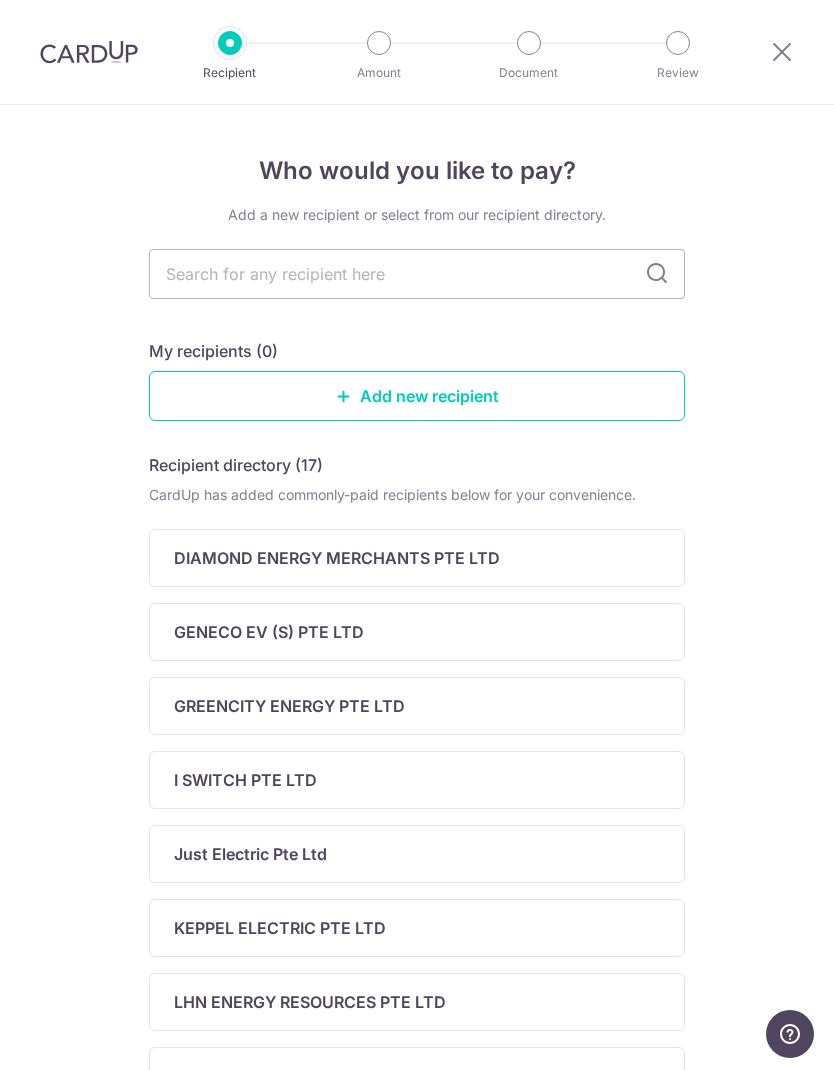 scroll, scrollTop: 0, scrollLeft: 0, axis: both 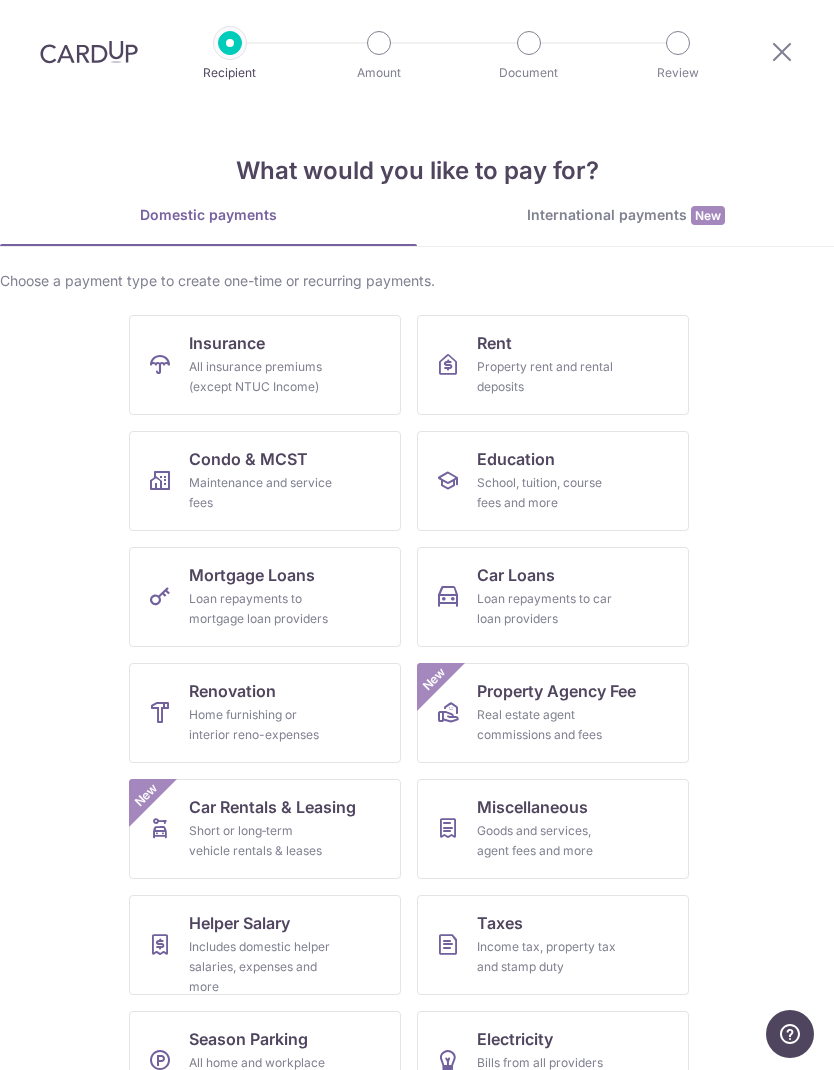 click at bounding box center [782, 51] 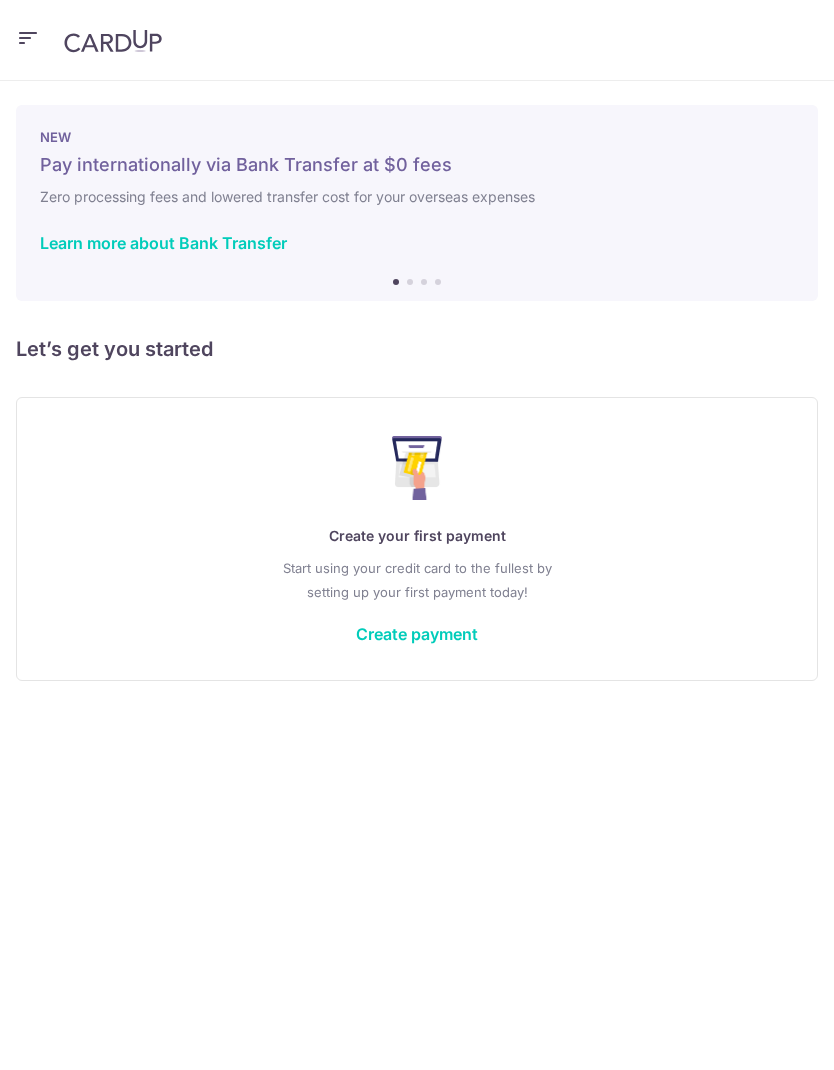 scroll, scrollTop: 0, scrollLeft: 0, axis: both 